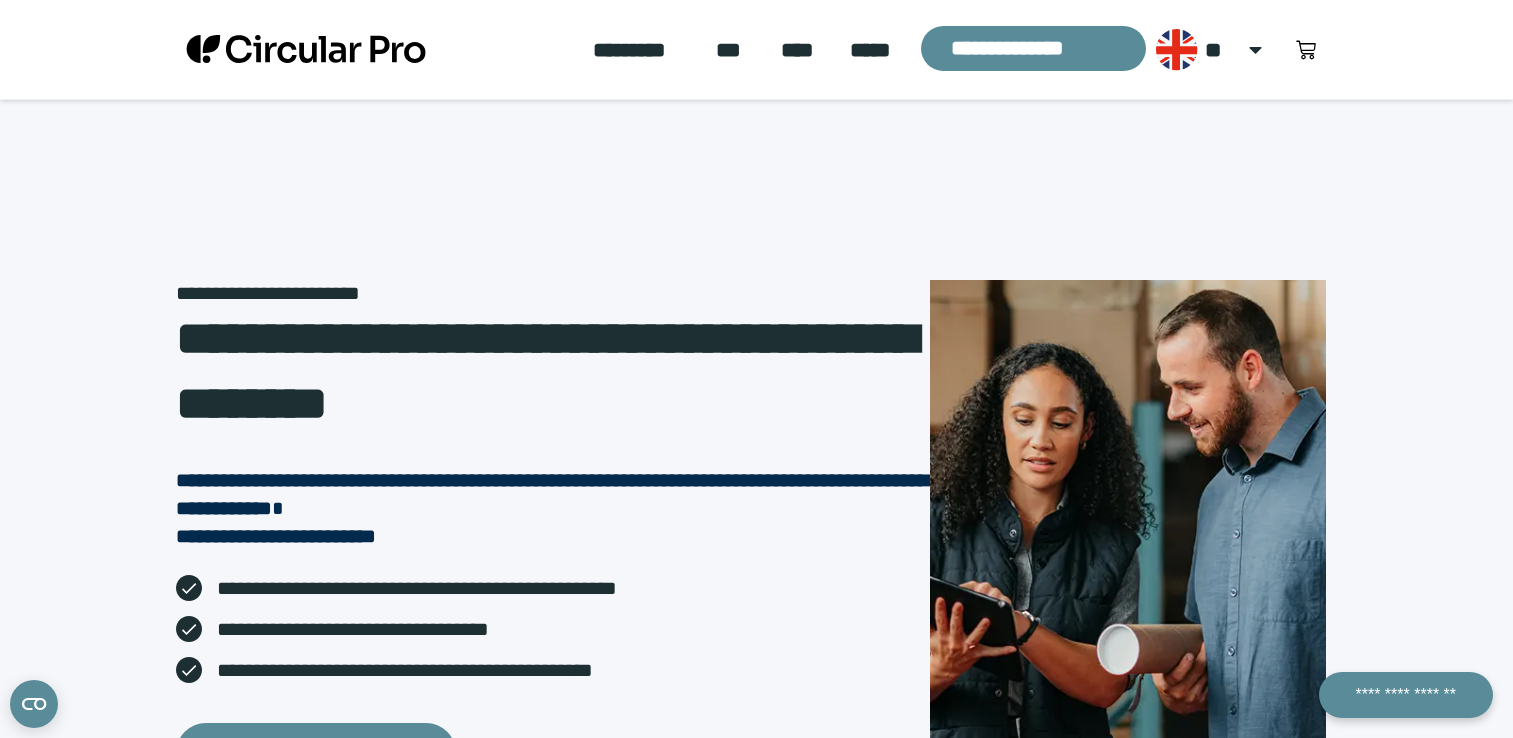 scroll, scrollTop: 100, scrollLeft: 0, axis: vertical 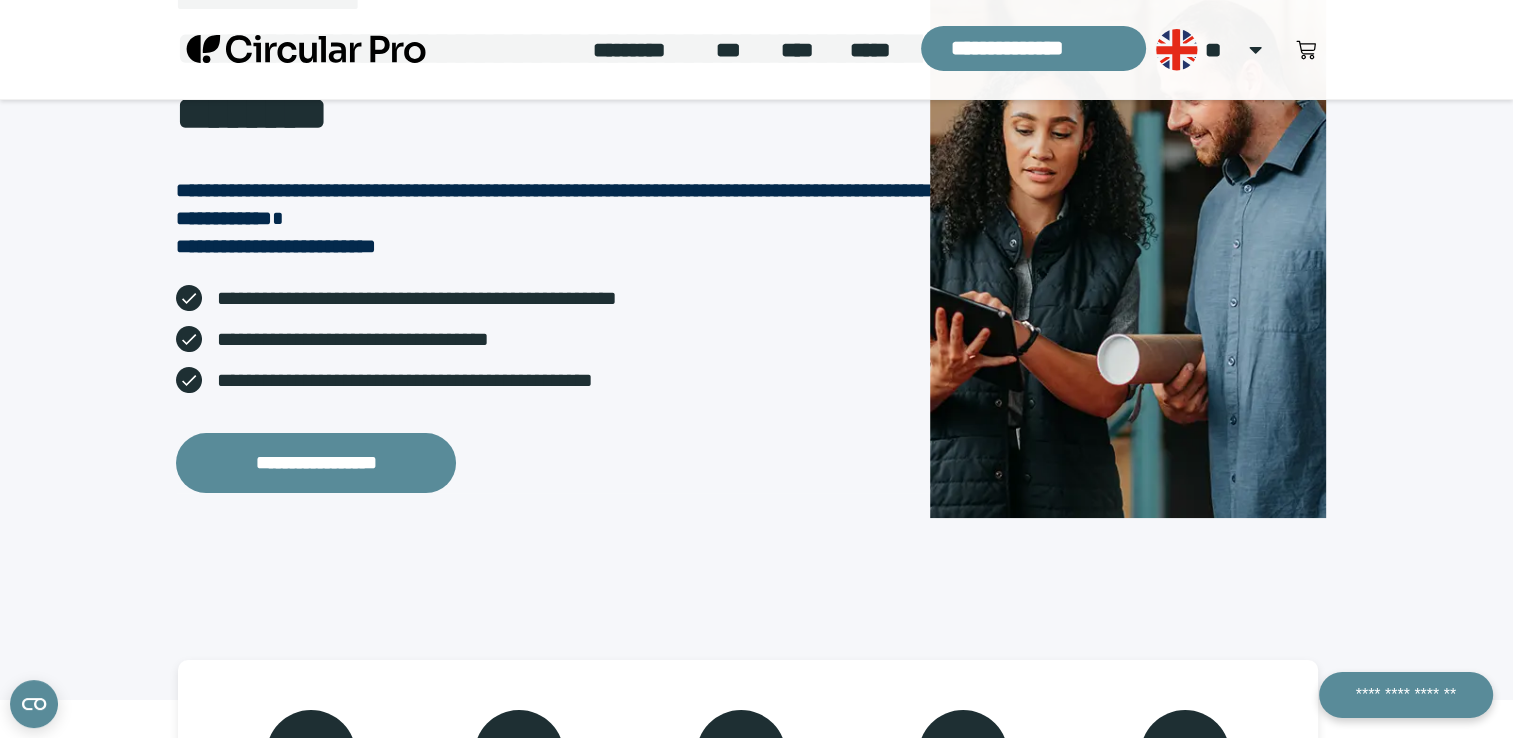 click on "***" 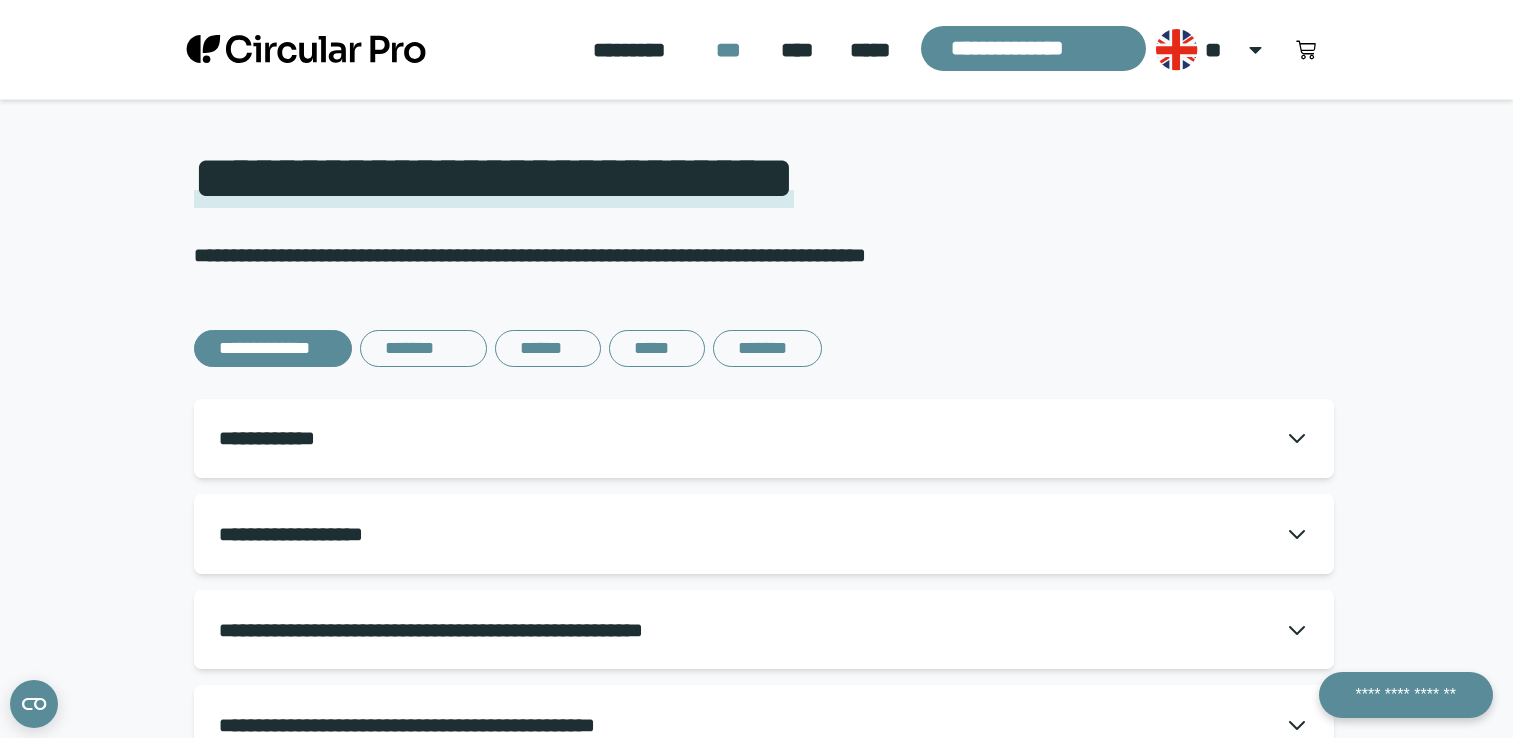 scroll, scrollTop: 100, scrollLeft: 0, axis: vertical 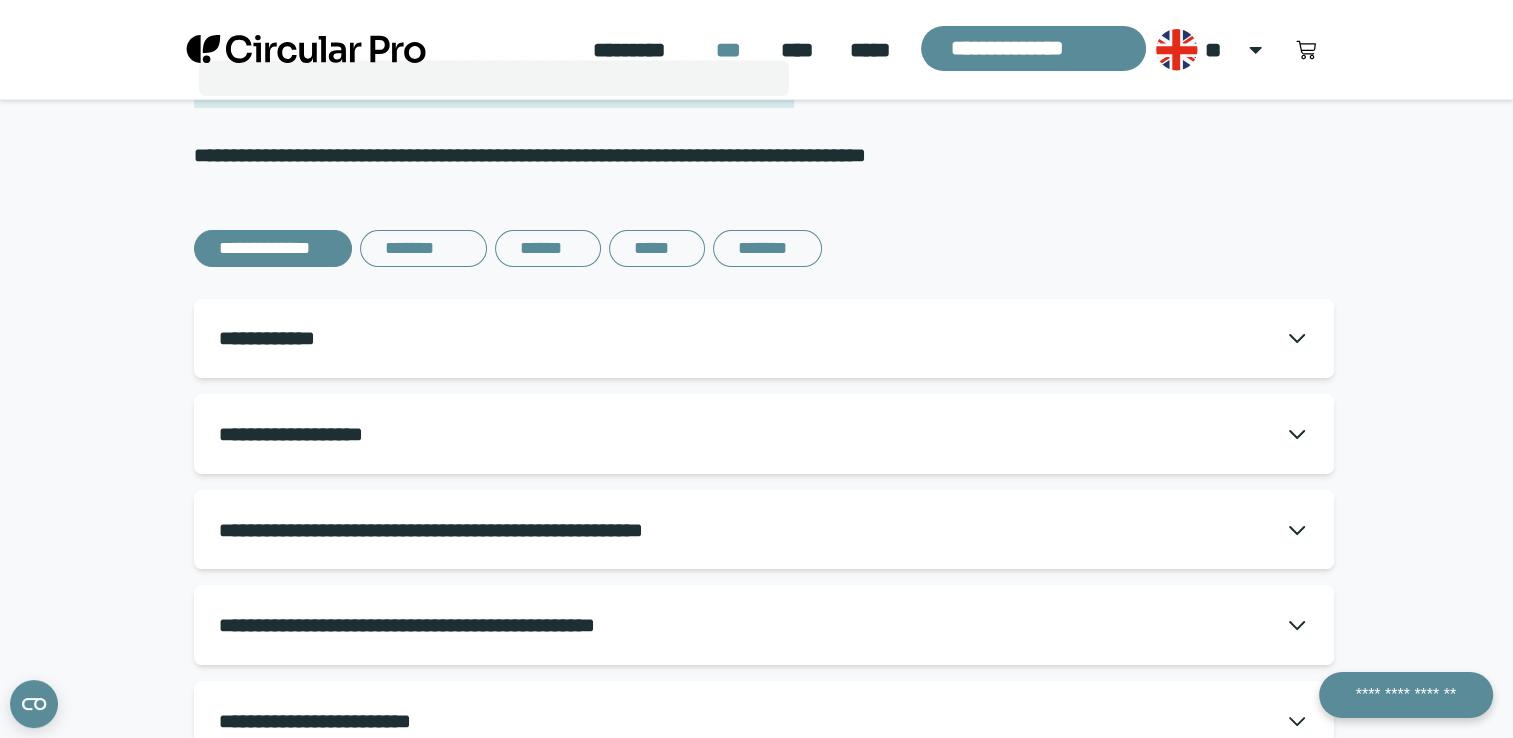 click on "**********" at bounding box center [764, 339] 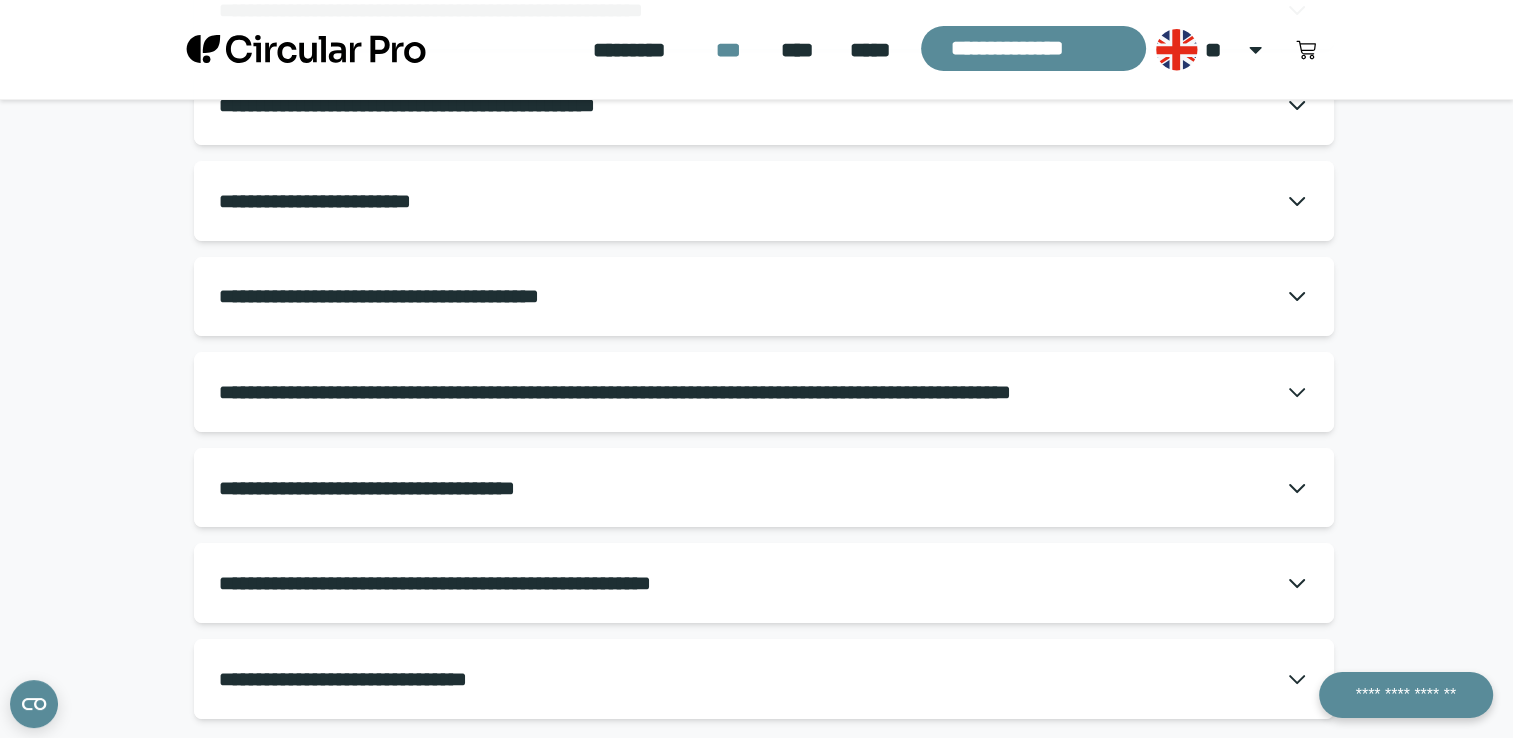 scroll, scrollTop: 800, scrollLeft: 0, axis: vertical 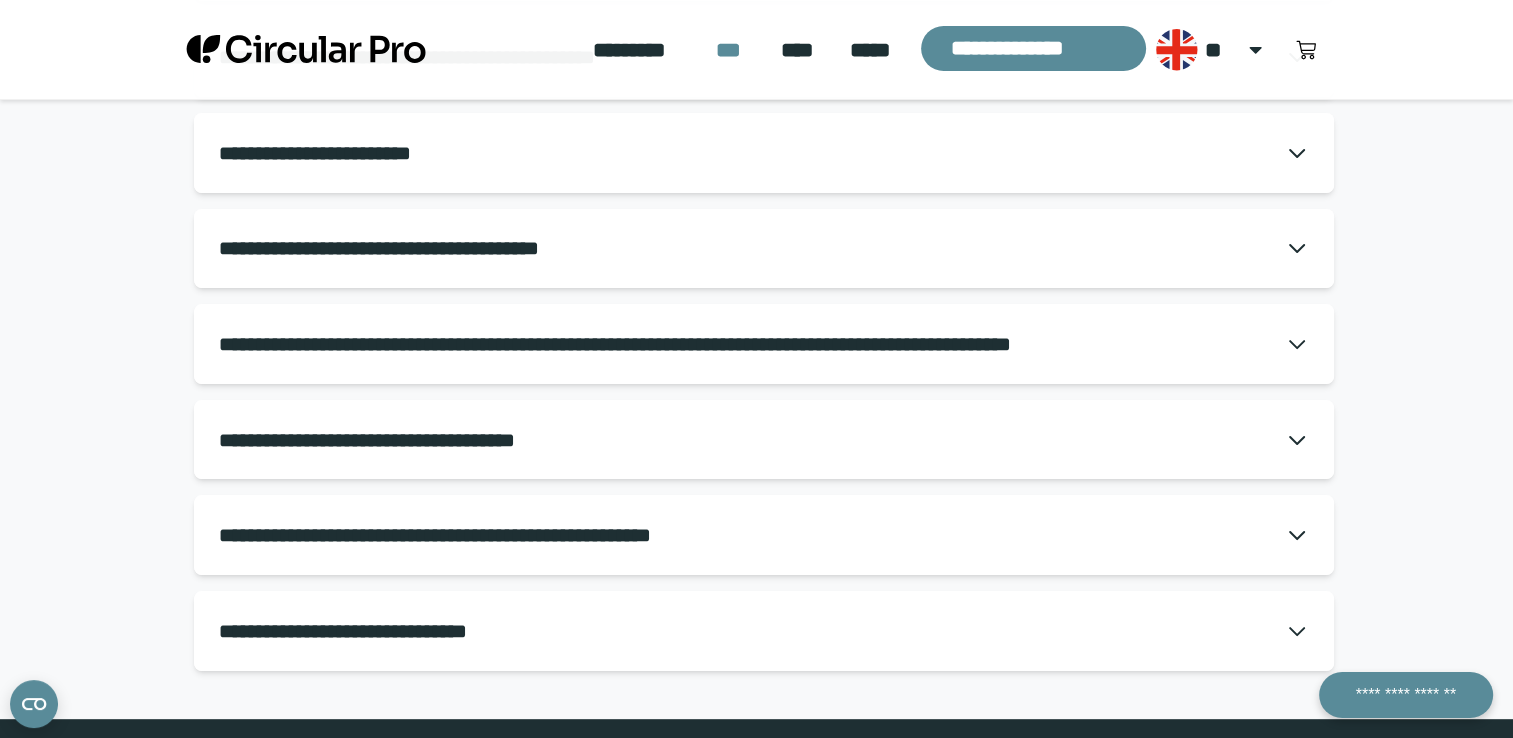 click on "**********" at bounding box center [764, 440] 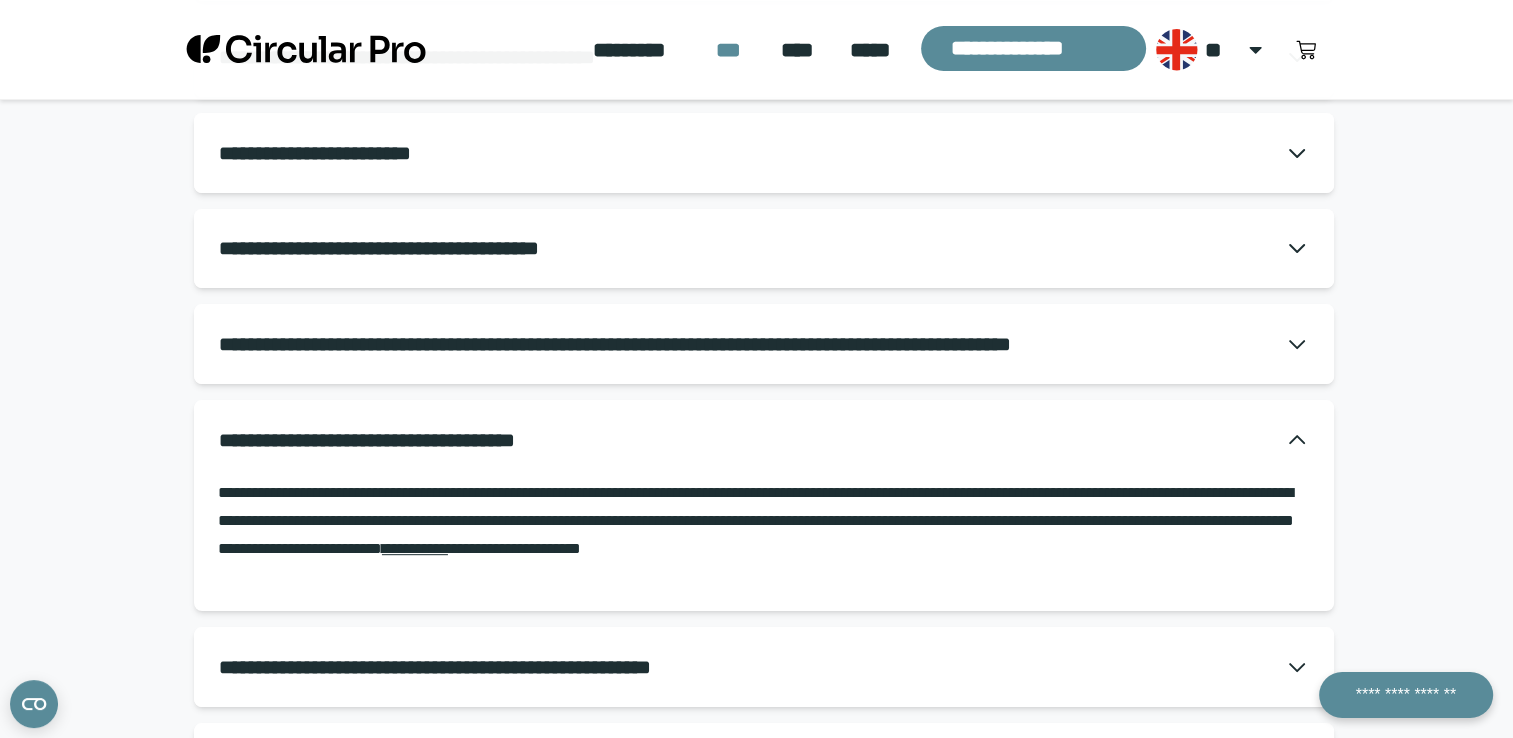 click on "**********" at bounding box center (764, 521) 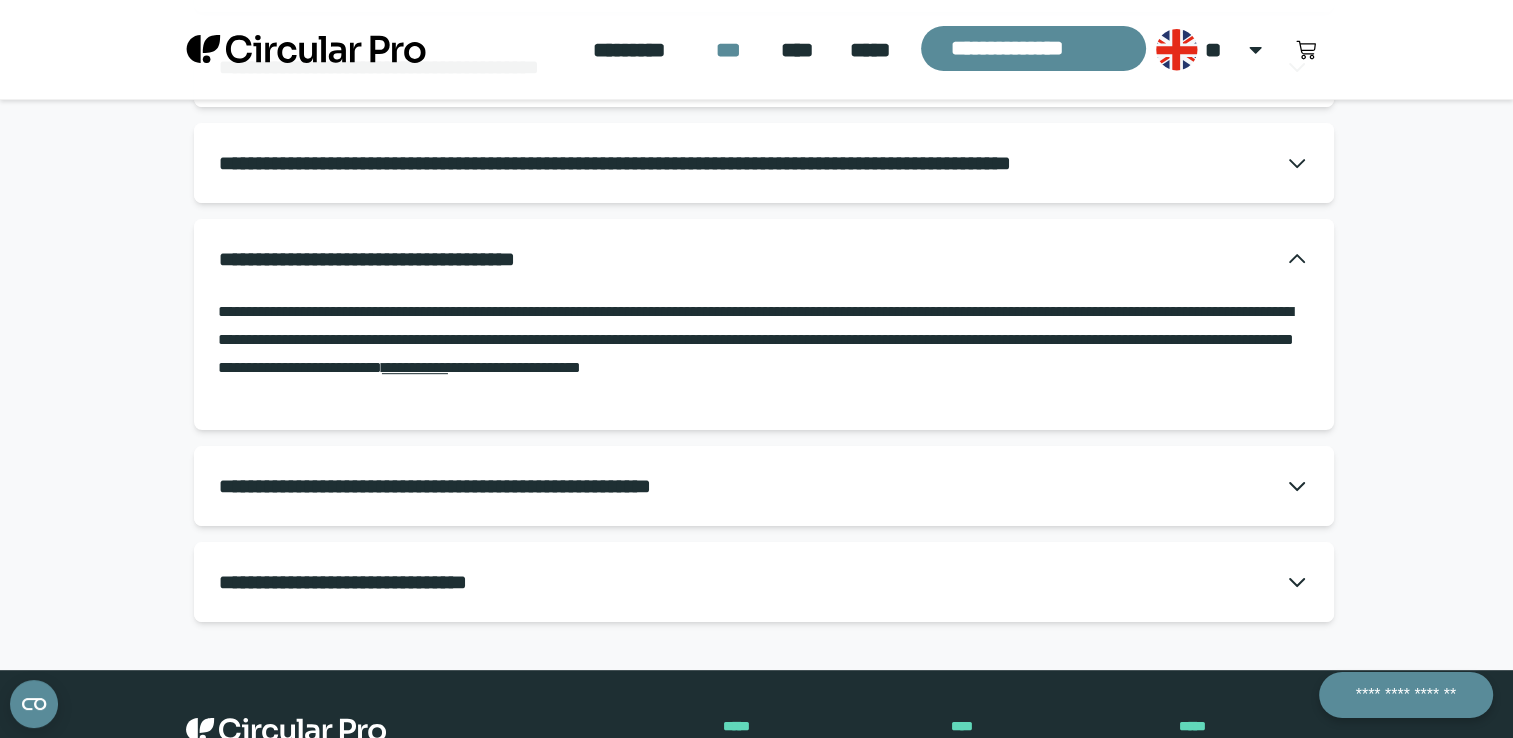 scroll, scrollTop: 1000, scrollLeft: 0, axis: vertical 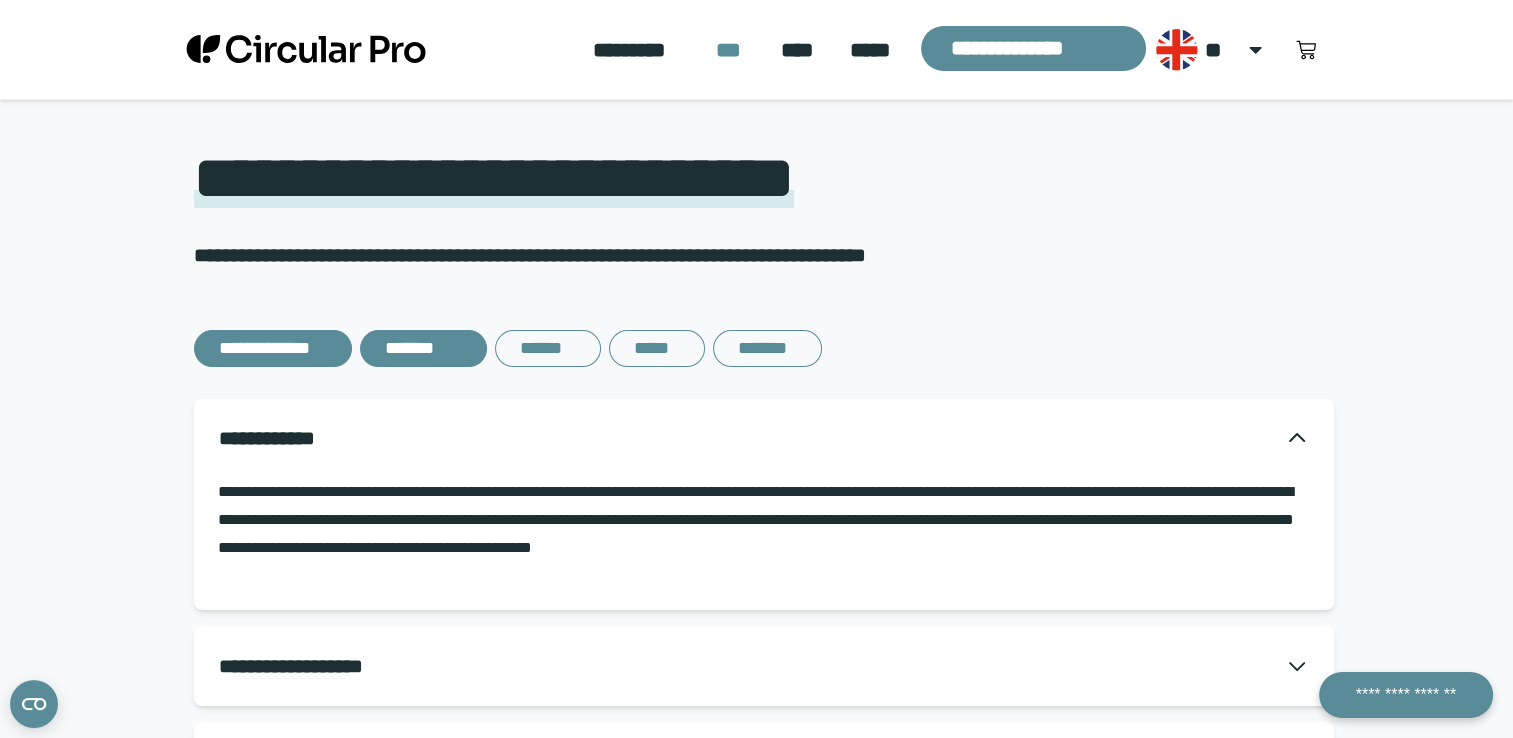 click on "*******" at bounding box center [423, 348] 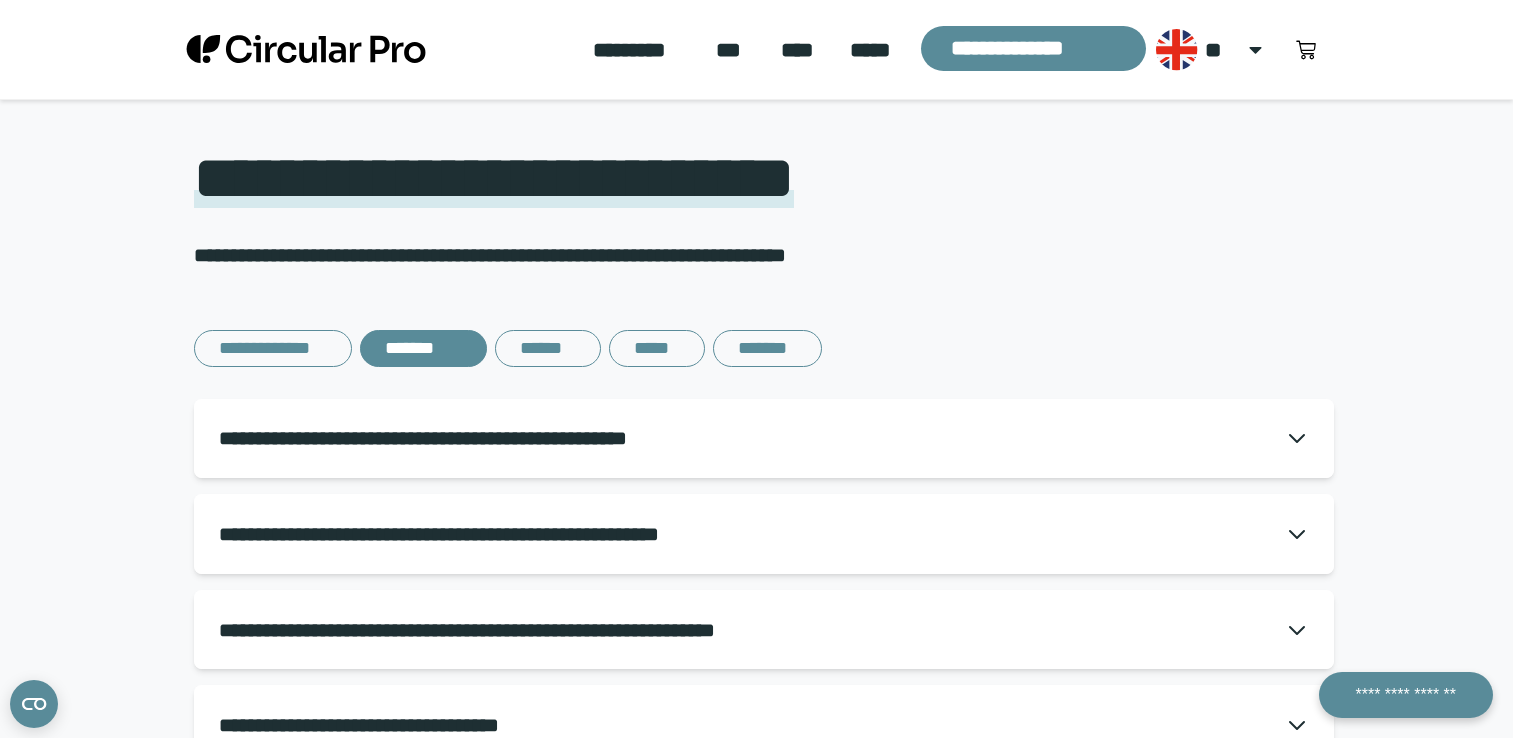 scroll, scrollTop: 200, scrollLeft: 0, axis: vertical 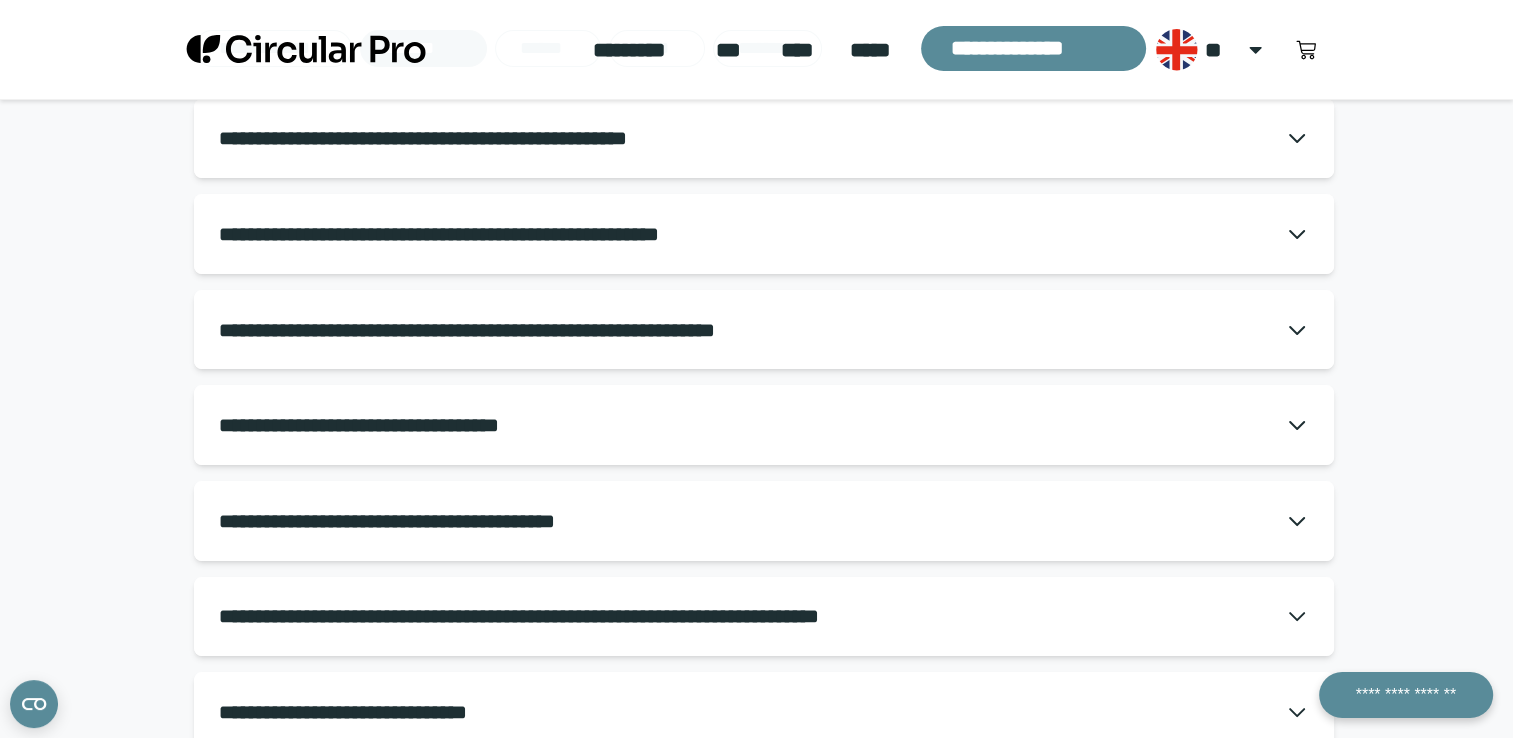 click on "**********" at bounding box center [440, 521] 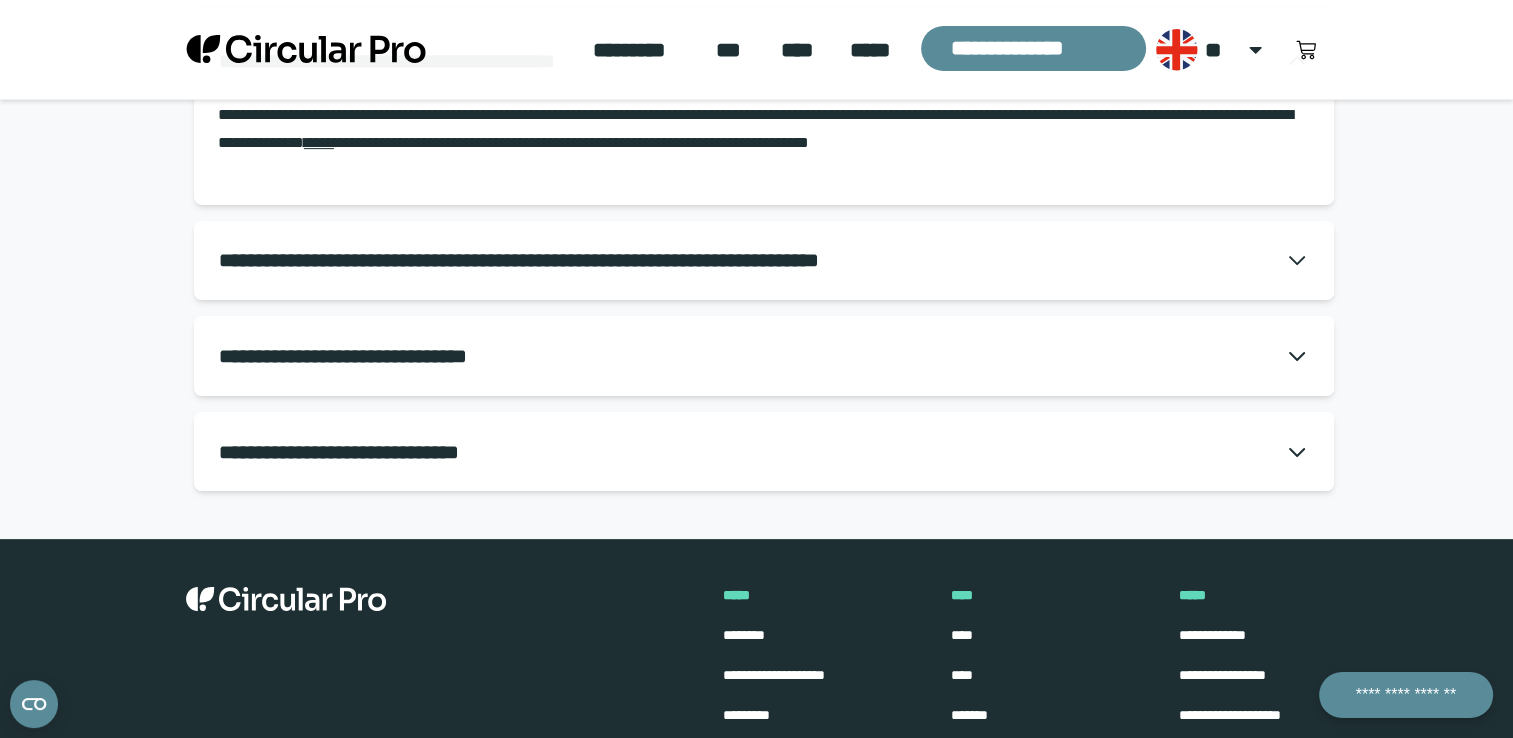 scroll, scrollTop: 700, scrollLeft: 0, axis: vertical 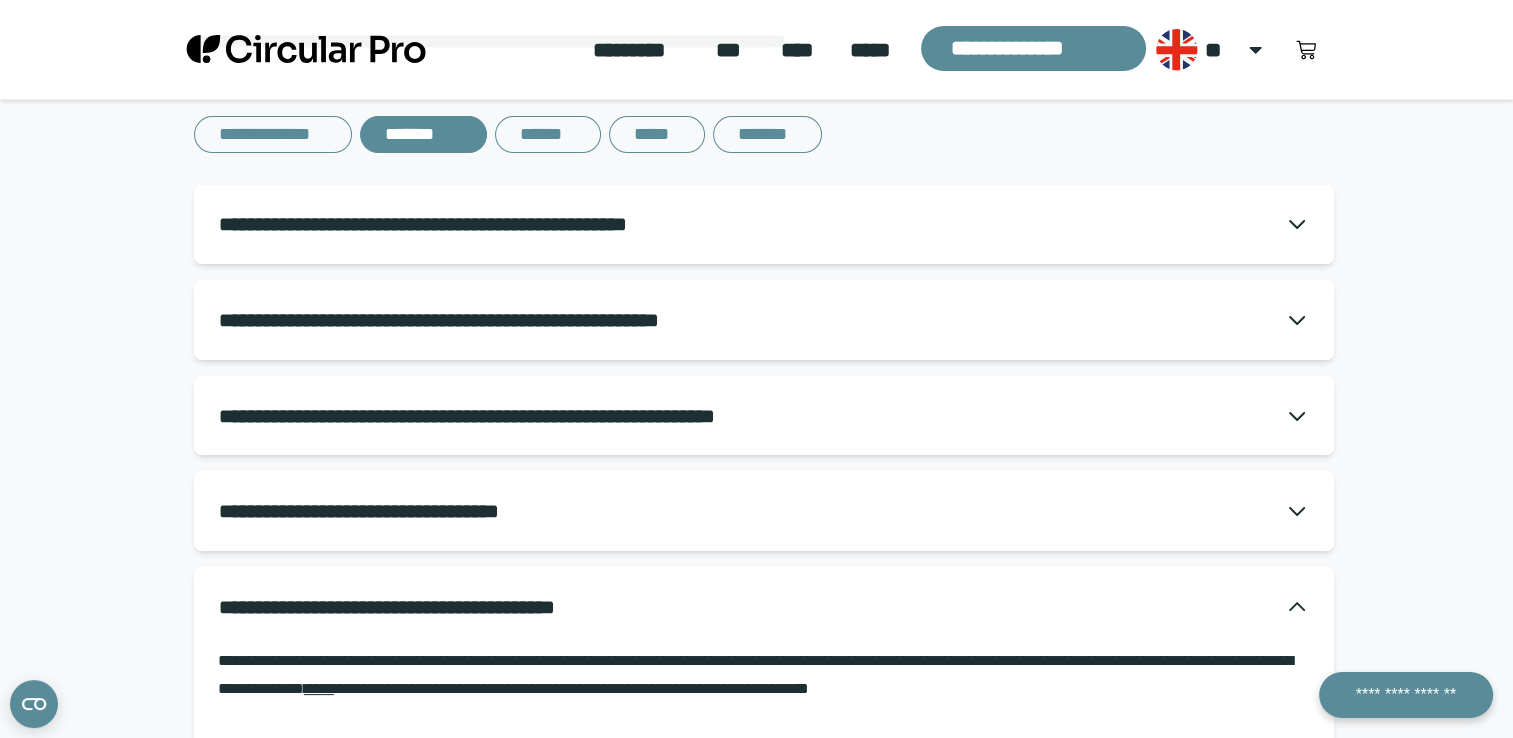 click on "**********" at bounding box center [764, 416] 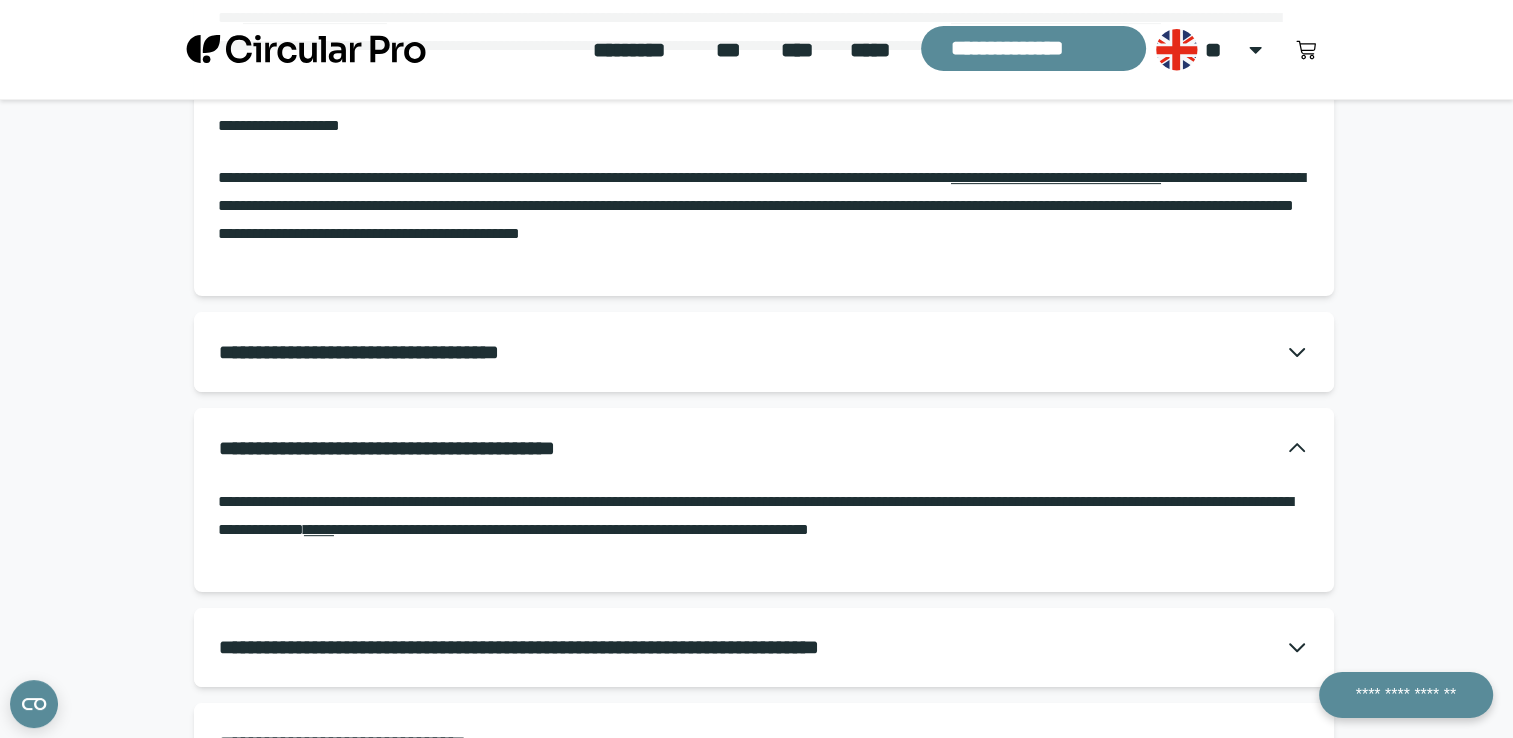 scroll, scrollTop: 1014, scrollLeft: 0, axis: vertical 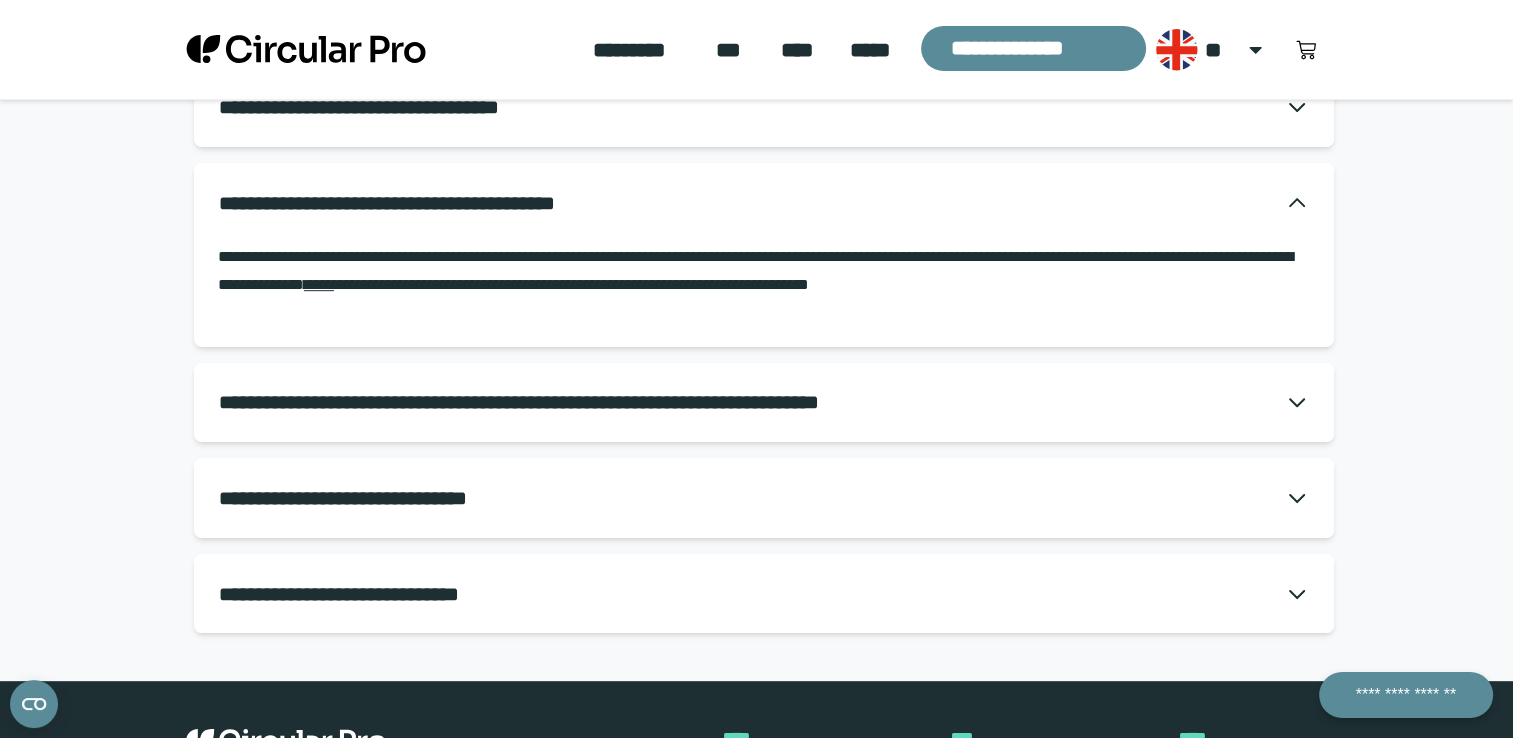 click on "**********" at bounding box center (616, 402) 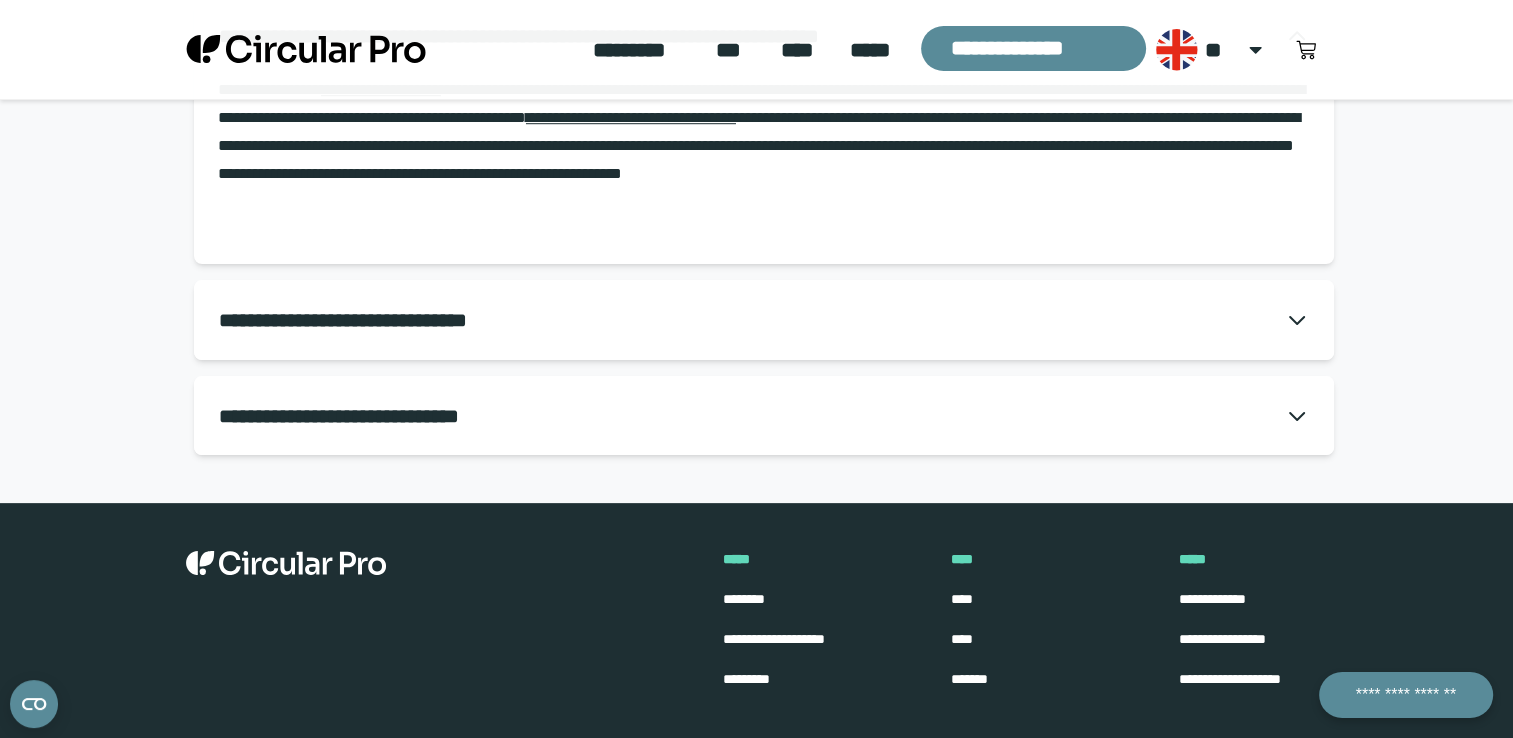scroll, scrollTop: 1414, scrollLeft: 0, axis: vertical 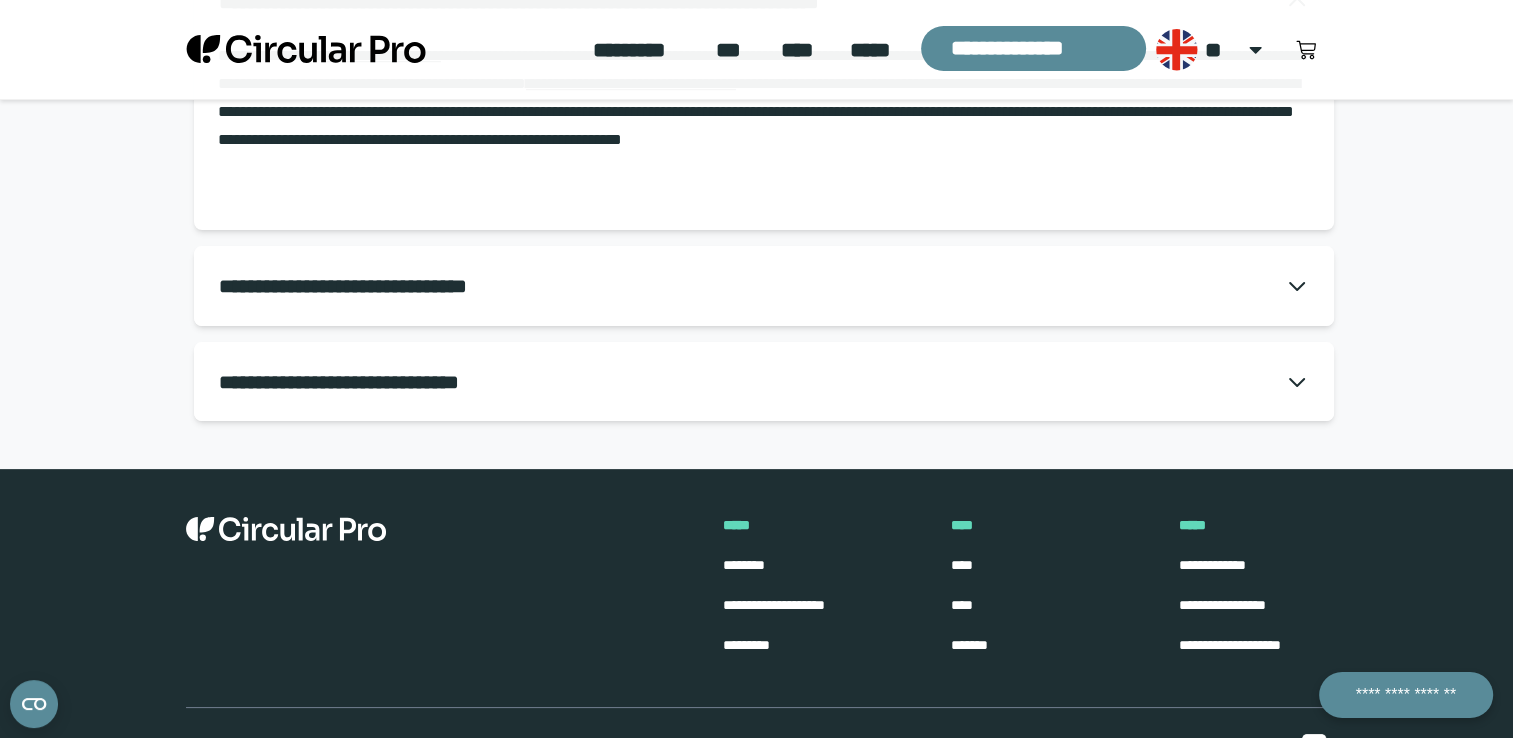 click on "**********" at bounding box center (764, 286) 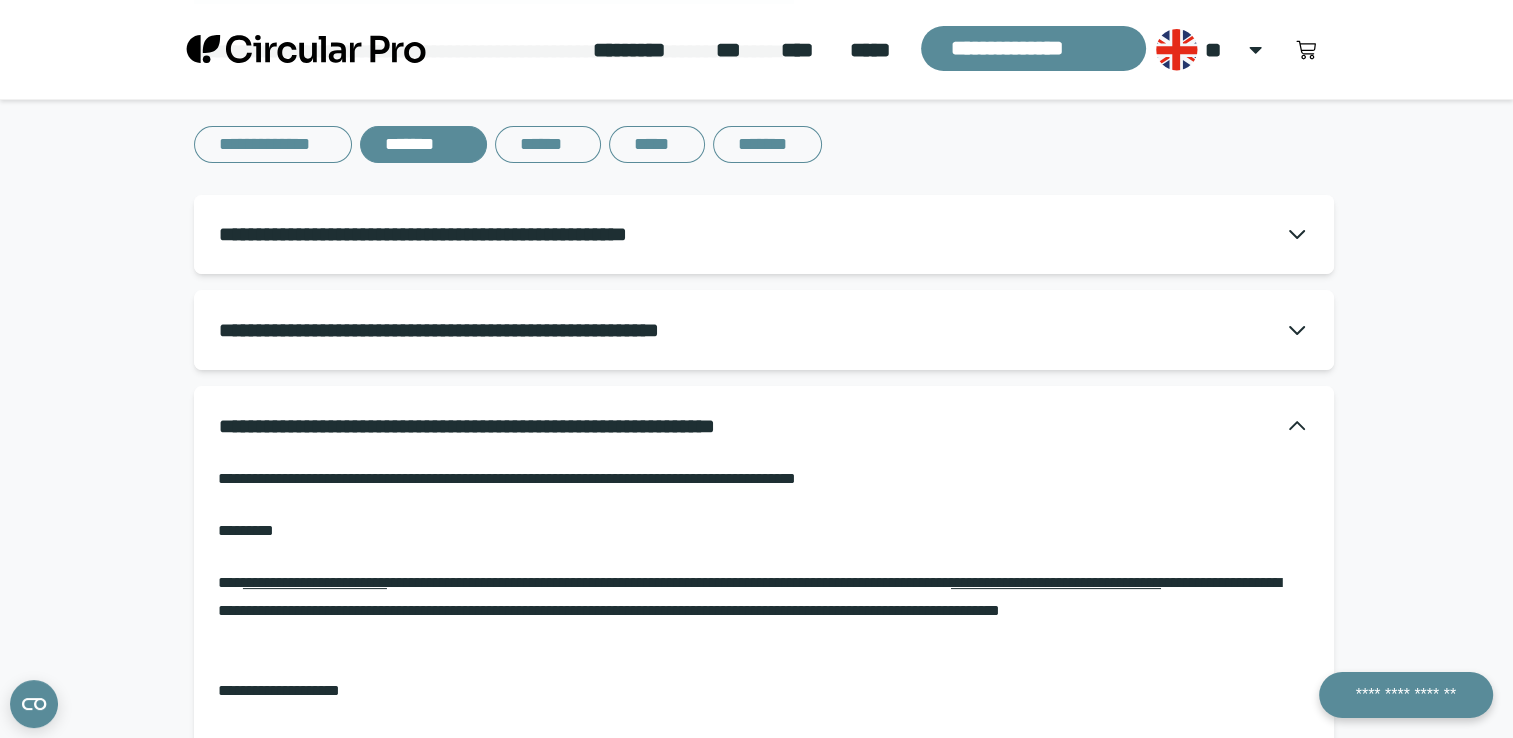 scroll, scrollTop: 130, scrollLeft: 0, axis: vertical 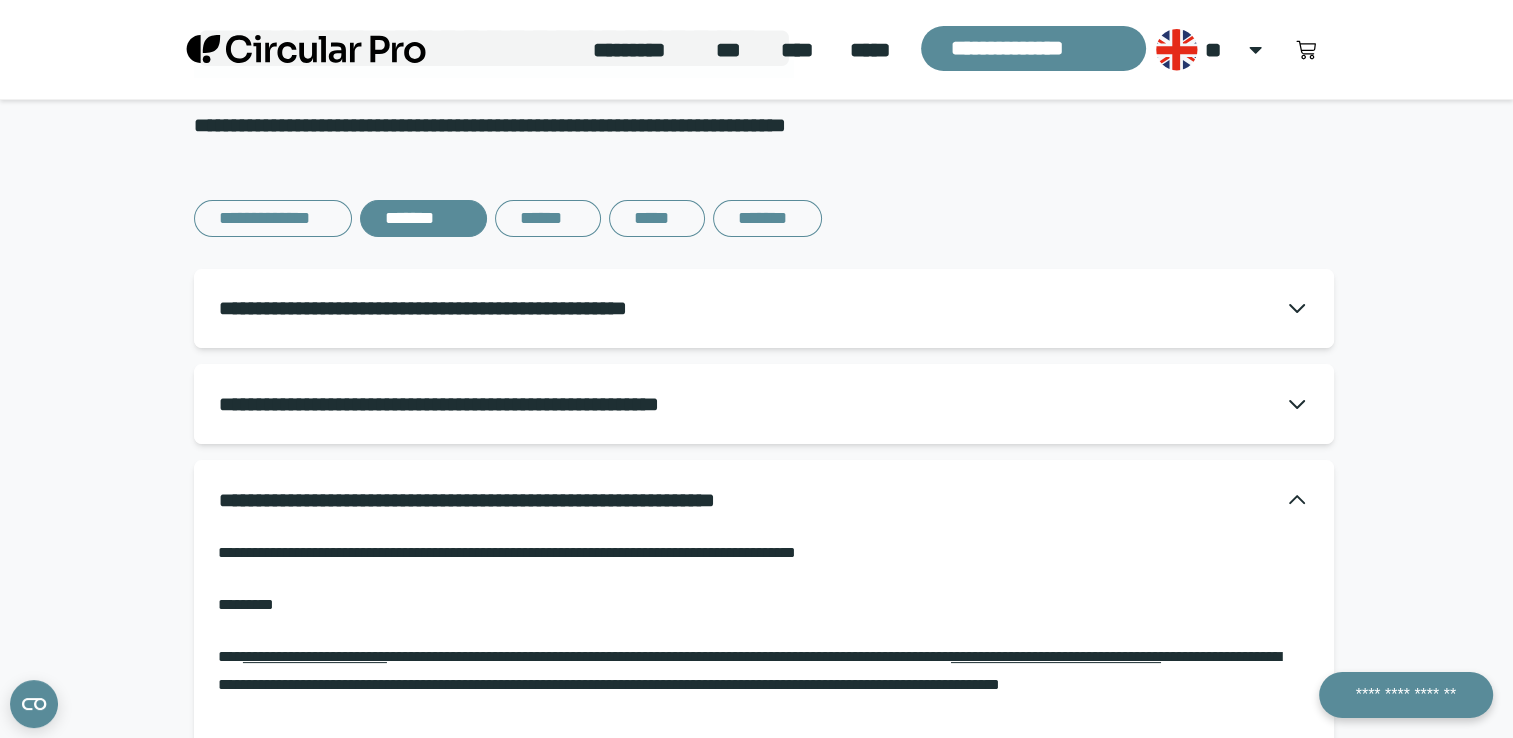 click on "**********" at bounding box center [488, 308] 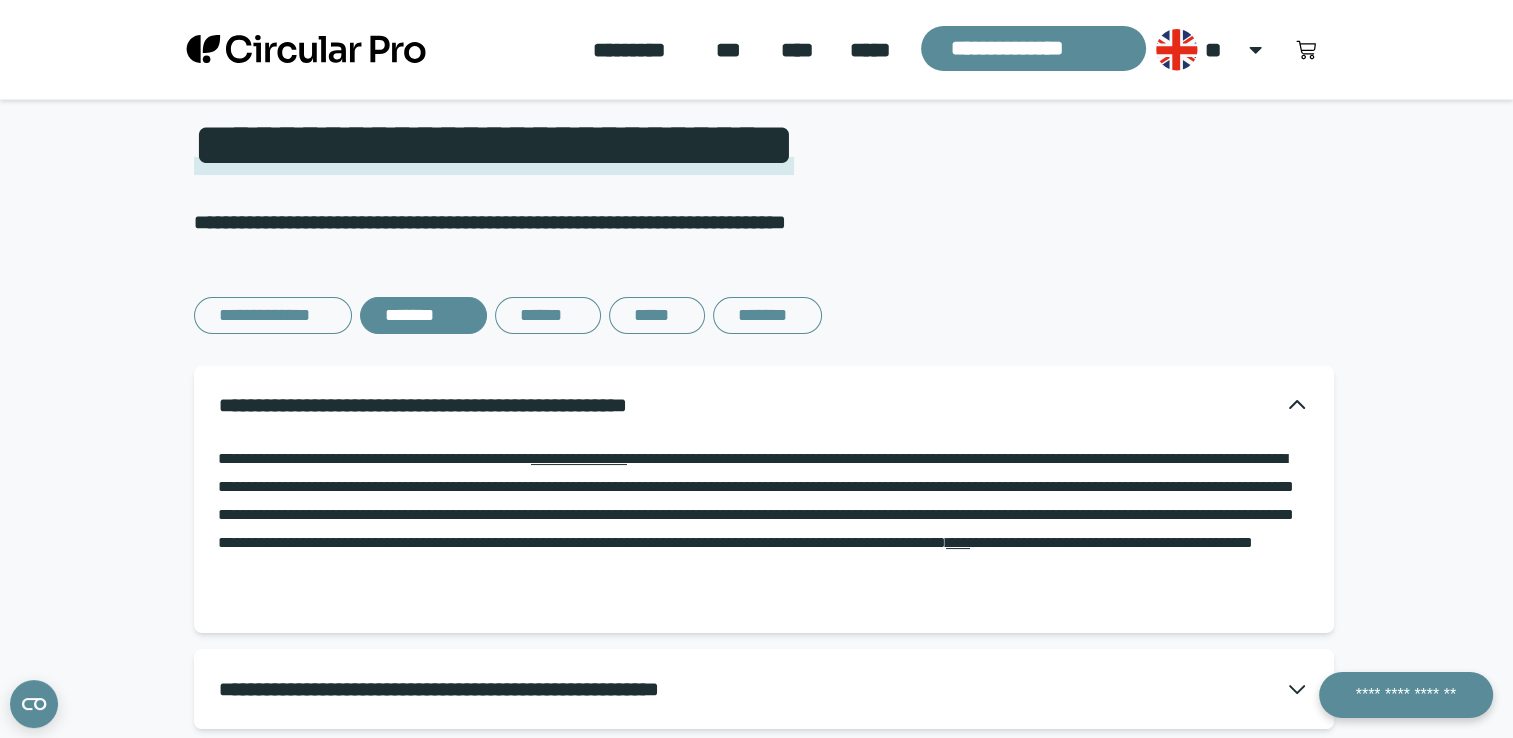 scroll, scrollTop: 0, scrollLeft: 0, axis: both 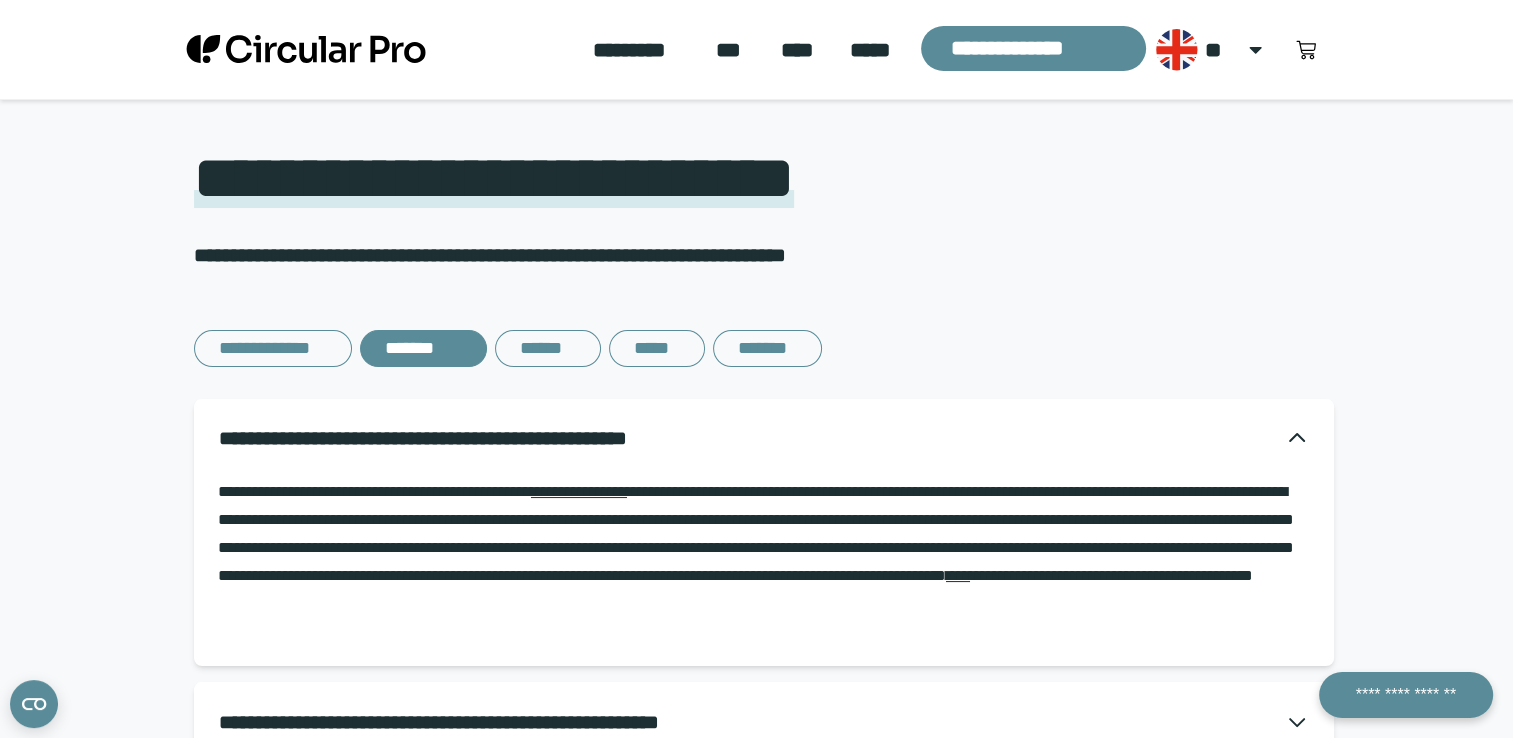 click on "*********" 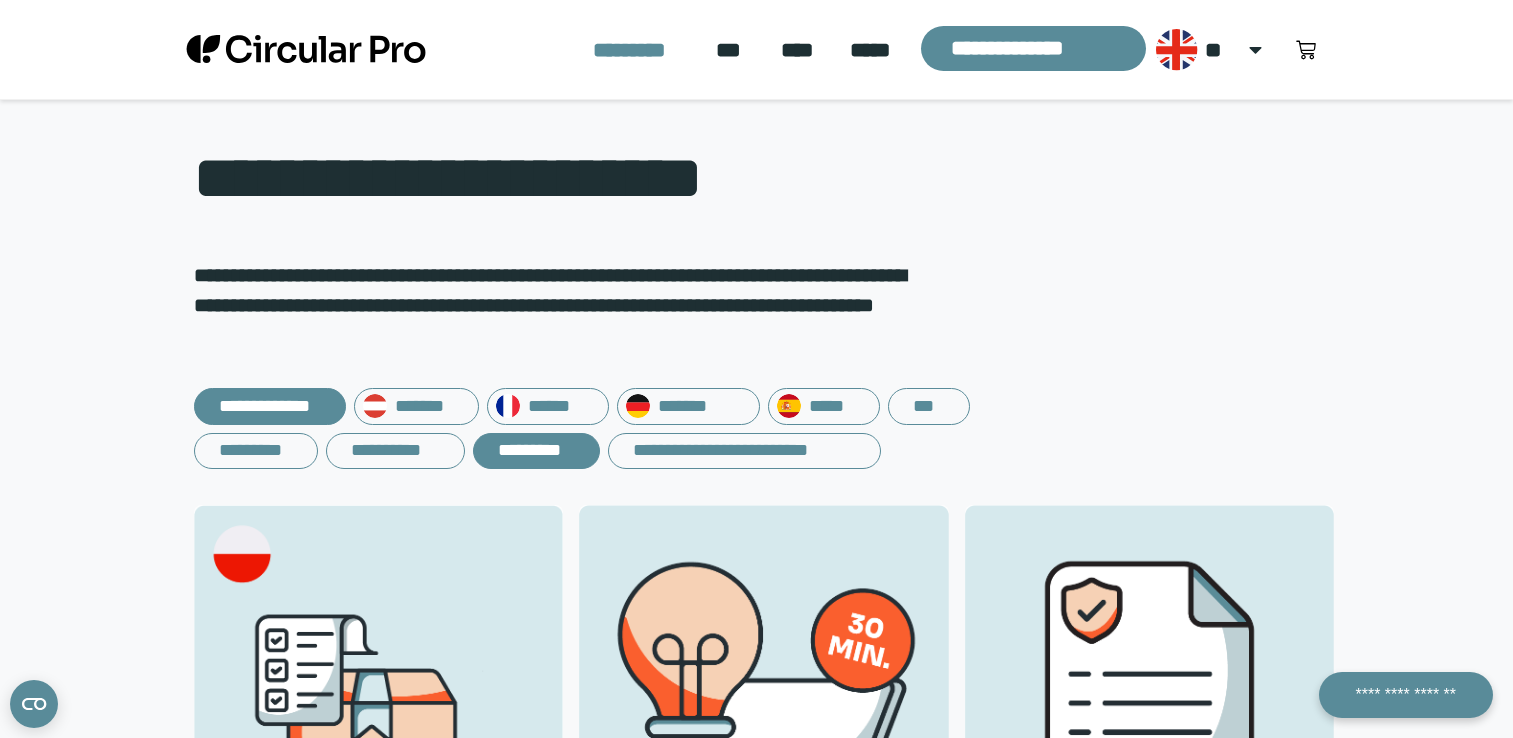 scroll, scrollTop: 0, scrollLeft: 0, axis: both 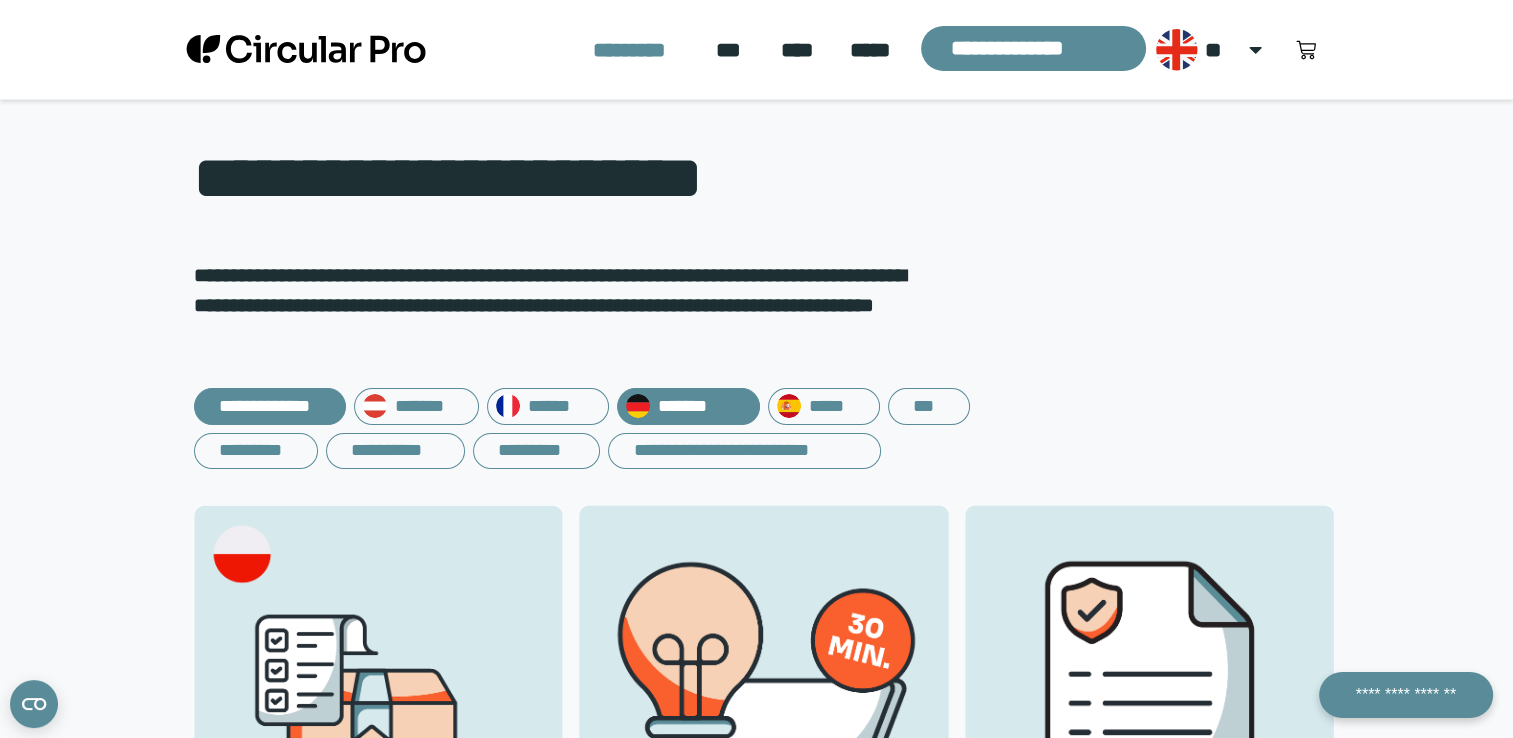click on "*******" at bounding box center (688, 406) 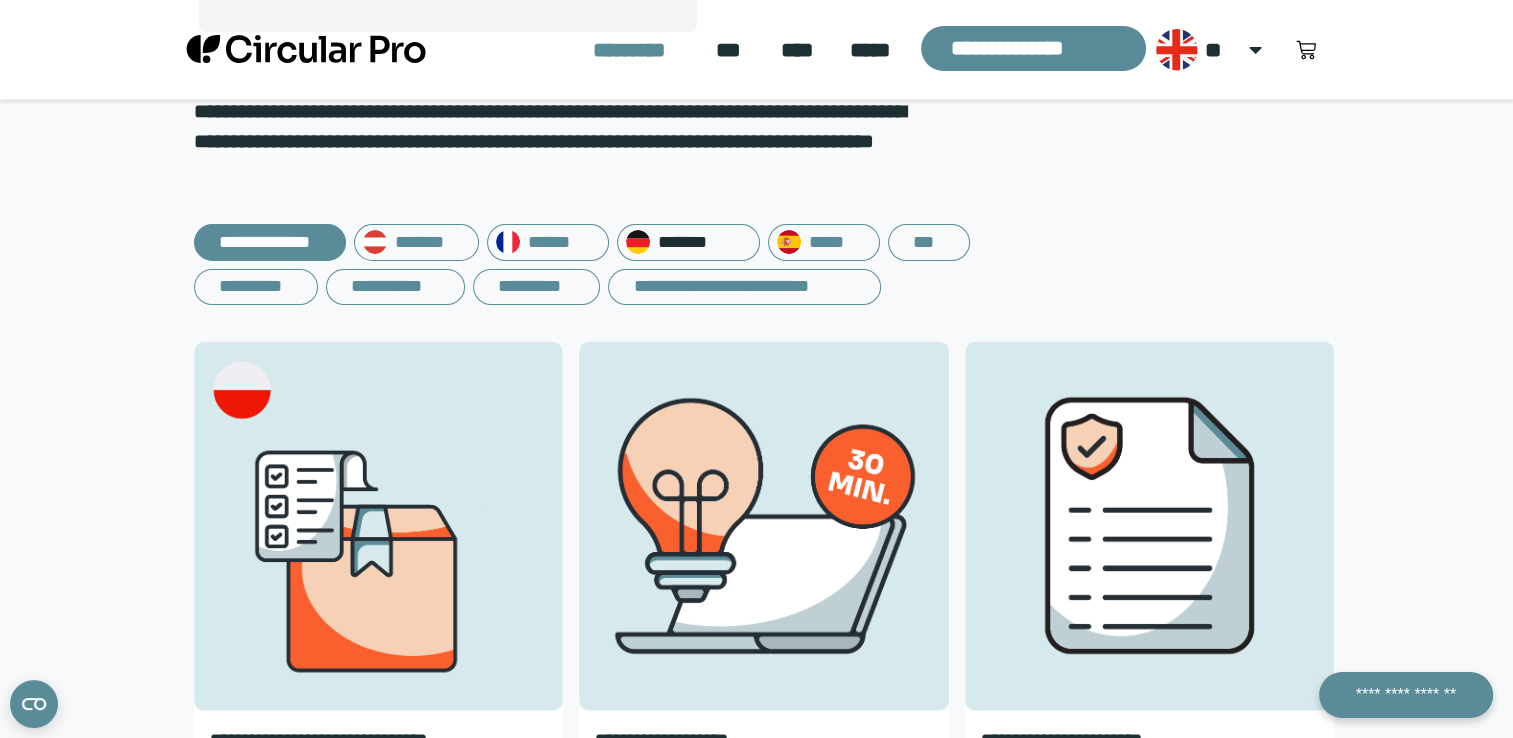 scroll, scrollTop: 200, scrollLeft: 0, axis: vertical 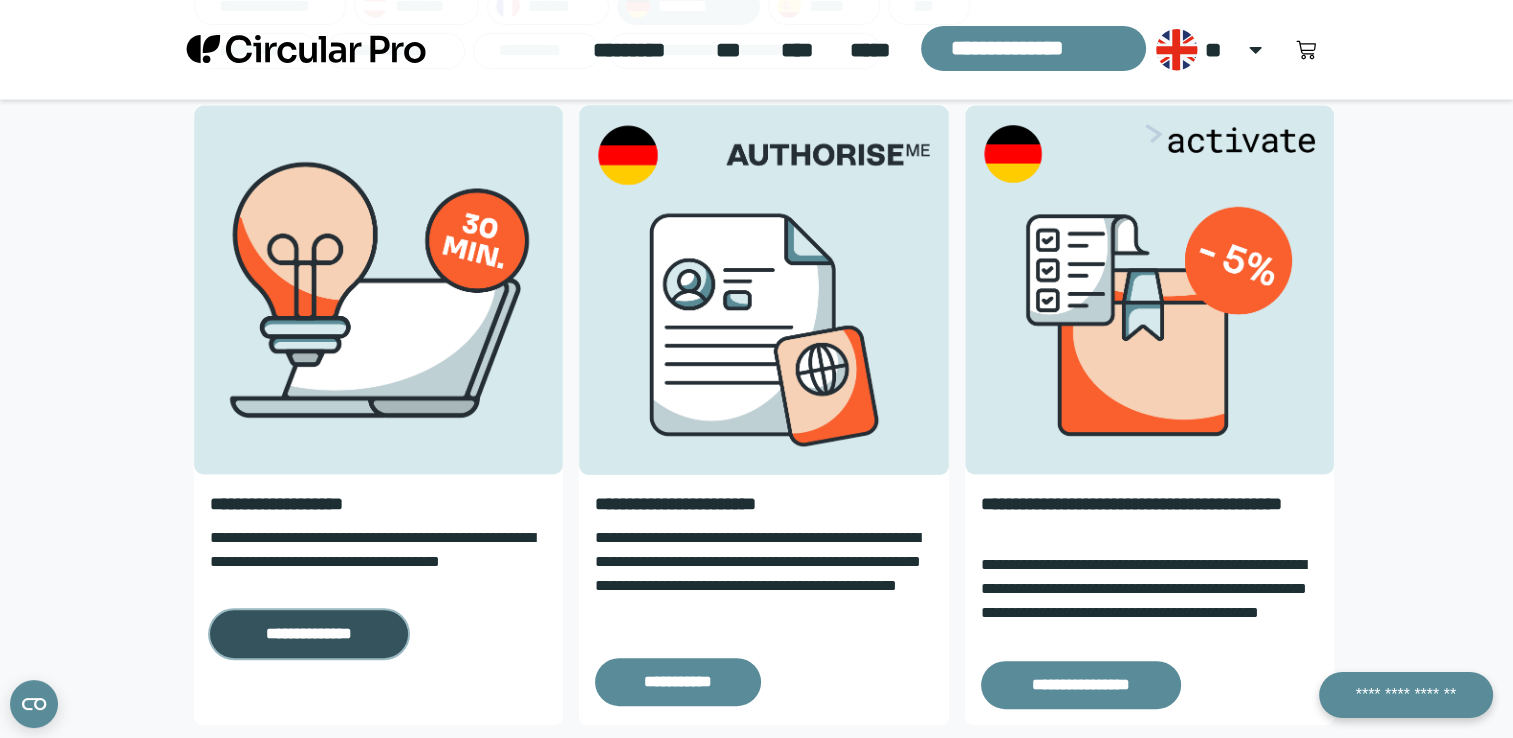 click on "**********" at bounding box center (309, 634) 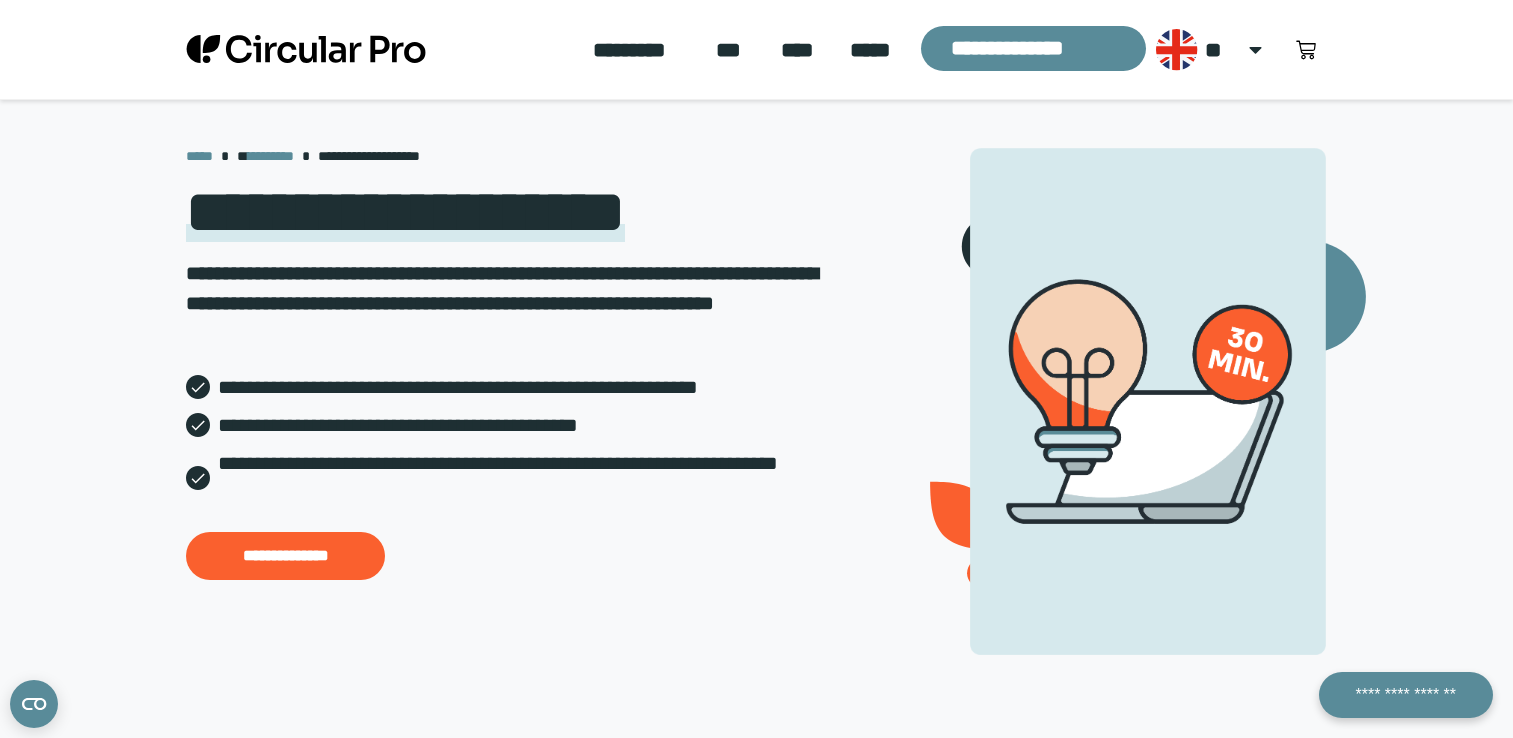 scroll, scrollTop: 0, scrollLeft: 0, axis: both 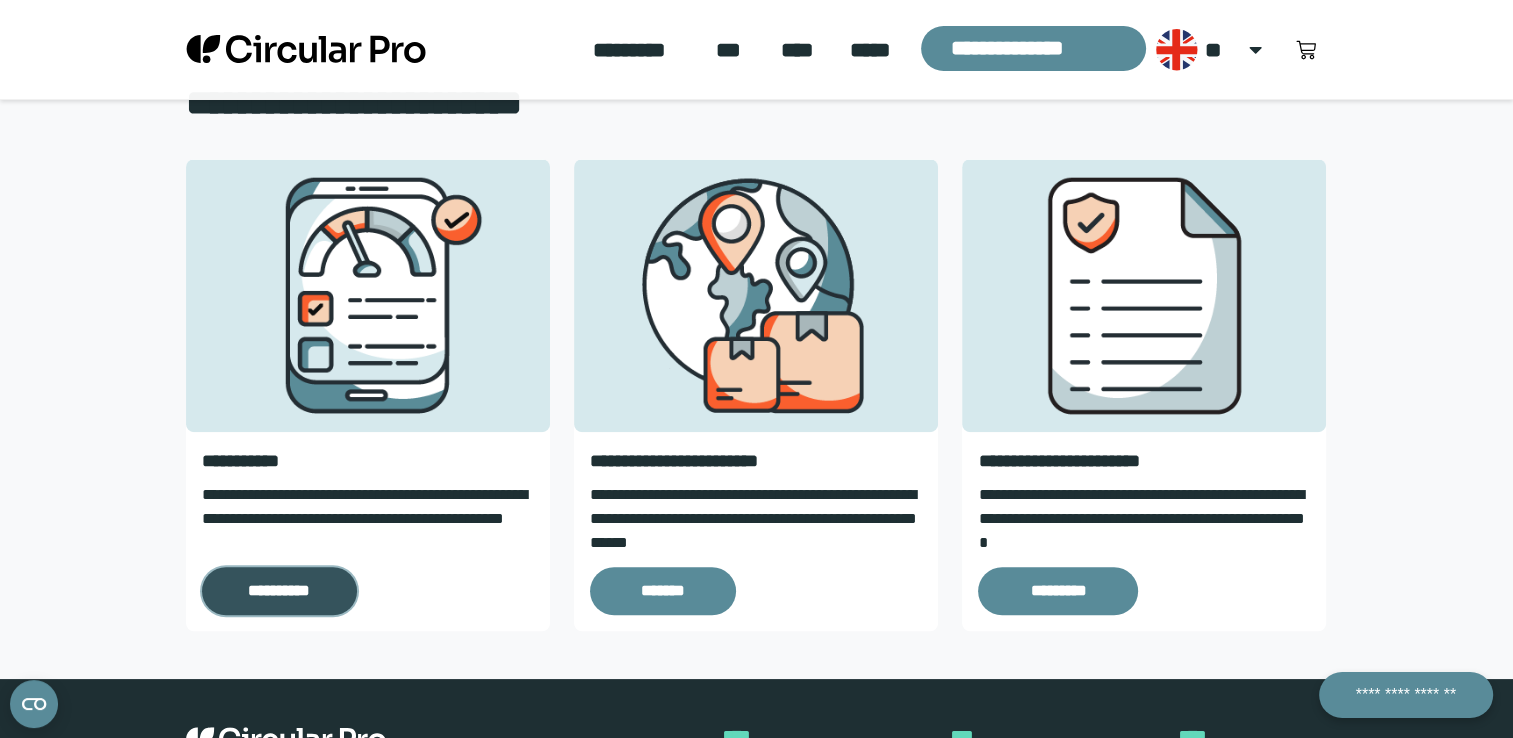 click on "**********" at bounding box center (279, 591) 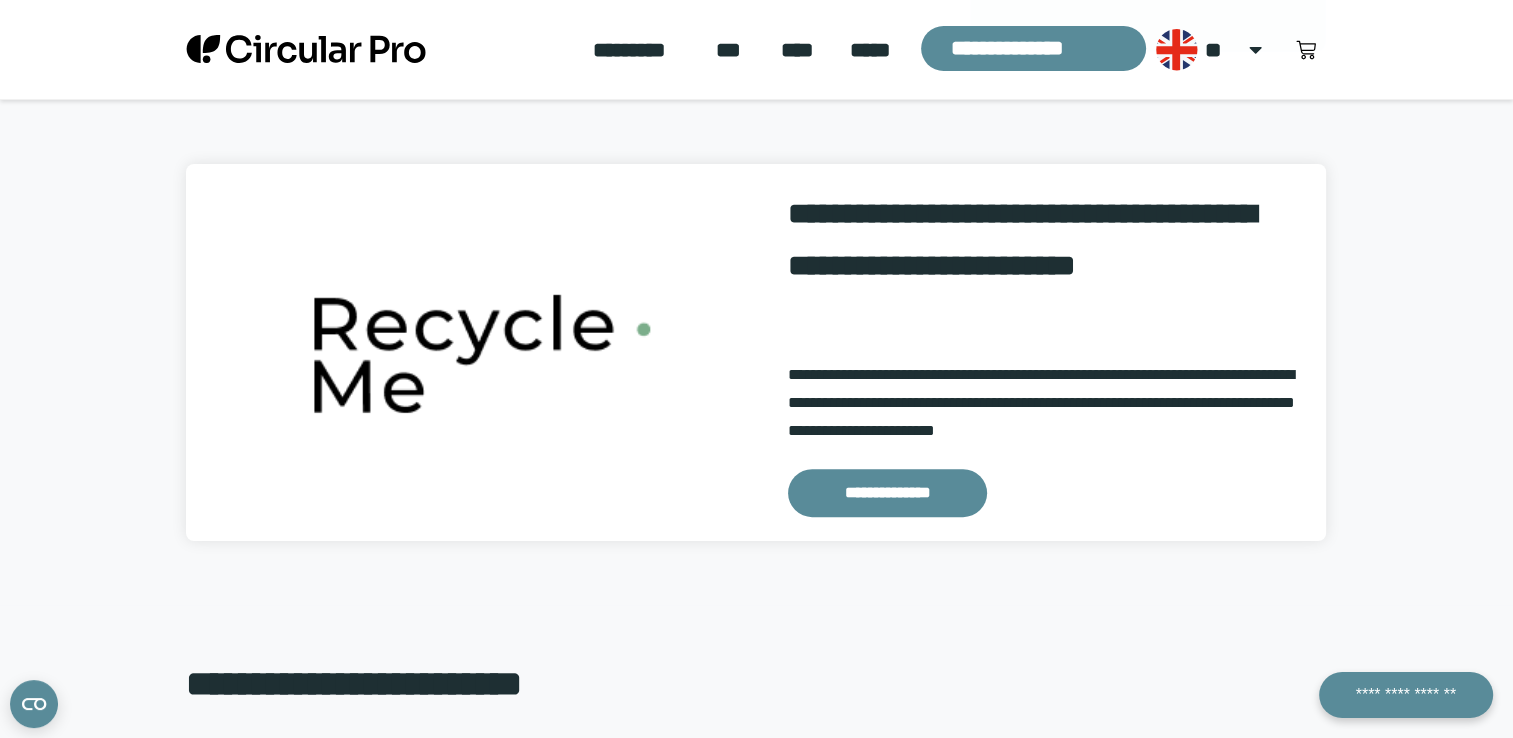 scroll, scrollTop: 532, scrollLeft: 0, axis: vertical 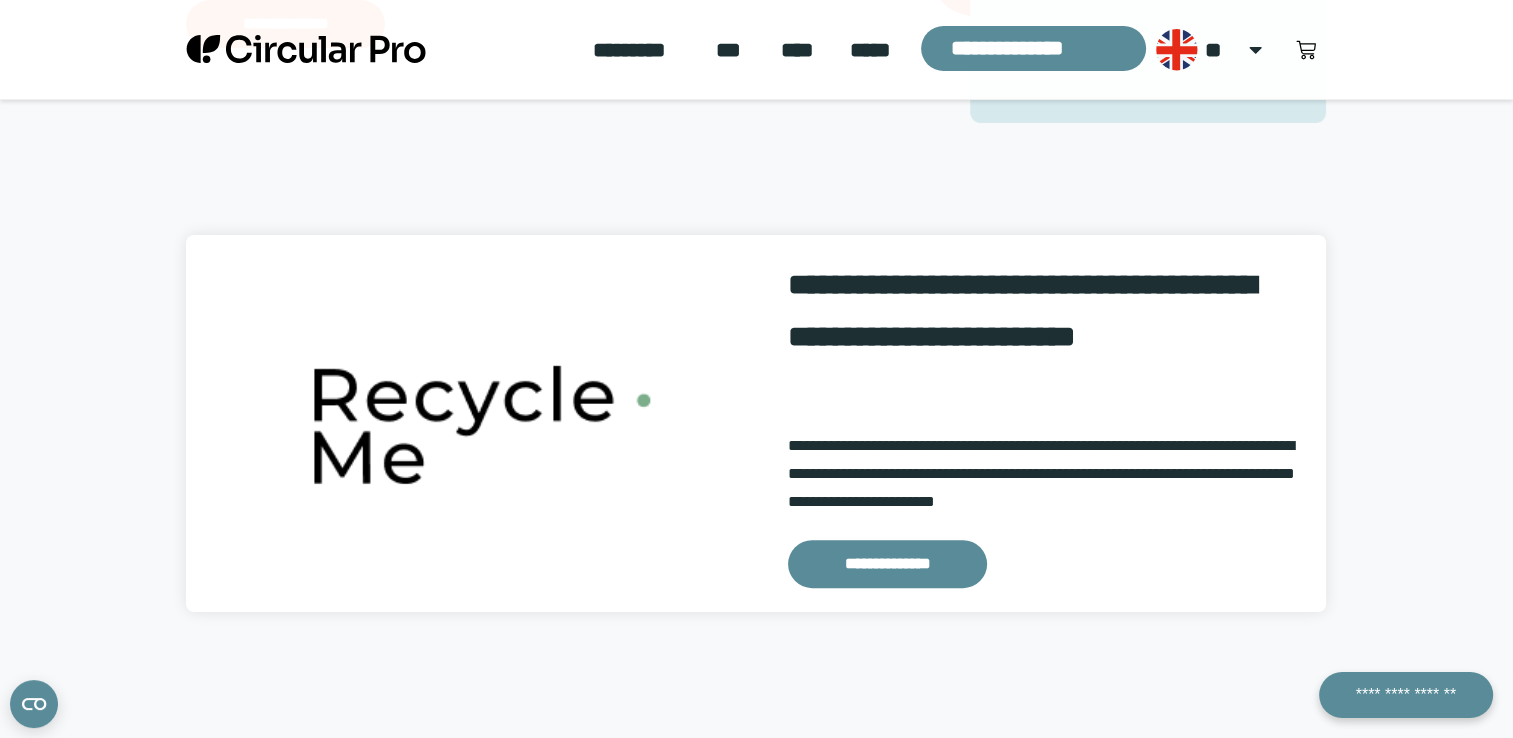 click on "*********" 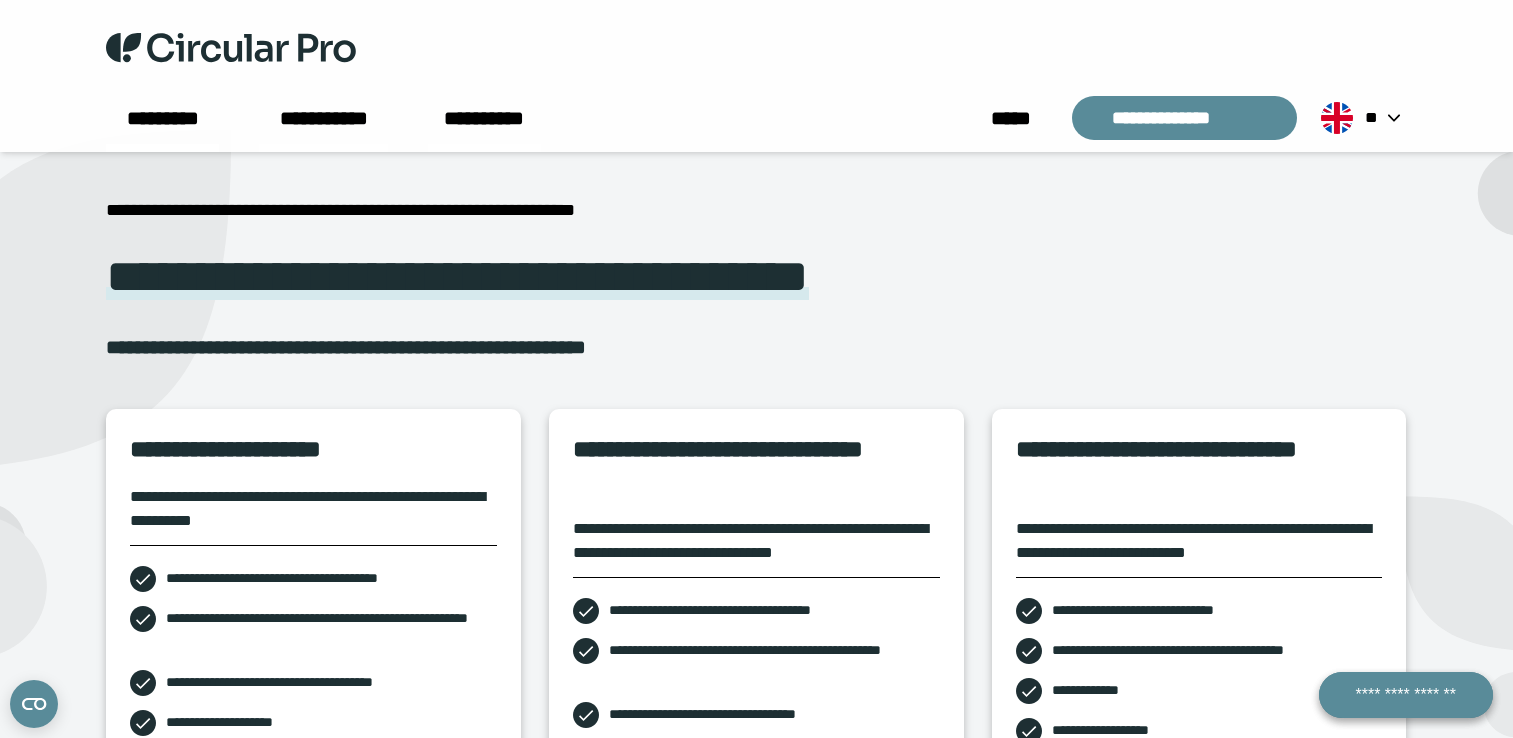 scroll, scrollTop: 0, scrollLeft: 0, axis: both 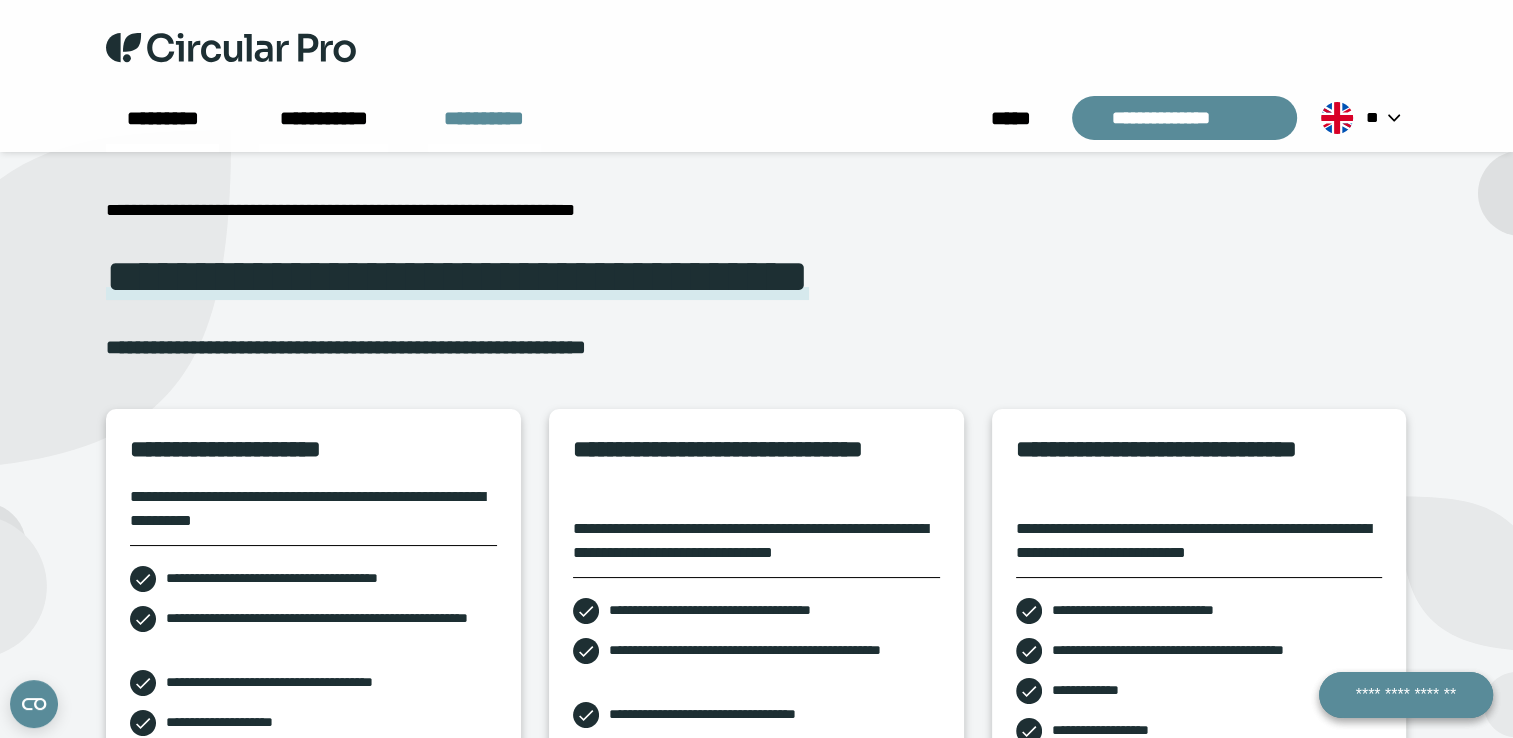 click on "**********" at bounding box center [484, 128] 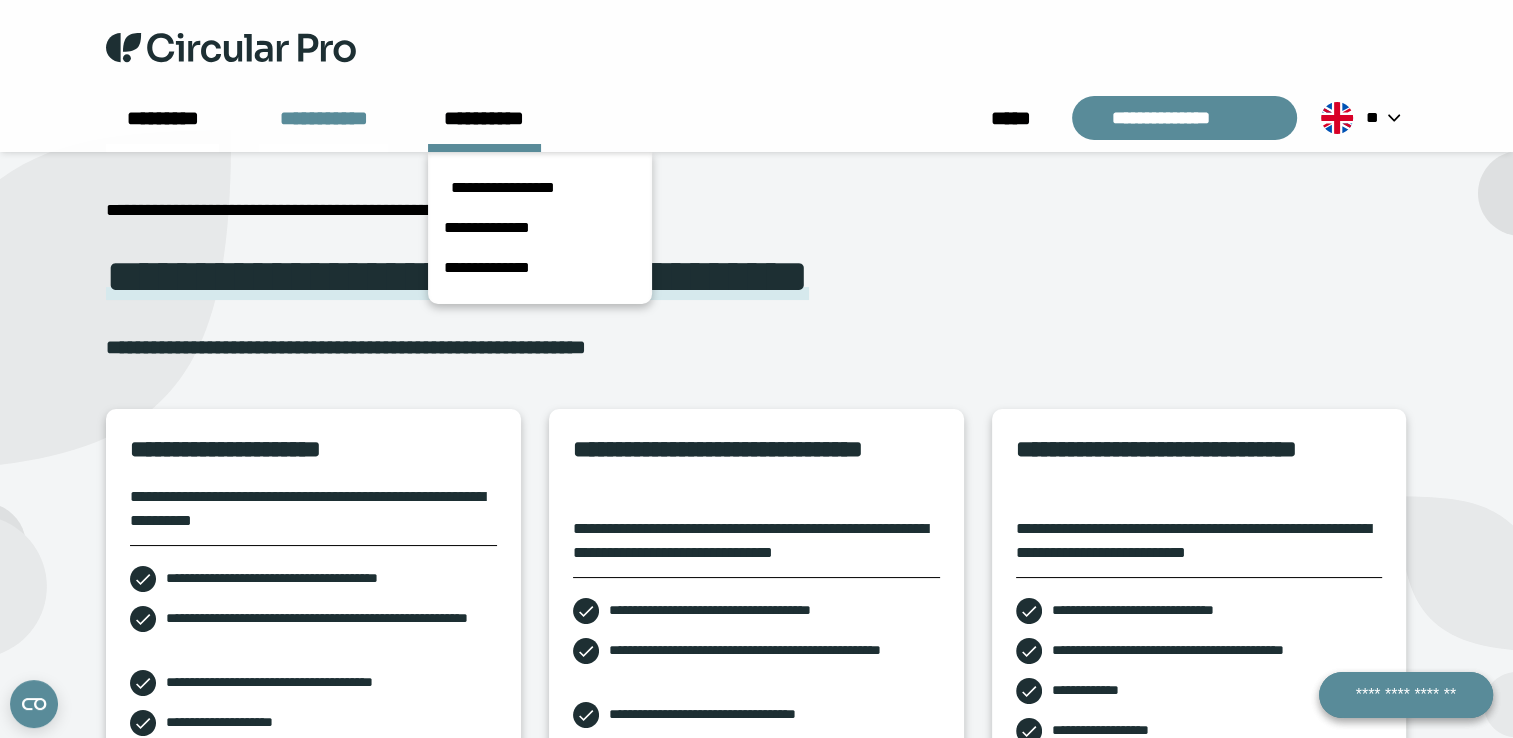 click on "**********" at bounding box center [323, 128] 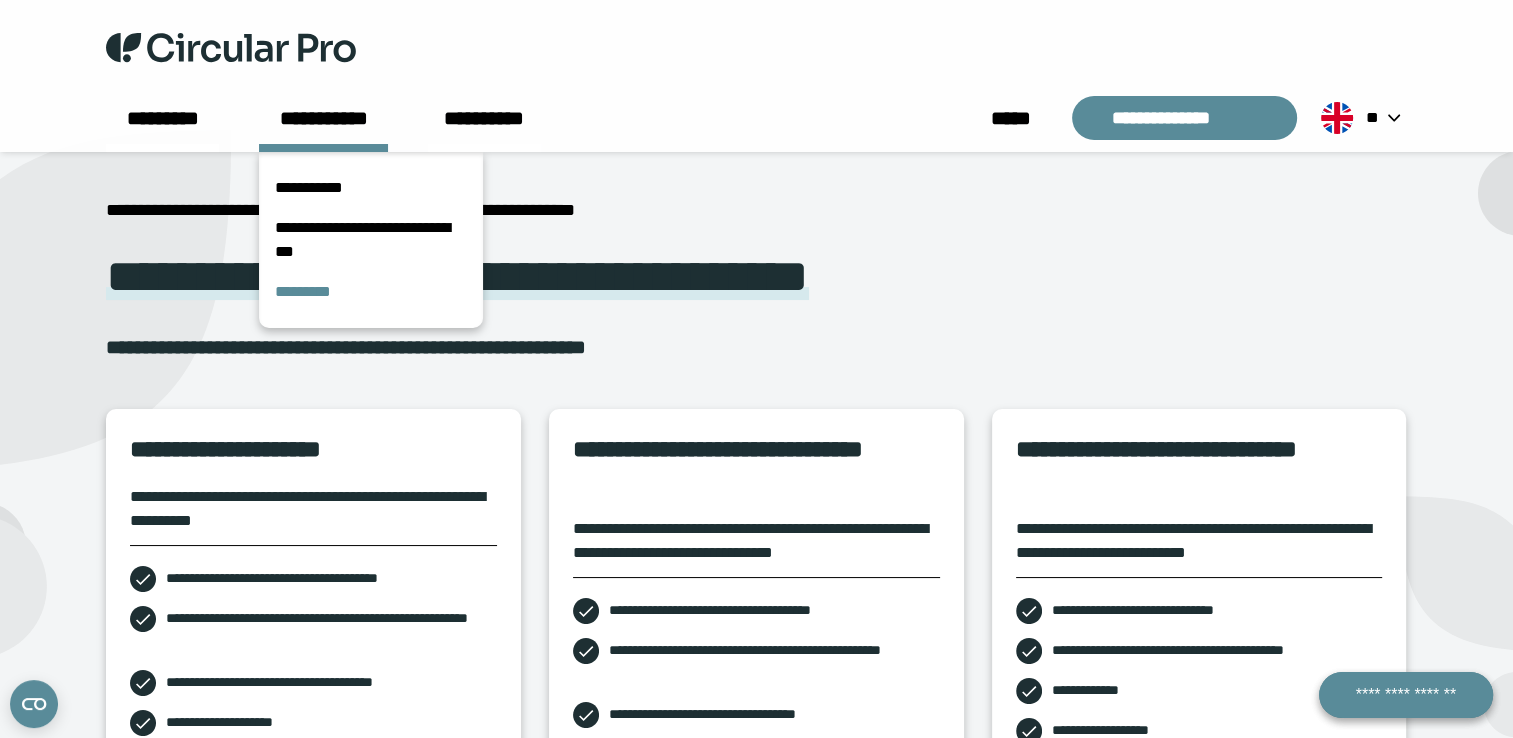 click on "*********" at bounding box center (371, 292) 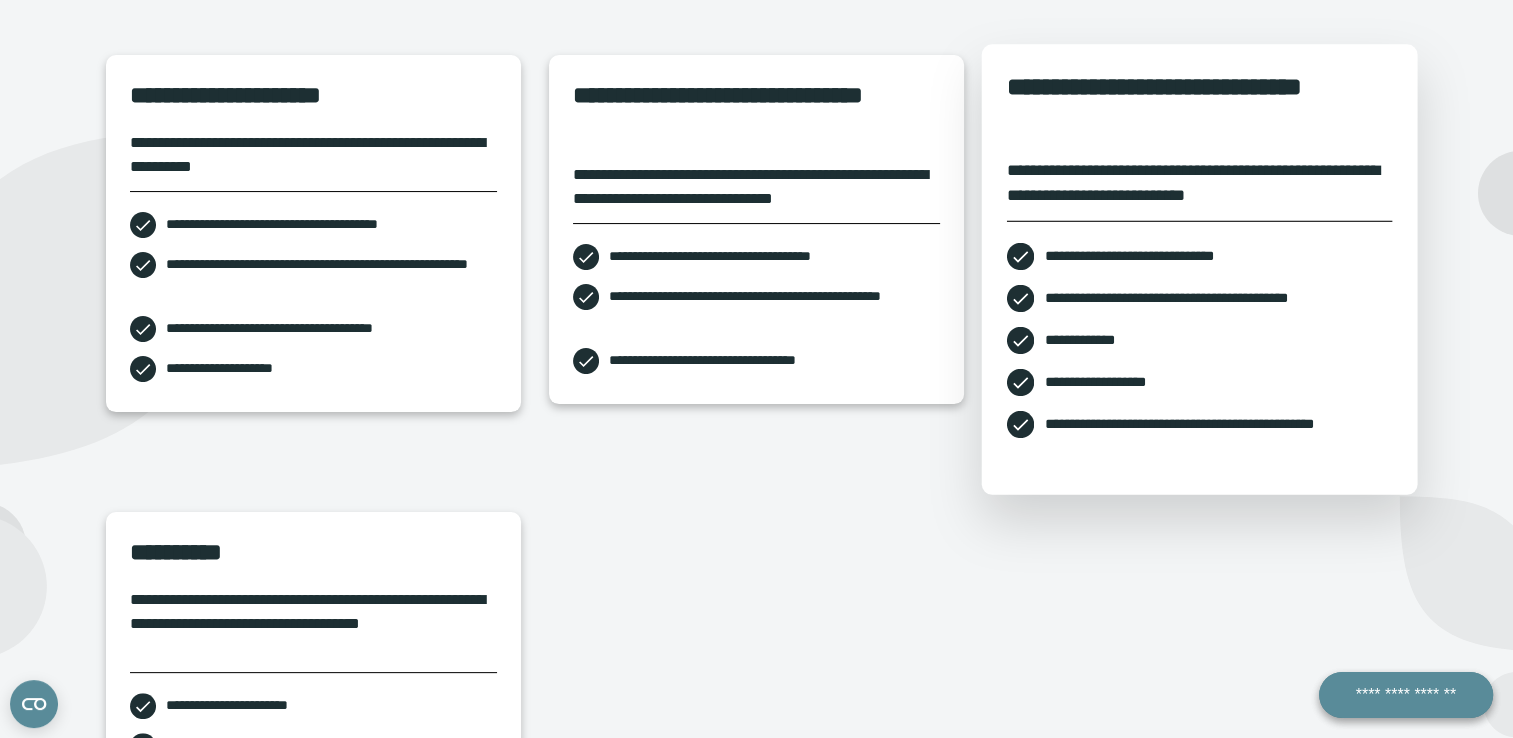 scroll, scrollTop: 400, scrollLeft: 0, axis: vertical 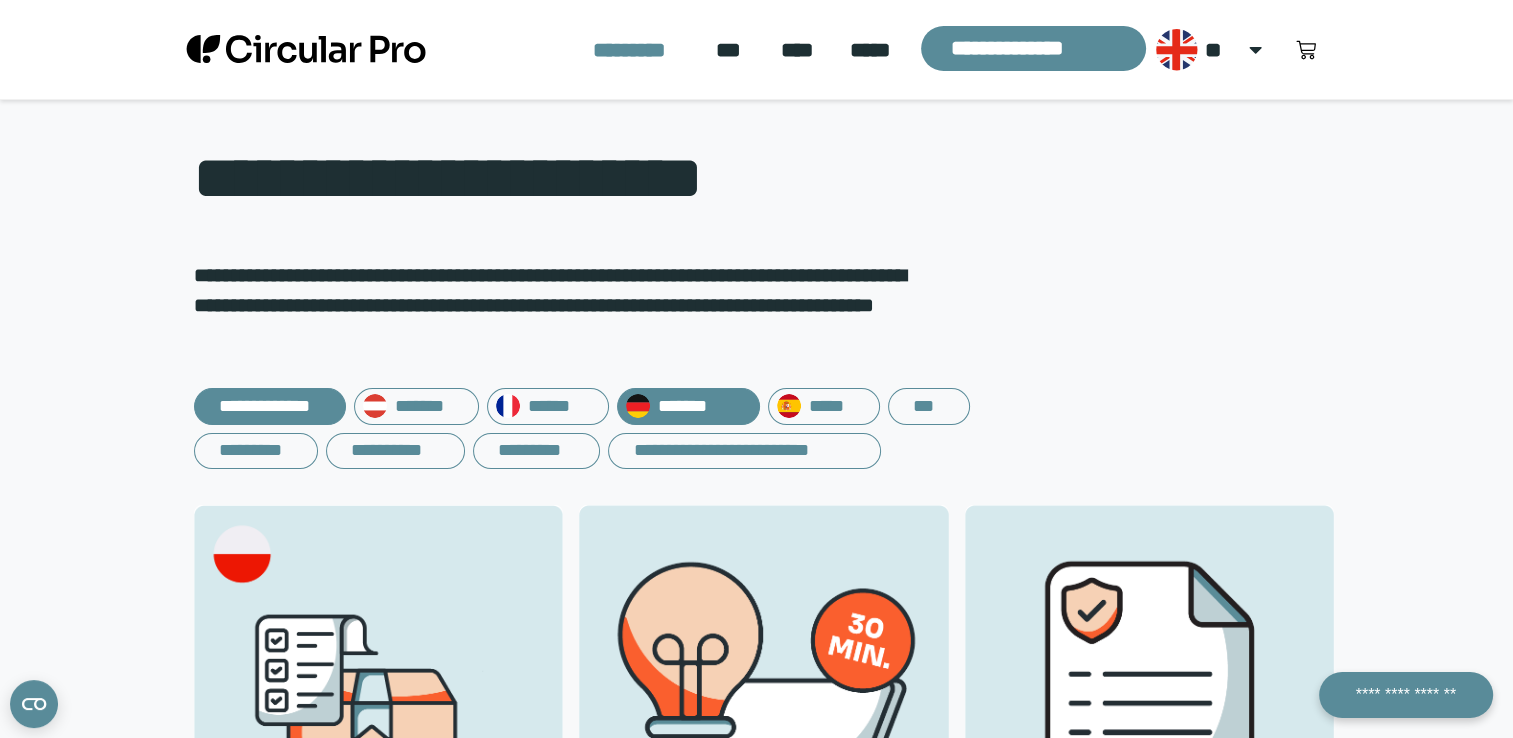 click on "*******" at bounding box center [688, 406] 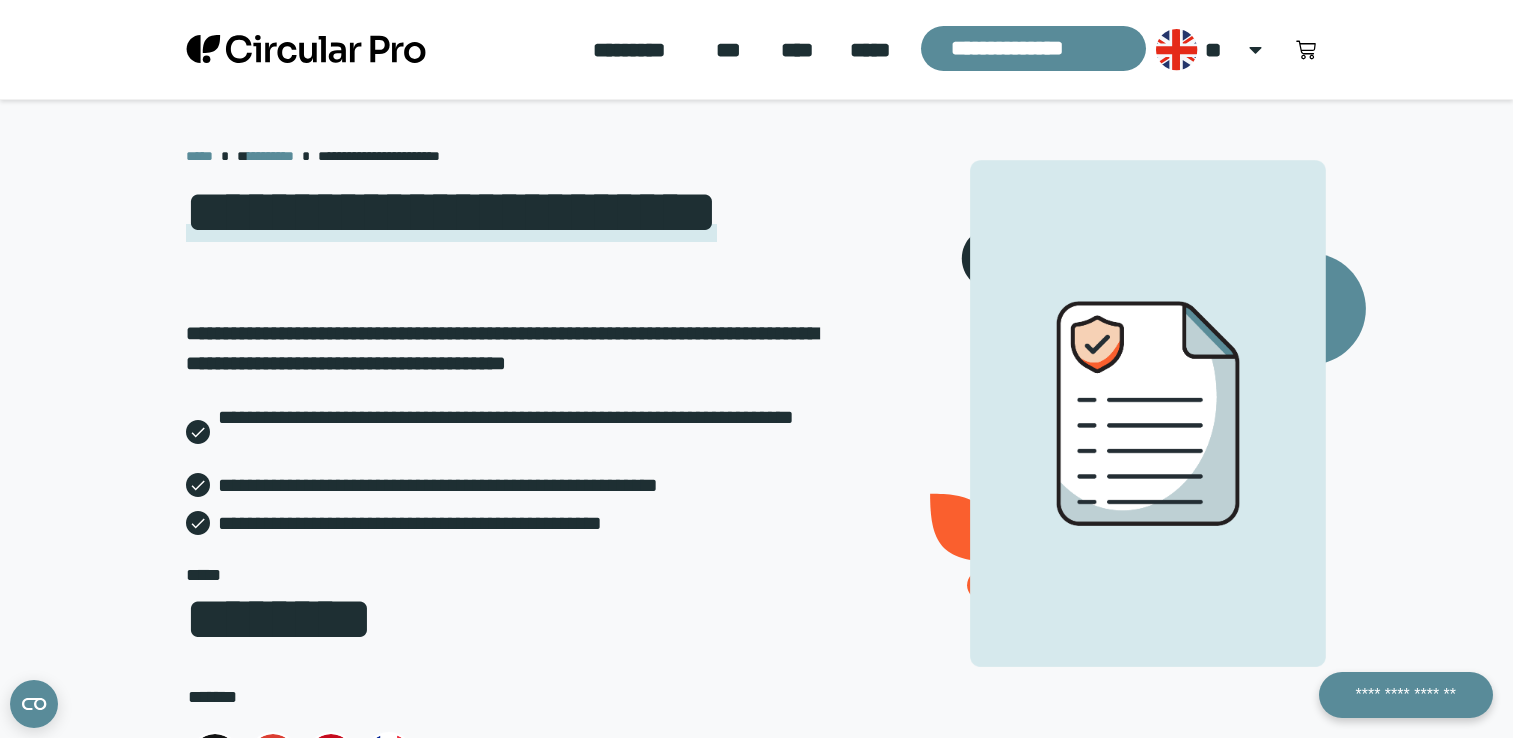 scroll, scrollTop: 300, scrollLeft: 0, axis: vertical 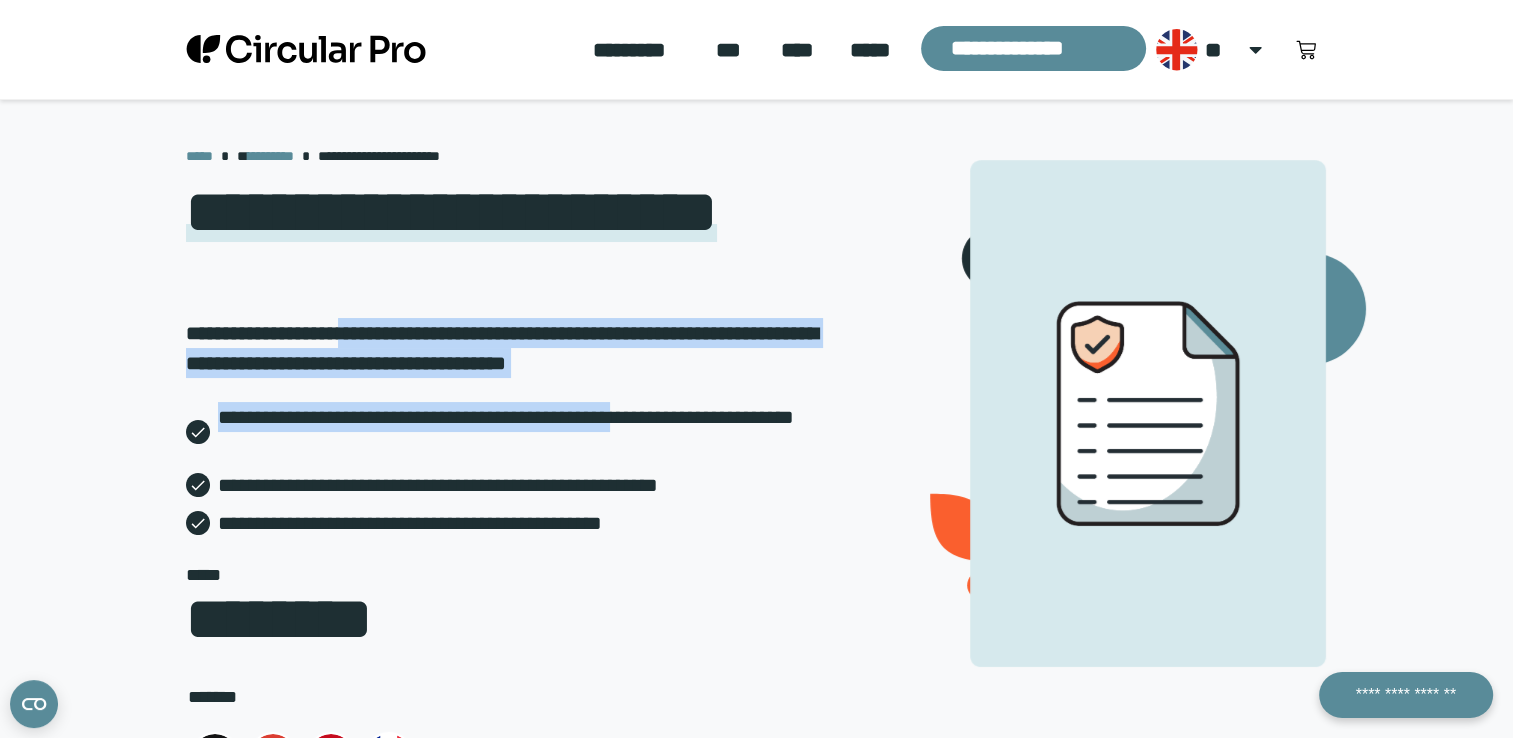 drag, startPoint x: 355, startPoint y: 329, endPoint x: 706, endPoint y: 403, distance: 358.71576 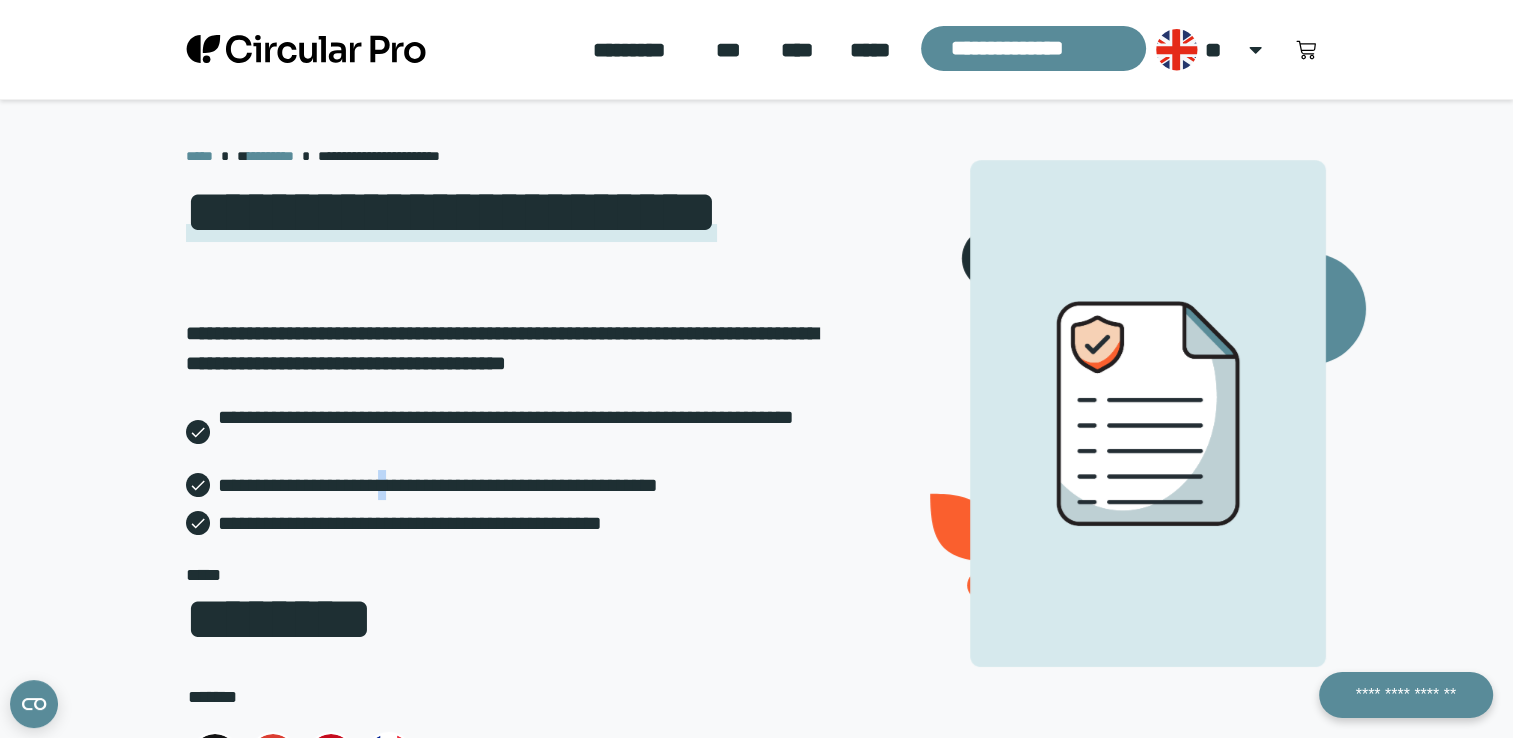 click on "**********" at bounding box center (478, 485) 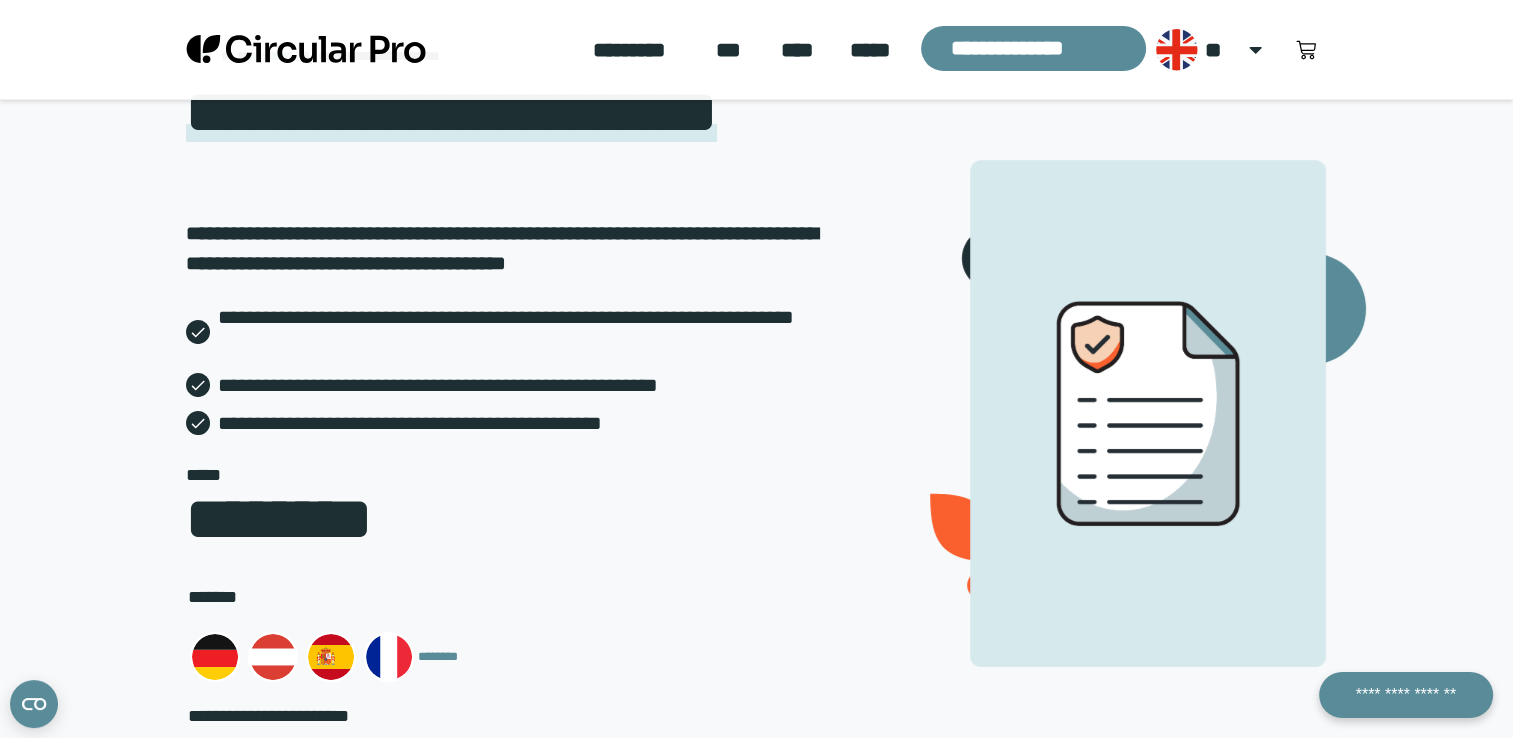 click on "**********" at bounding box center (478, 385) 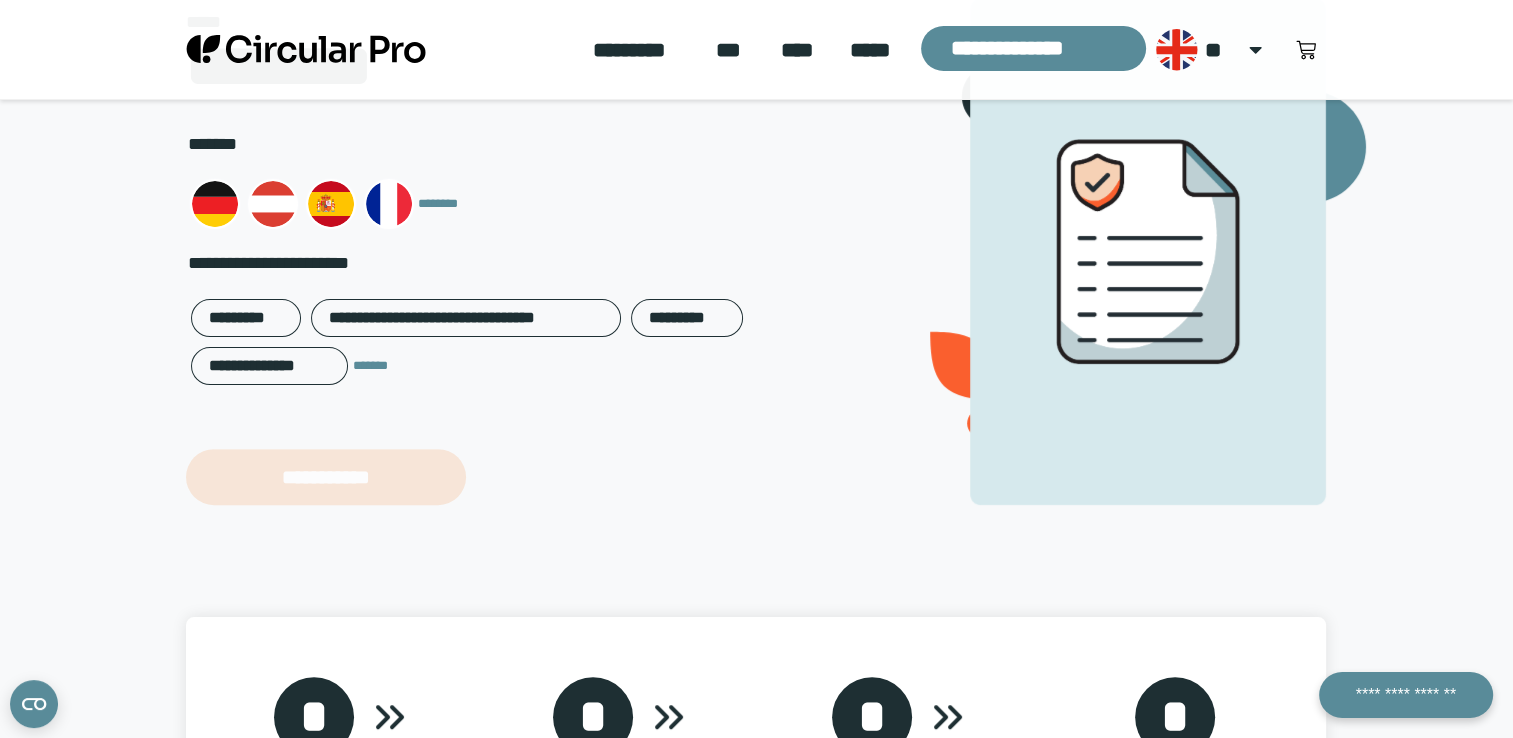 scroll, scrollTop: 600, scrollLeft: 0, axis: vertical 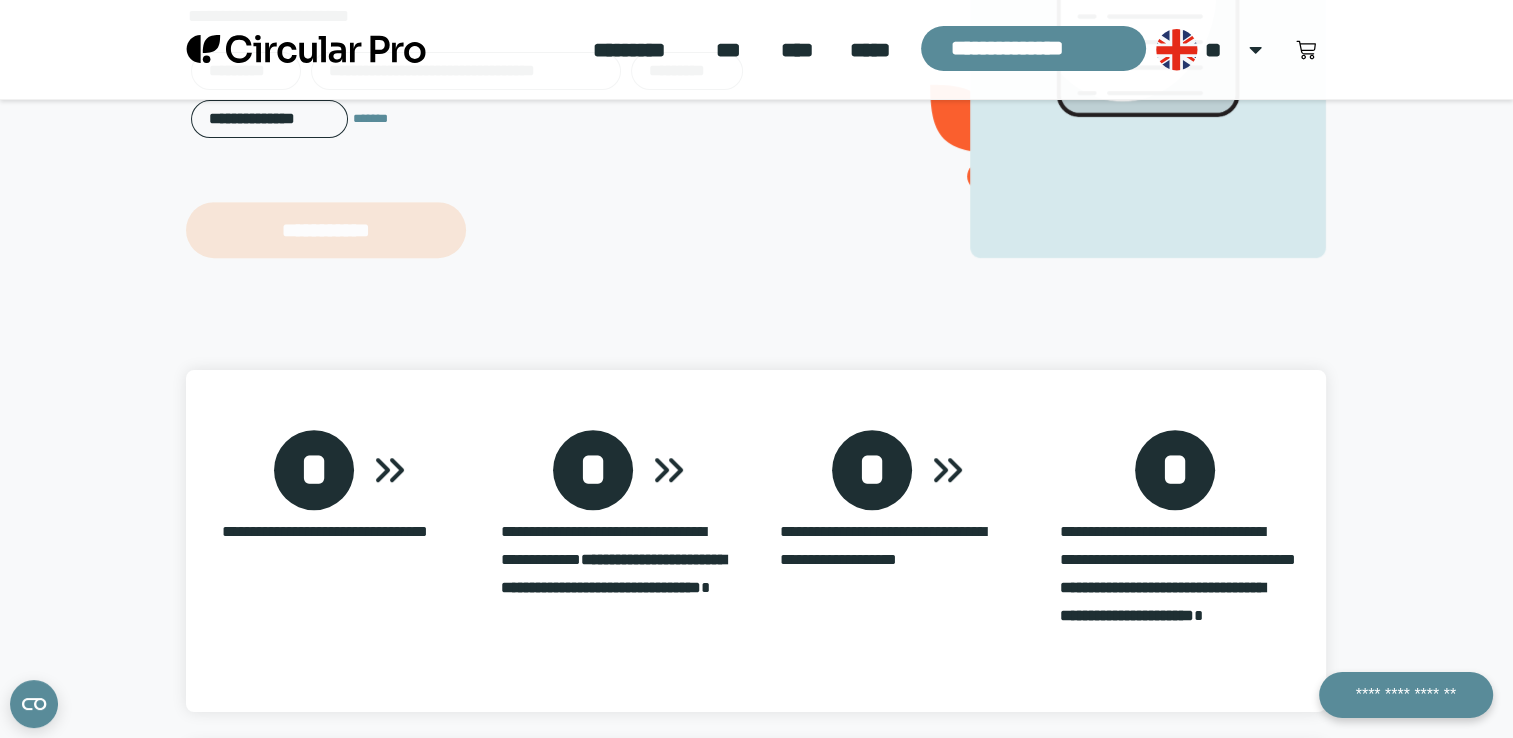 drag, startPoint x: 677, startPoint y: 385, endPoint x: 1376, endPoint y: 333, distance: 700.9315 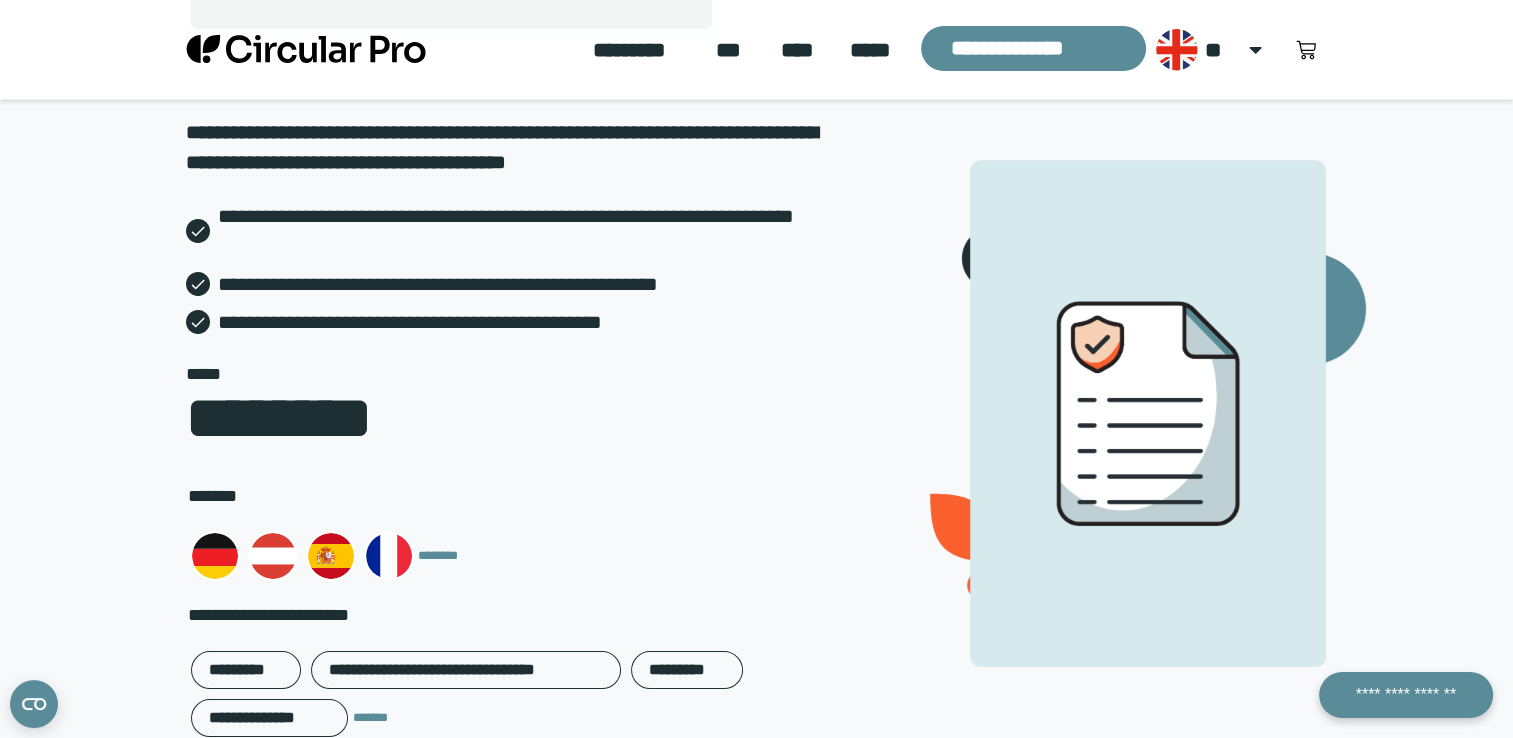 scroll, scrollTop: 200, scrollLeft: 0, axis: vertical 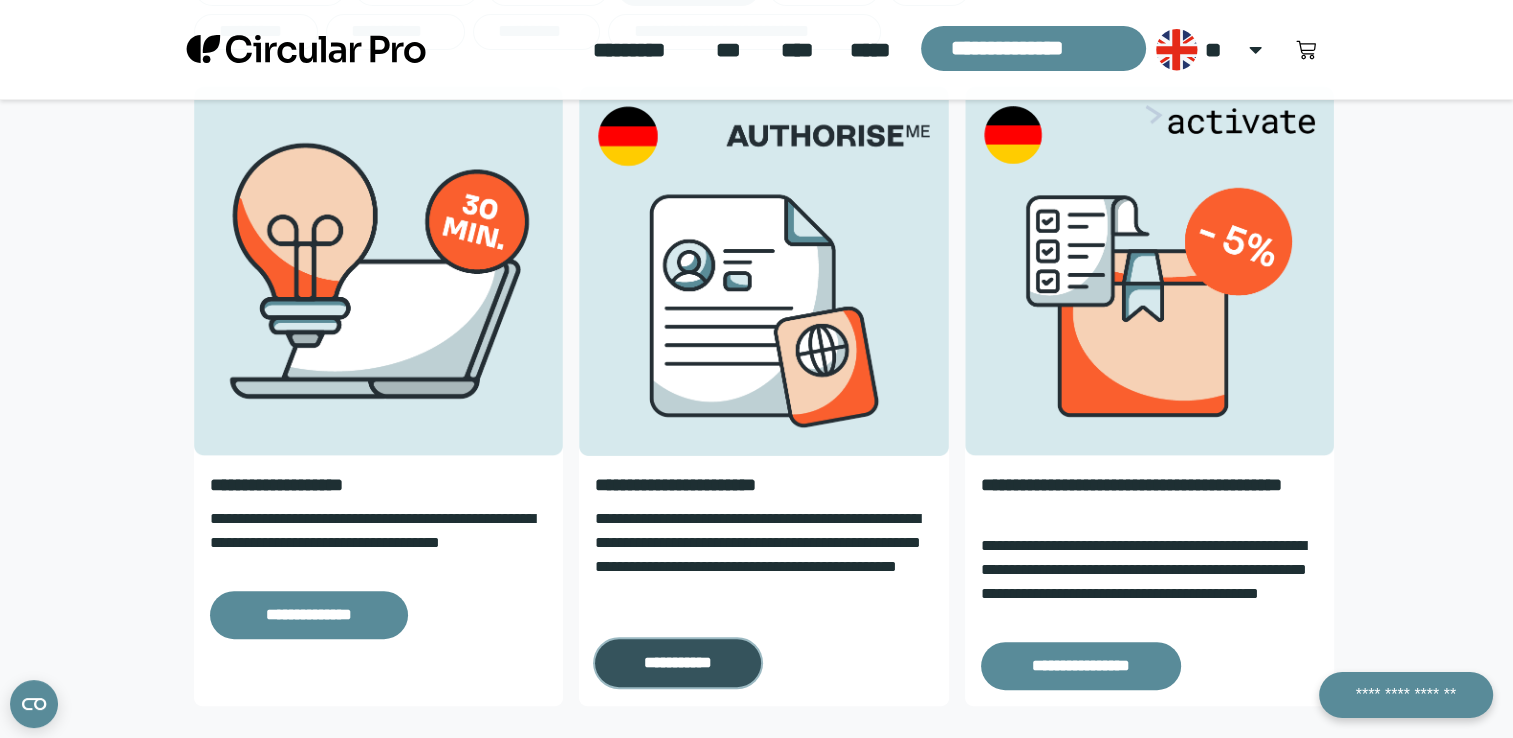 click on "**********" at bounding box center [678, 663] 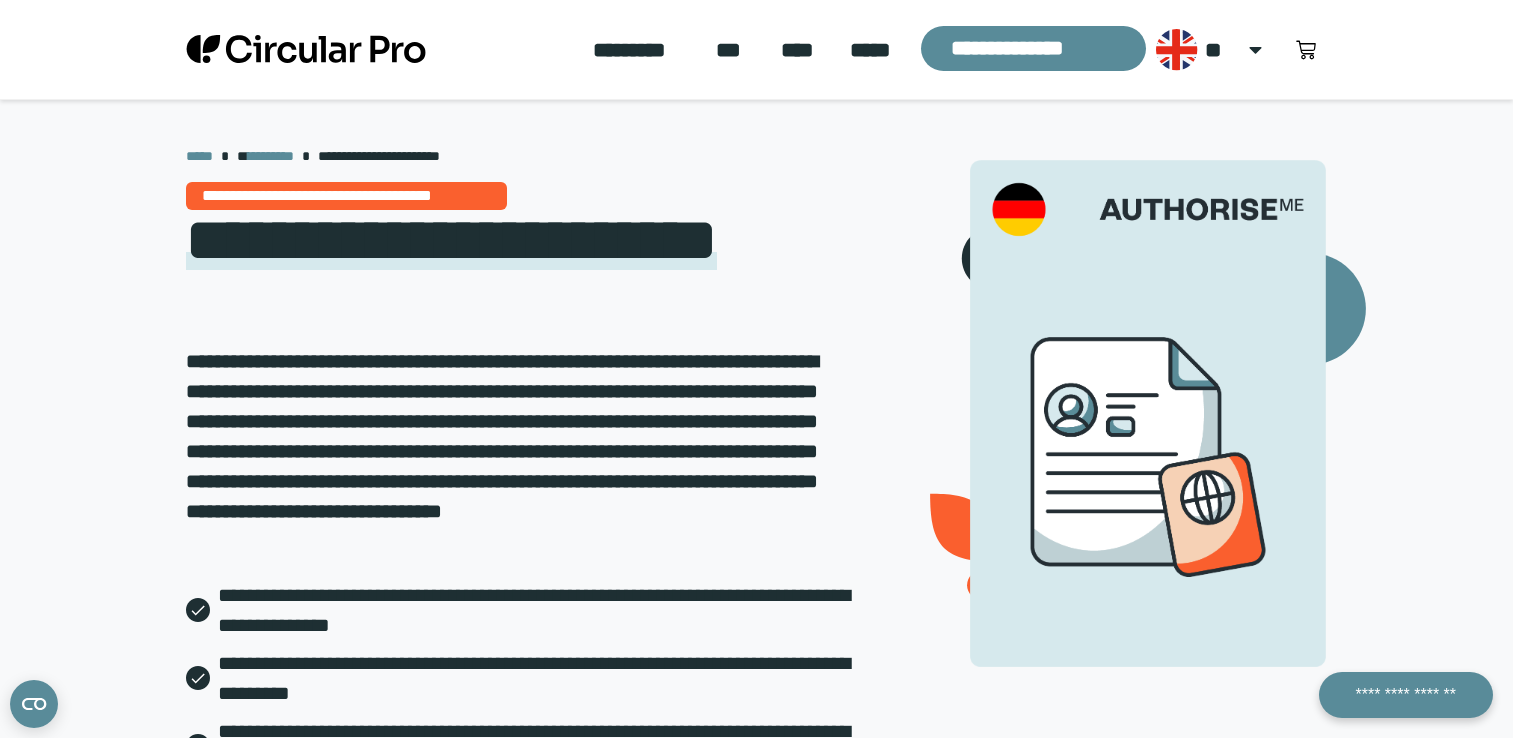 scroll, scrollTop: 200, scrollLeft: 0, axis: vertical 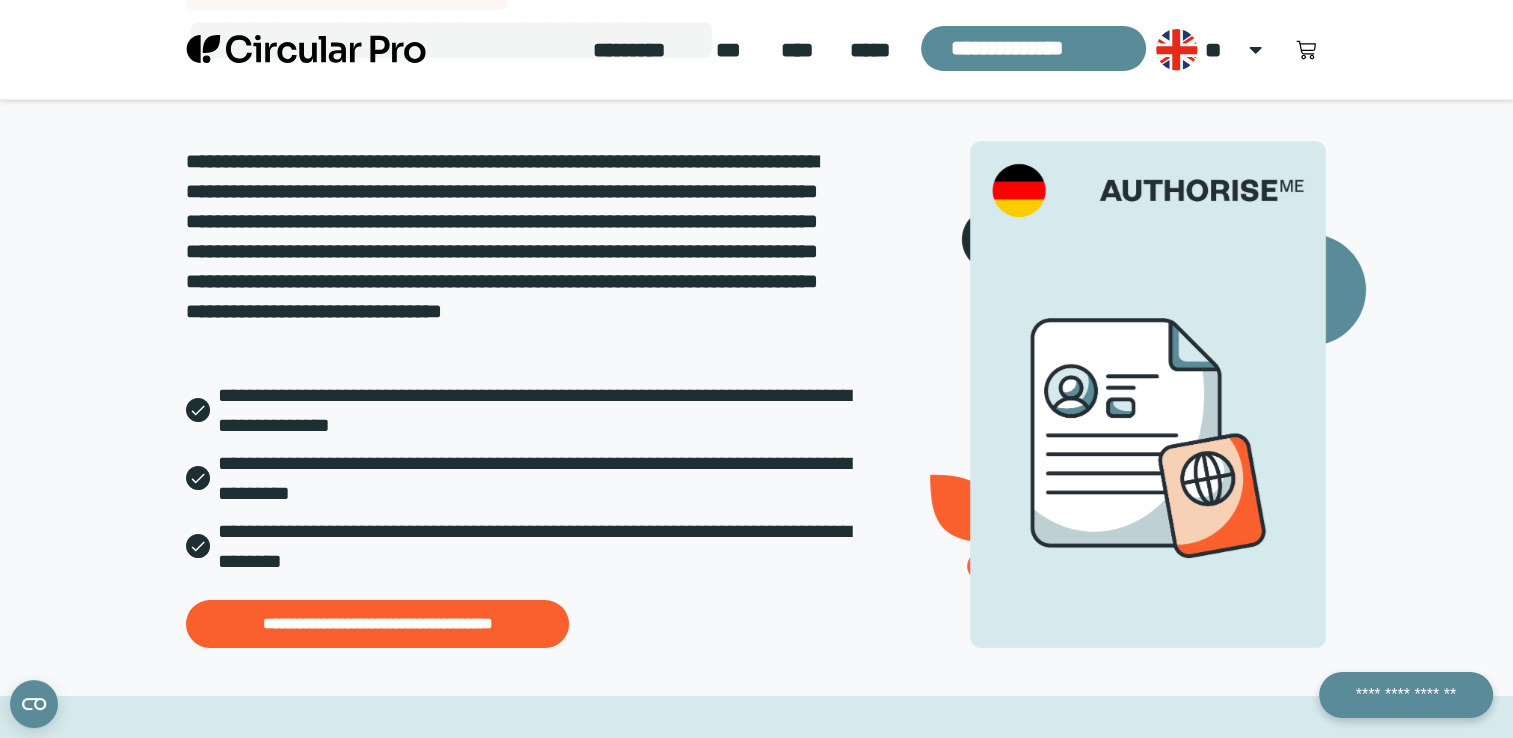 click on "**********" at bounding box center (502, 236) 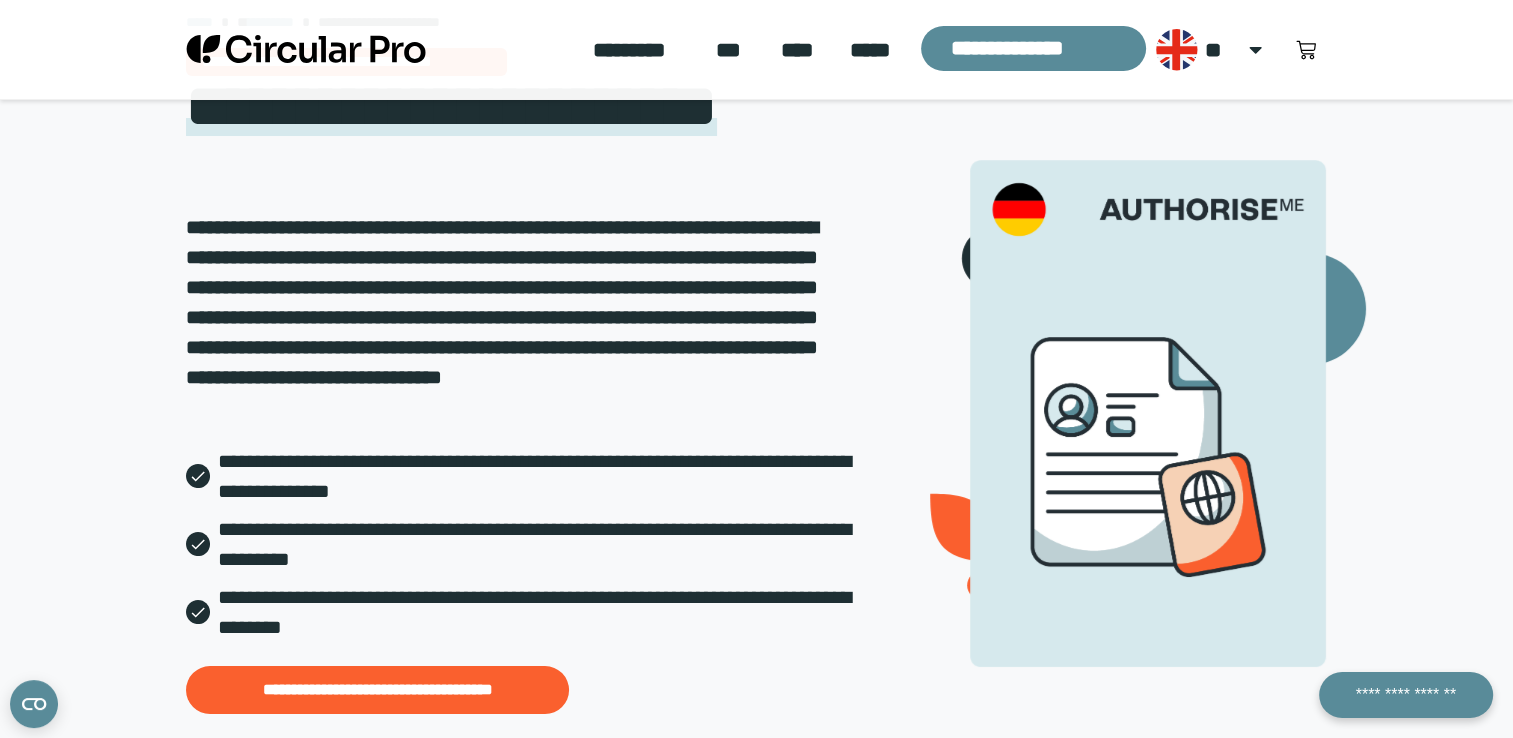 scroll, scrollTop: 100, scrollLeft: 0, axis: vertical 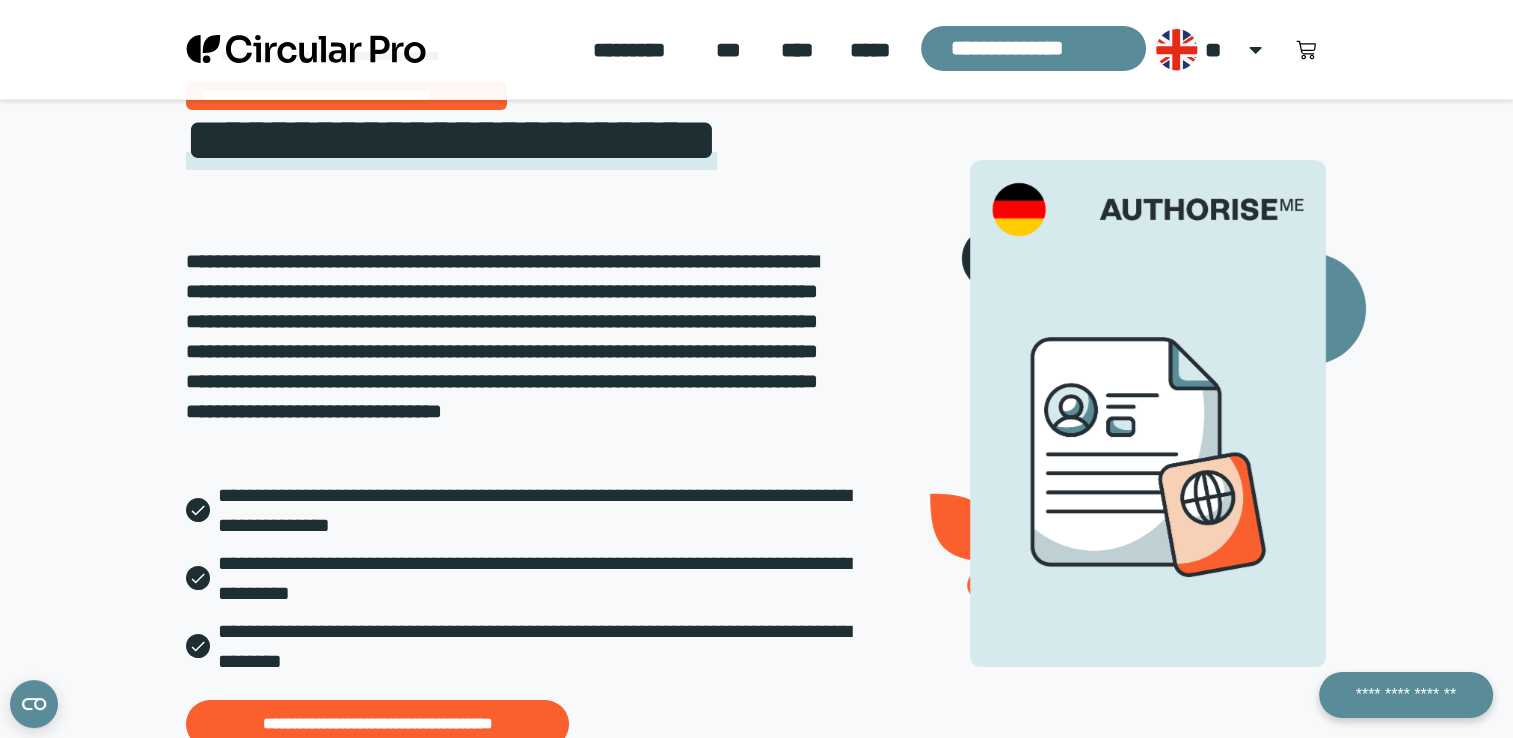click on "**********" at bounding box center [502, 336] 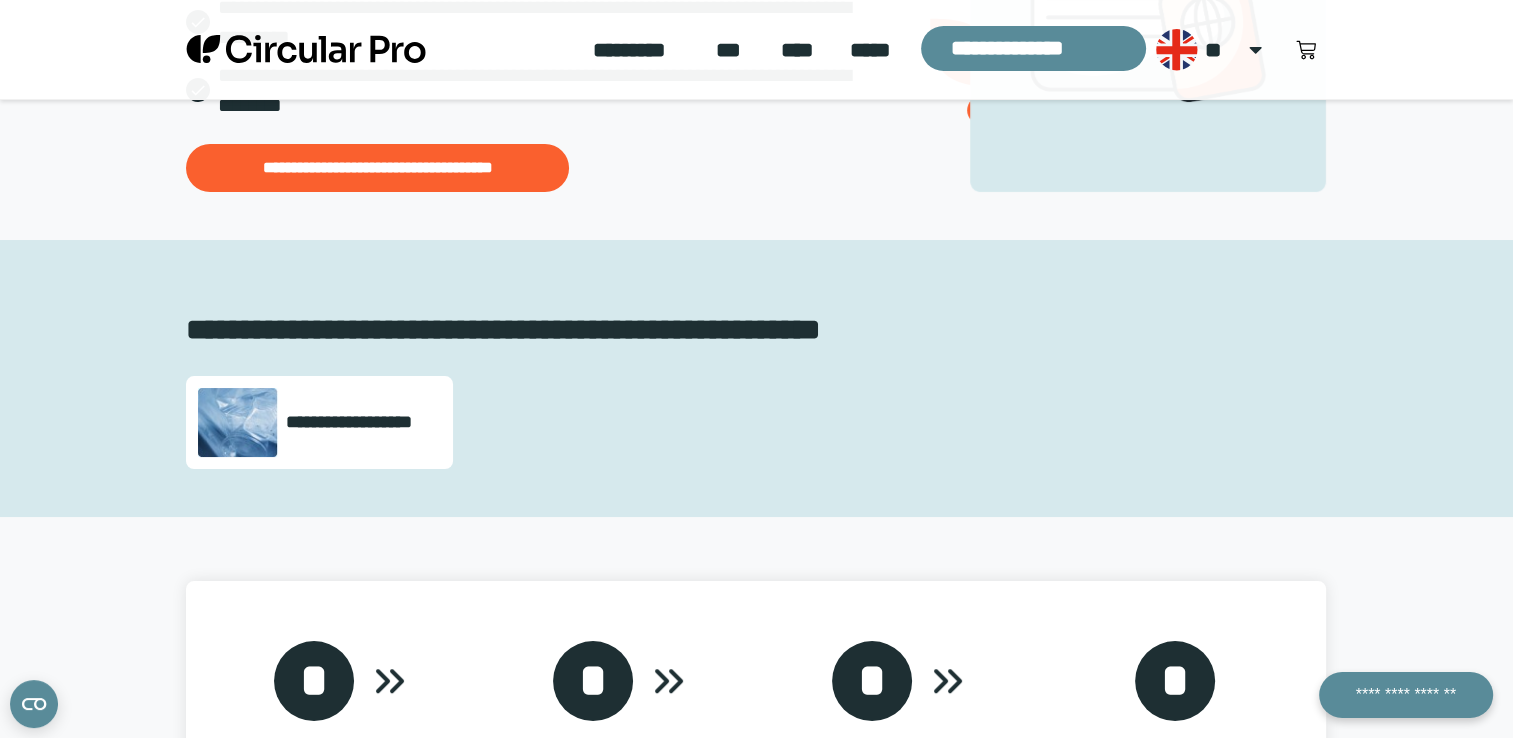 scroll, scrollTop: 800, scrollLeft: 0, axis: vertical 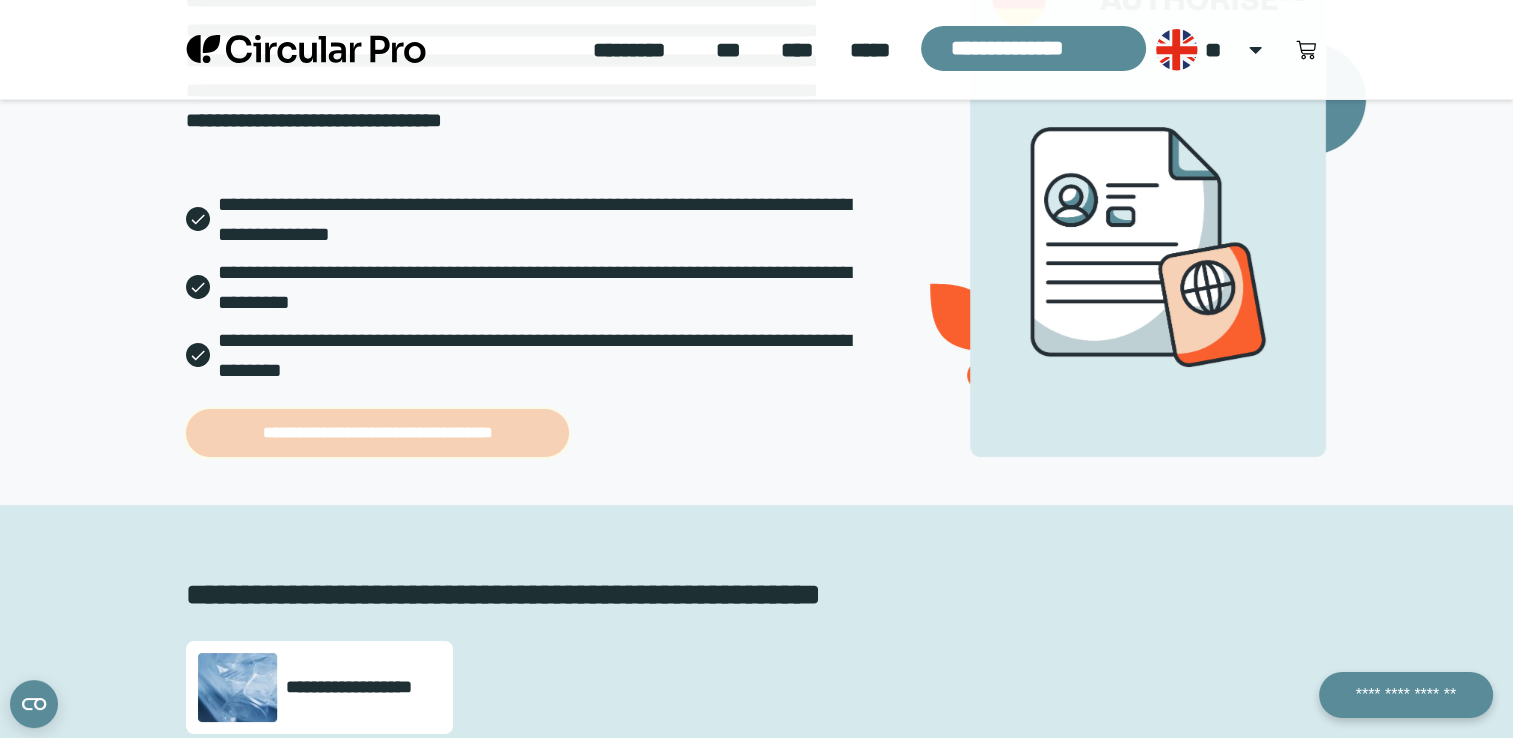 click on "**********" at bounding box center [377, 433] 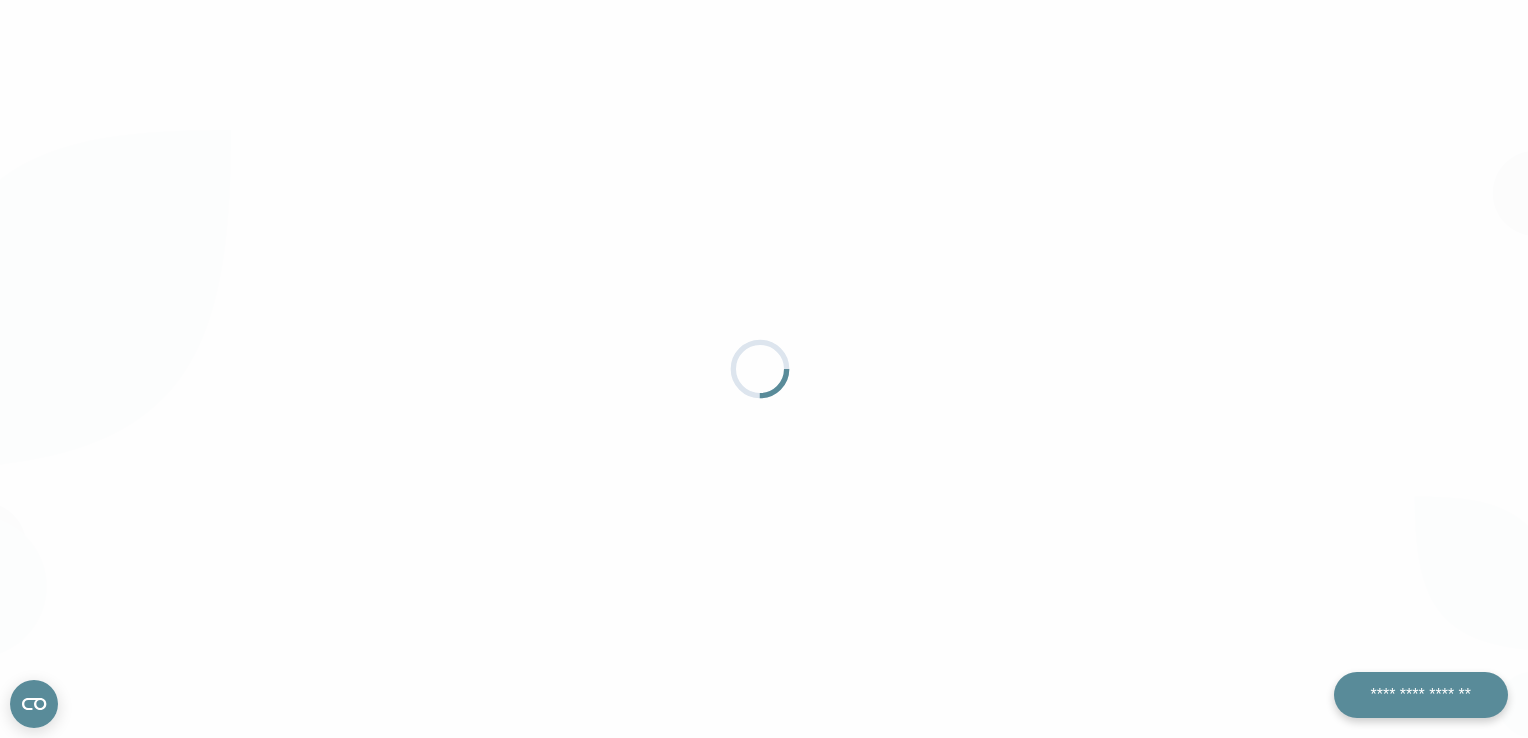 scroll, scrollTop: 0, scrollLeft: 0, axis: both 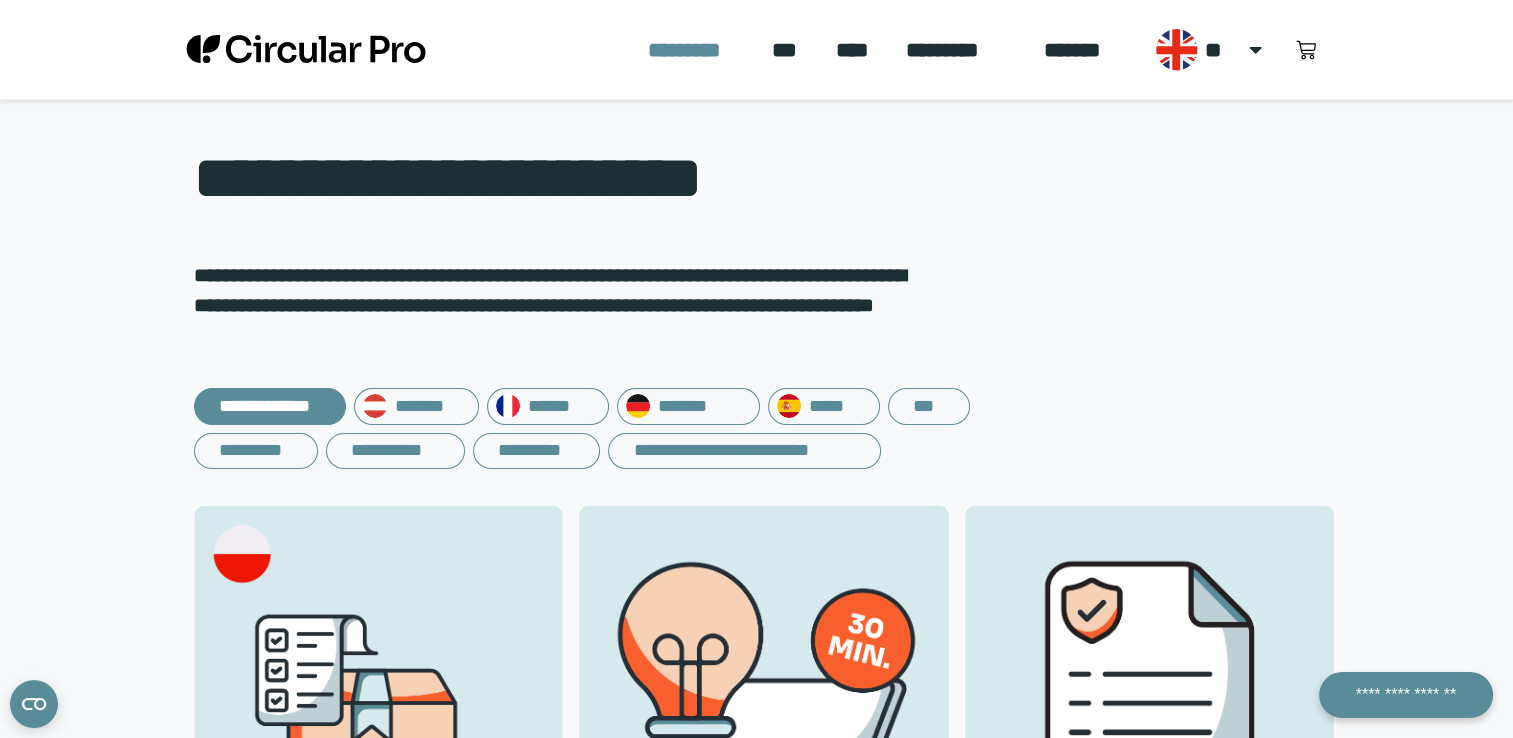 click on "**********" at bounding box center [644, 428] 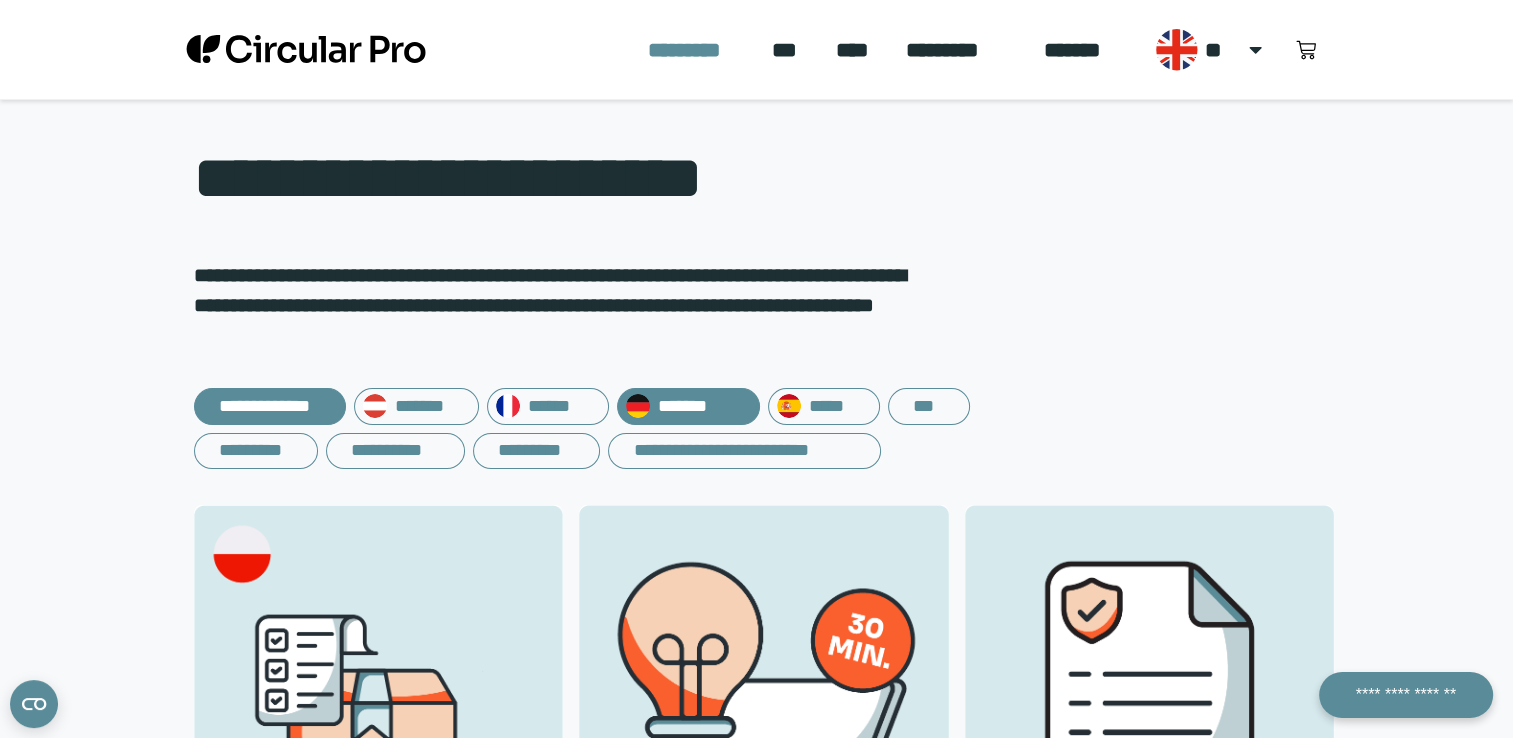 click on "*******" at bounding box center [688, 406] 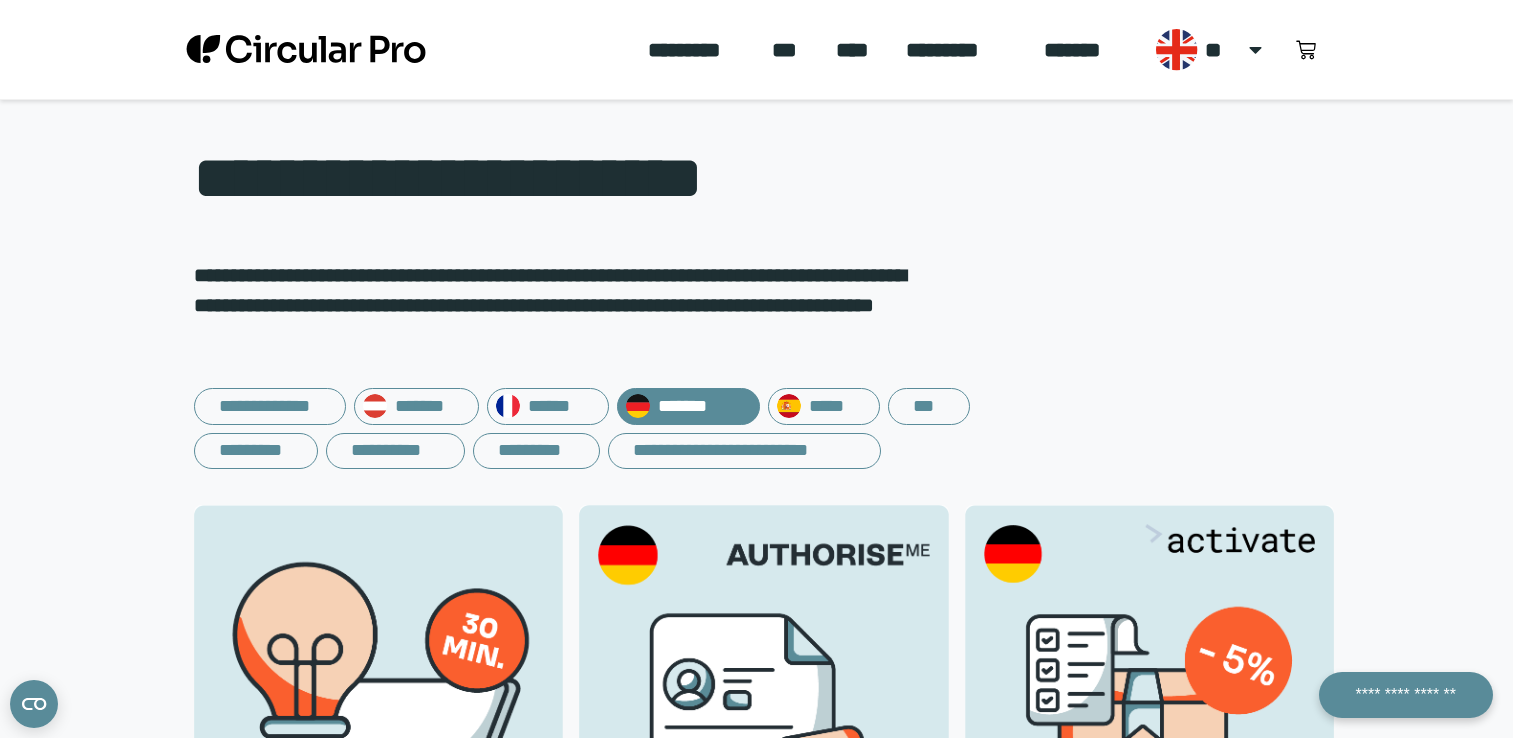 scroll, scrollTop: 0, scrollLeft: 0, axis: both 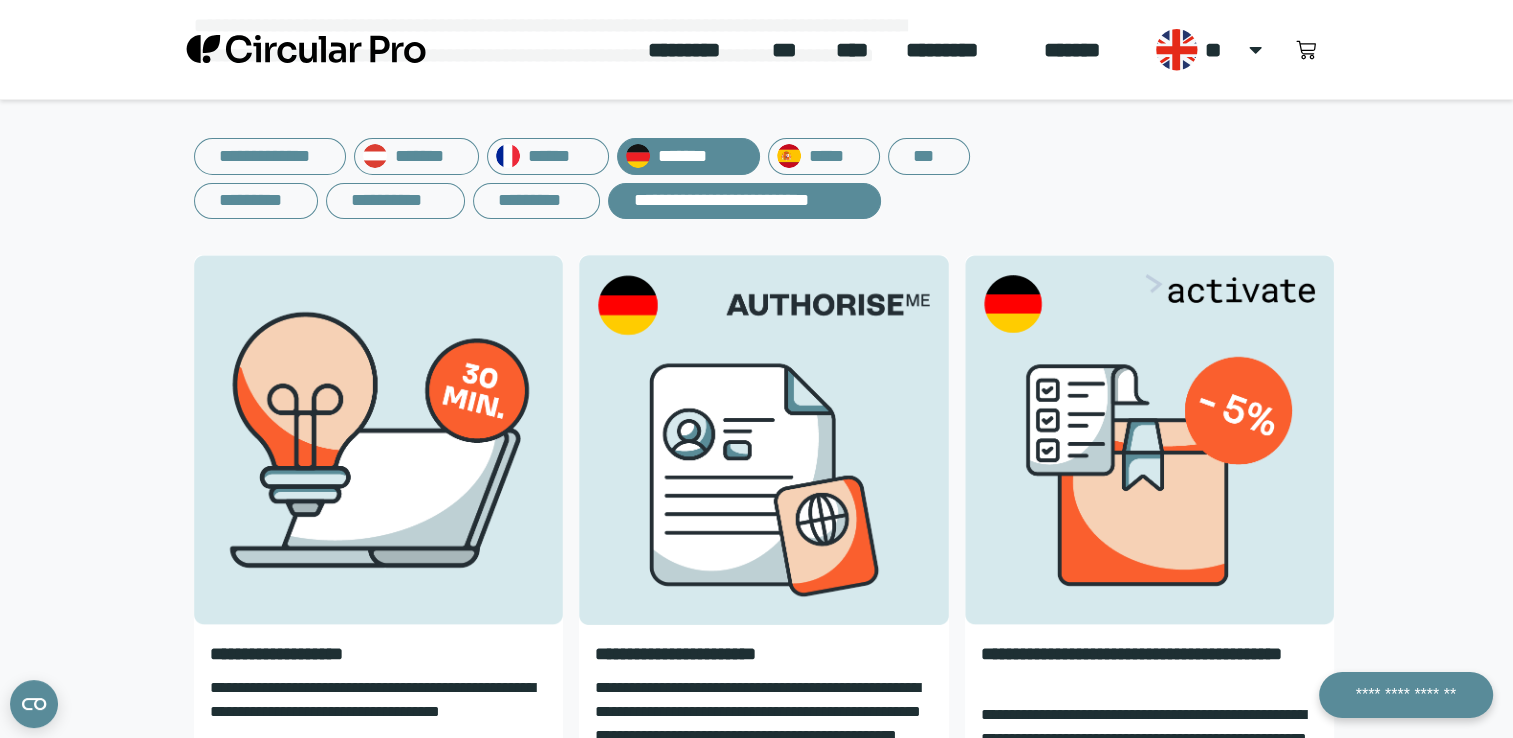 click on "**********" at bounding box center (744, 201) 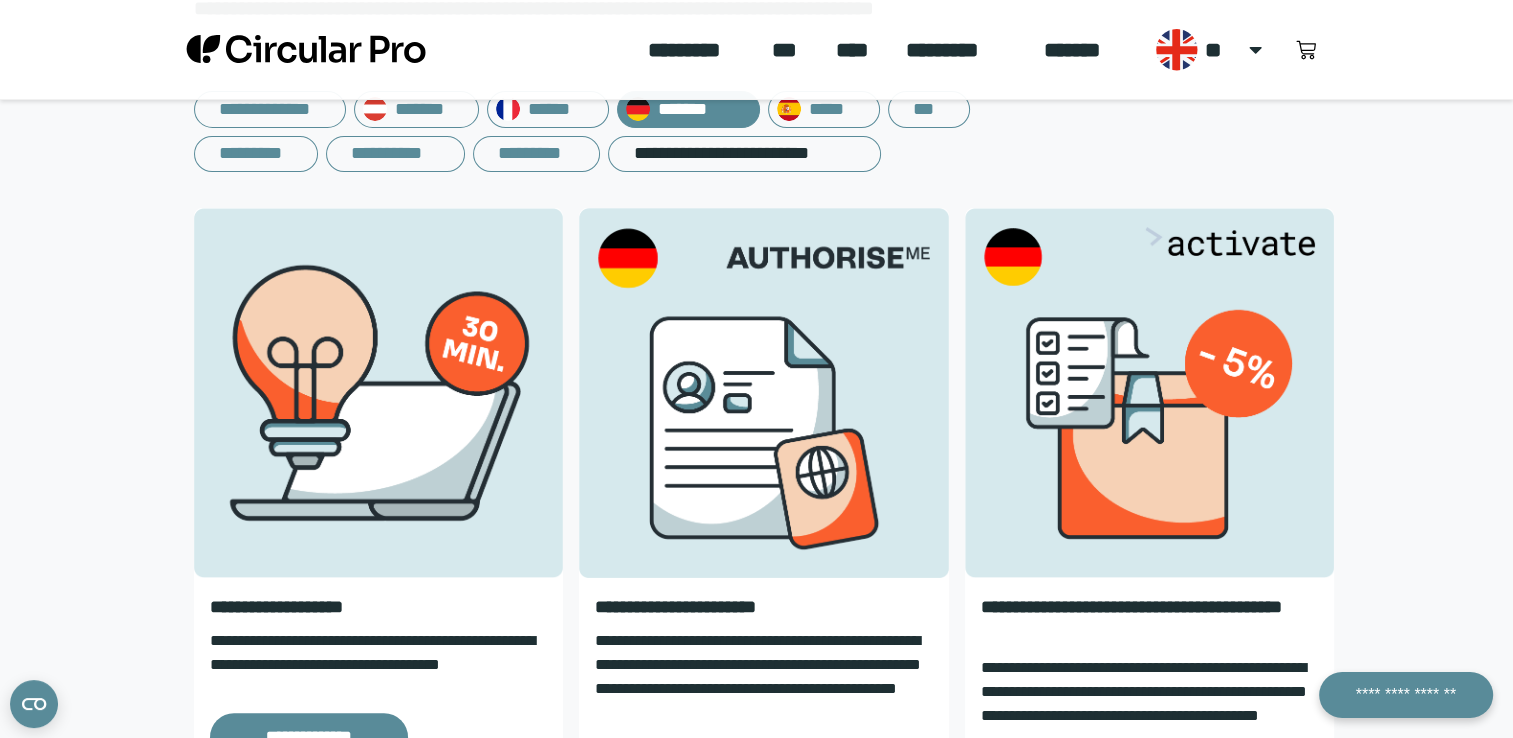 scroll, scrollTop: 250, scrollLeft: 0, axis: vertical 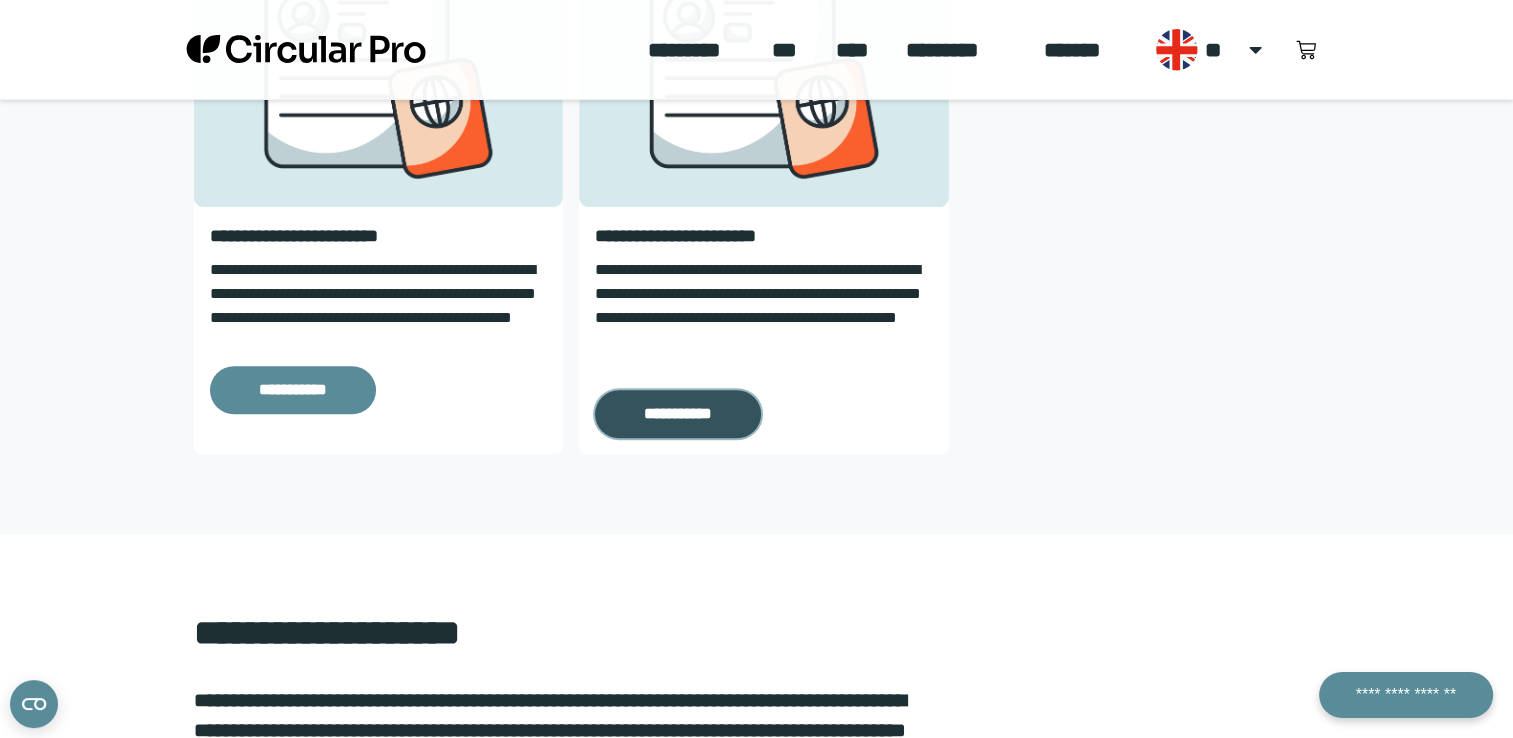 click on "**********" at bounding box center [678, 414] 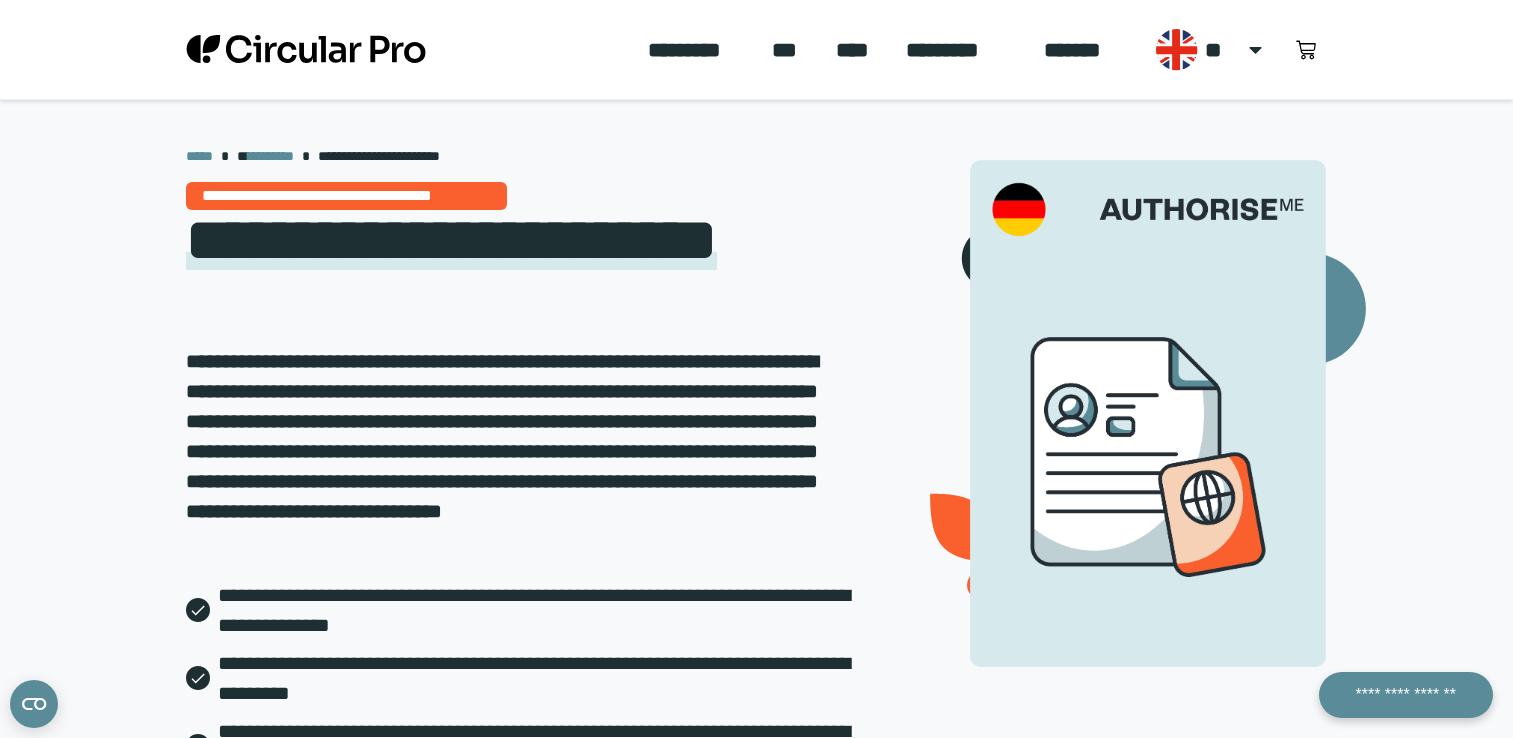 scroll, scrollTop: 0, scrollLeft: 0, axis: both 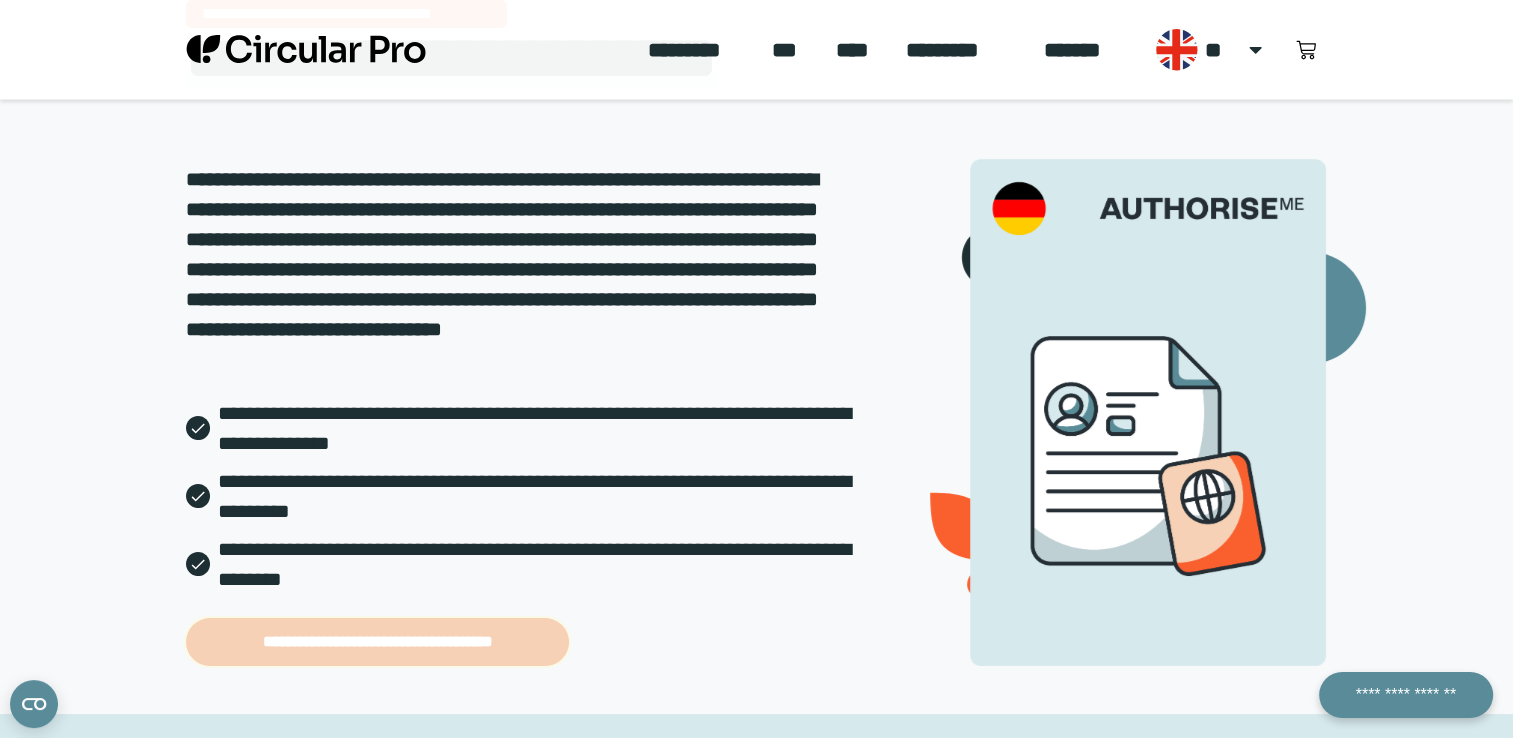click on "**********" at bounding box center [377, 642] 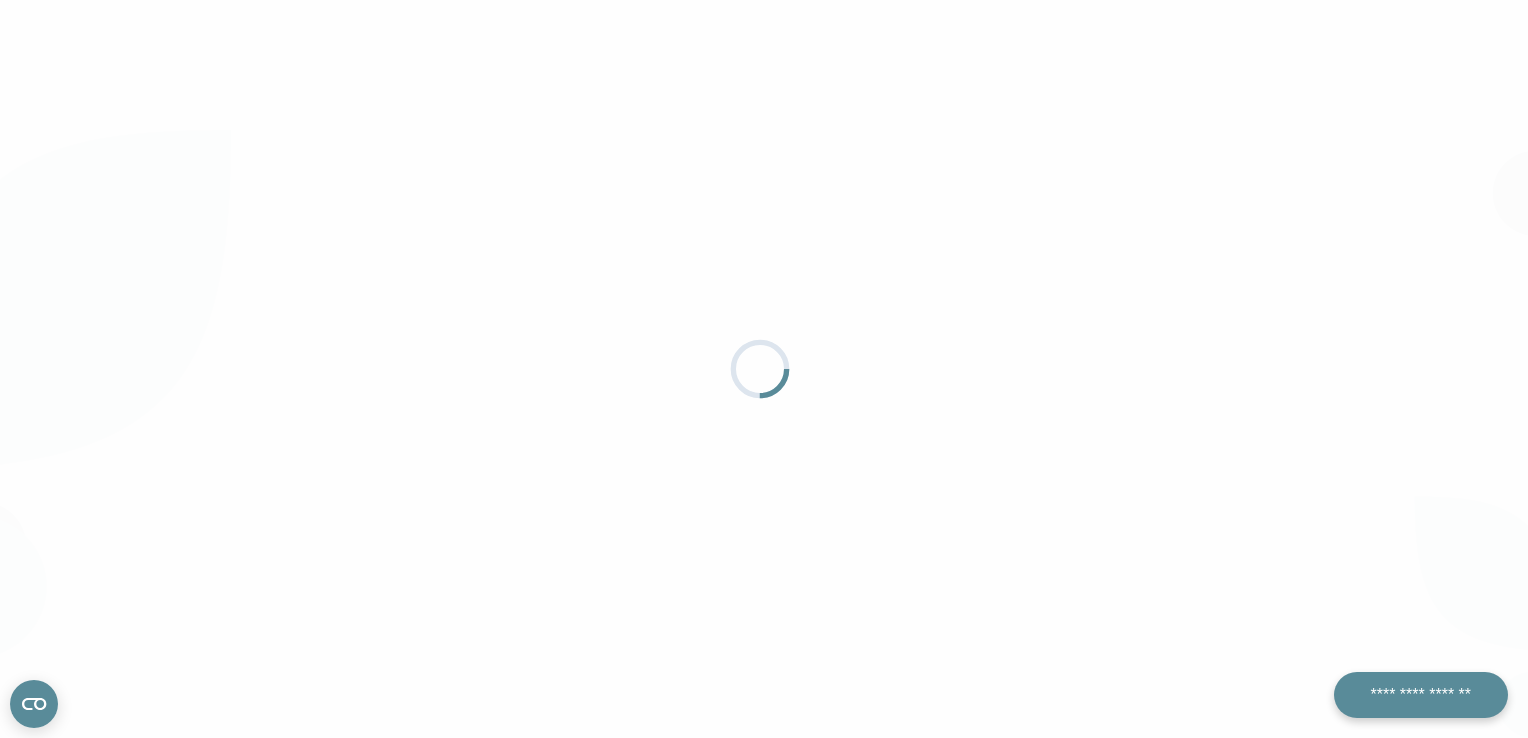 scroll, scrollTop: 0, scrollLeft: 0, axis: both 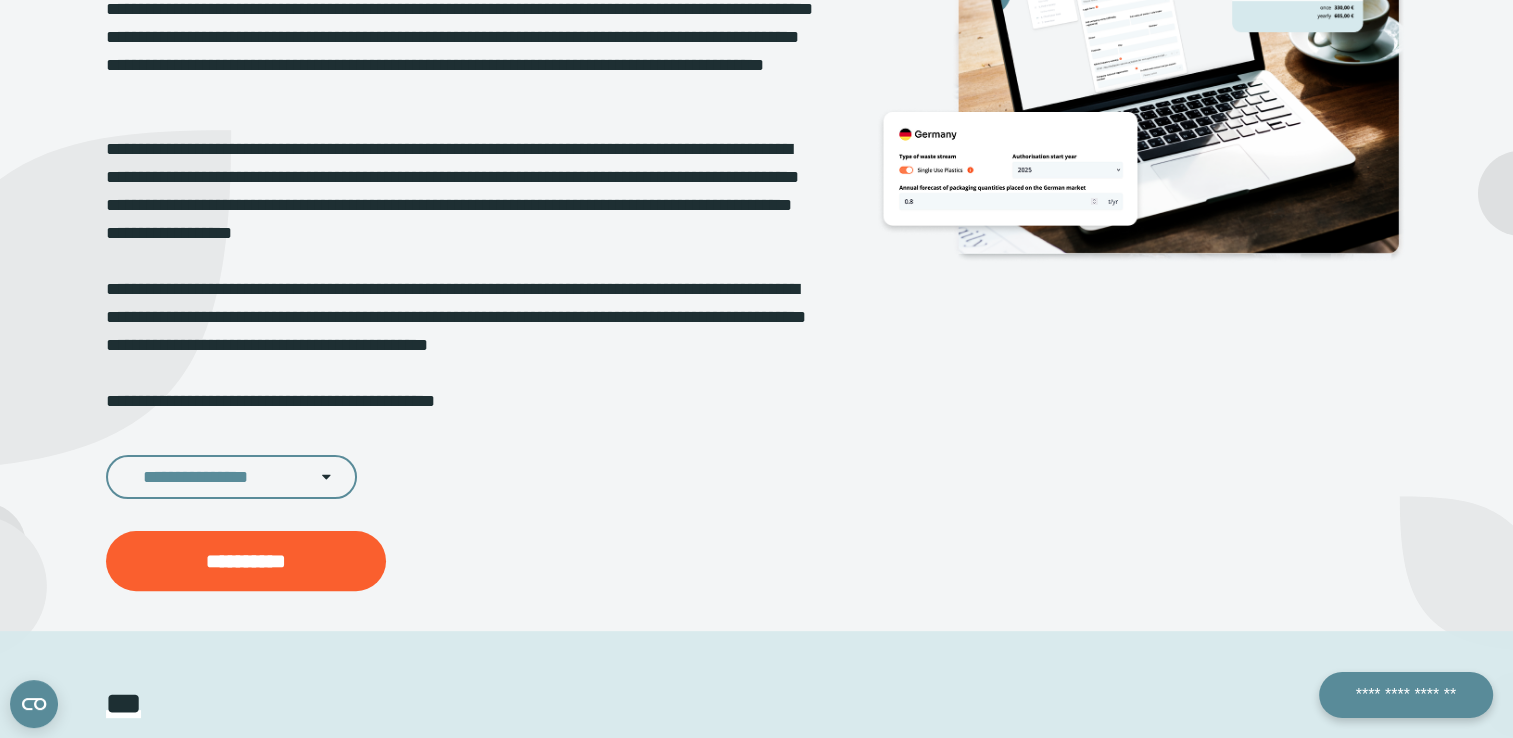 click on "**********" at bounding box center (231, 477) 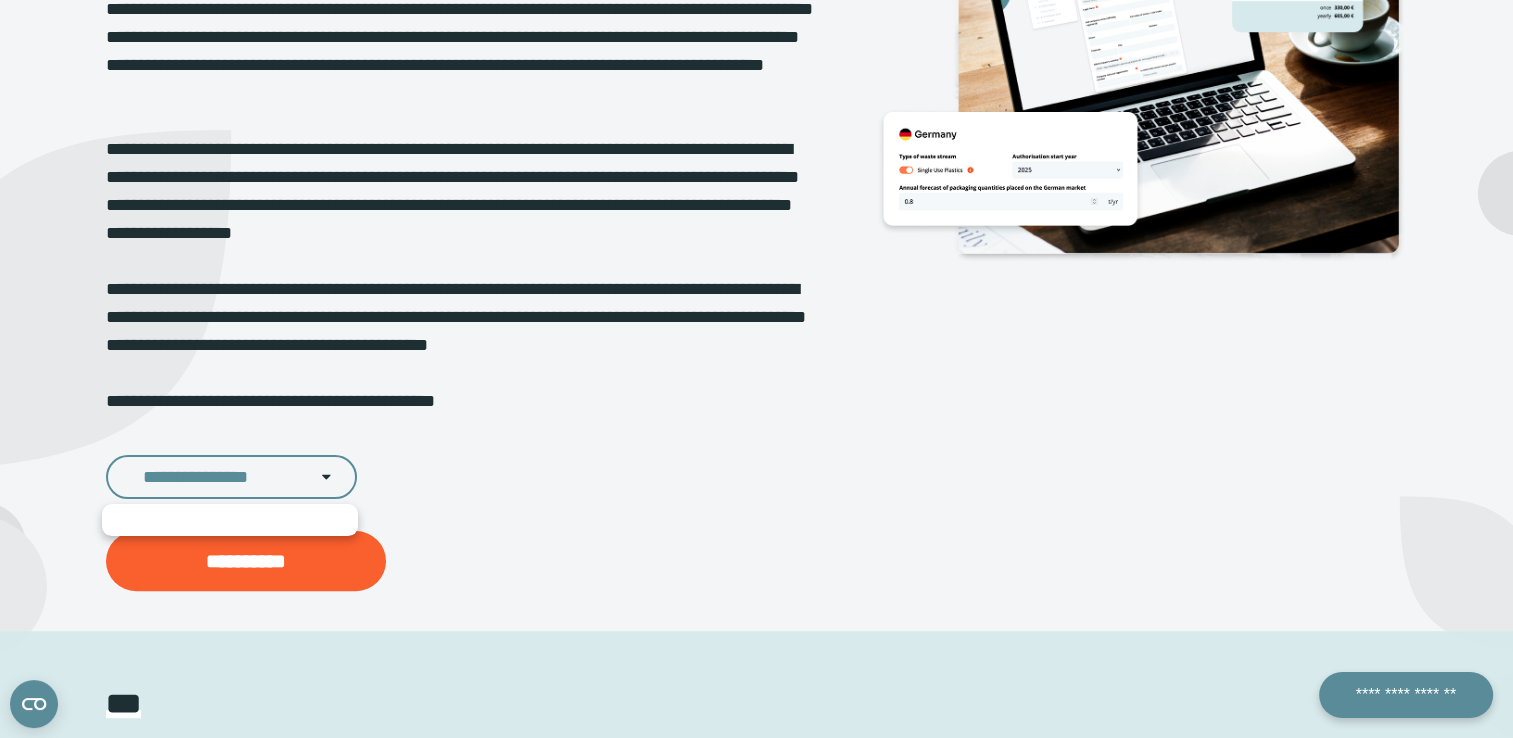 click on "**********" at bounding box center (466, 204) 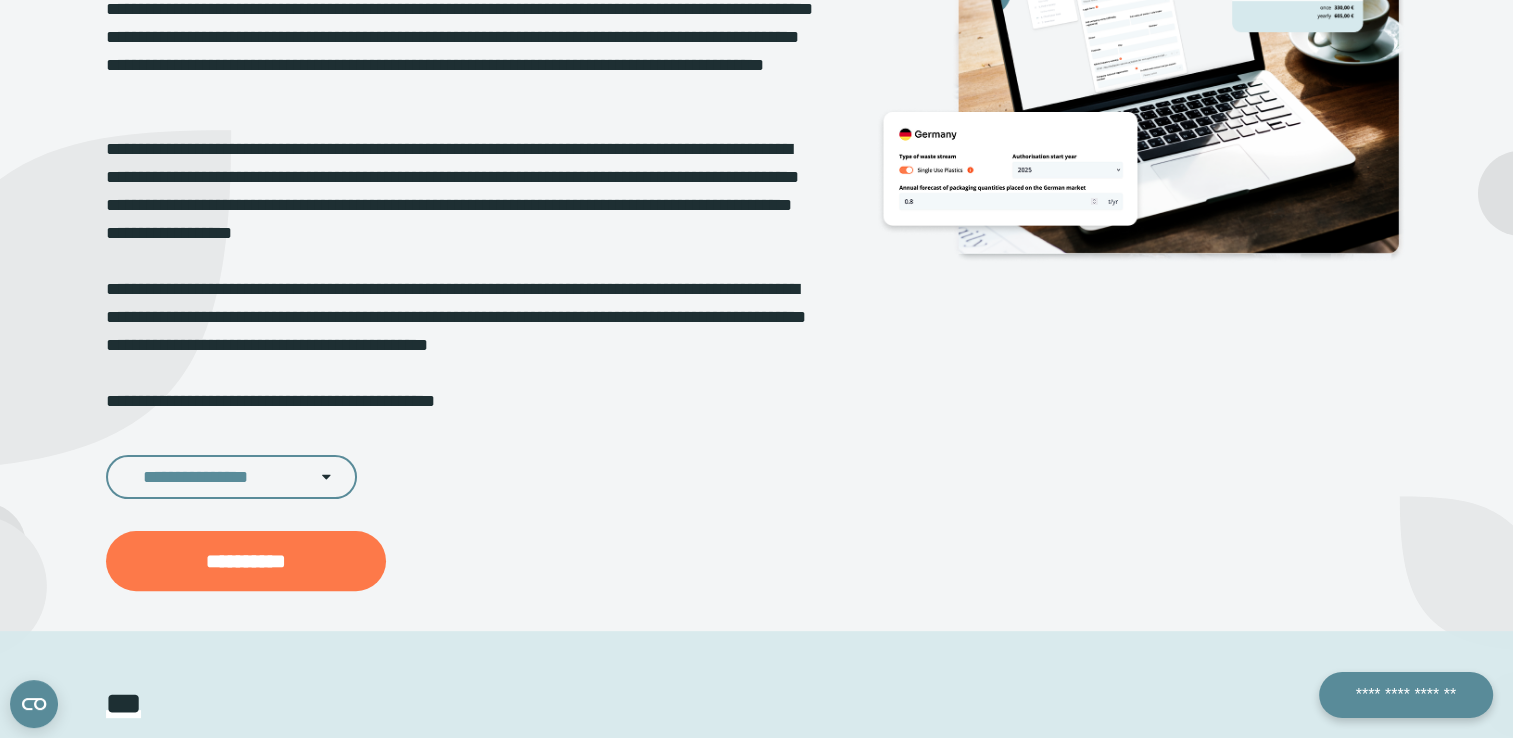 click on "**********" at bounding box center (246, 561) 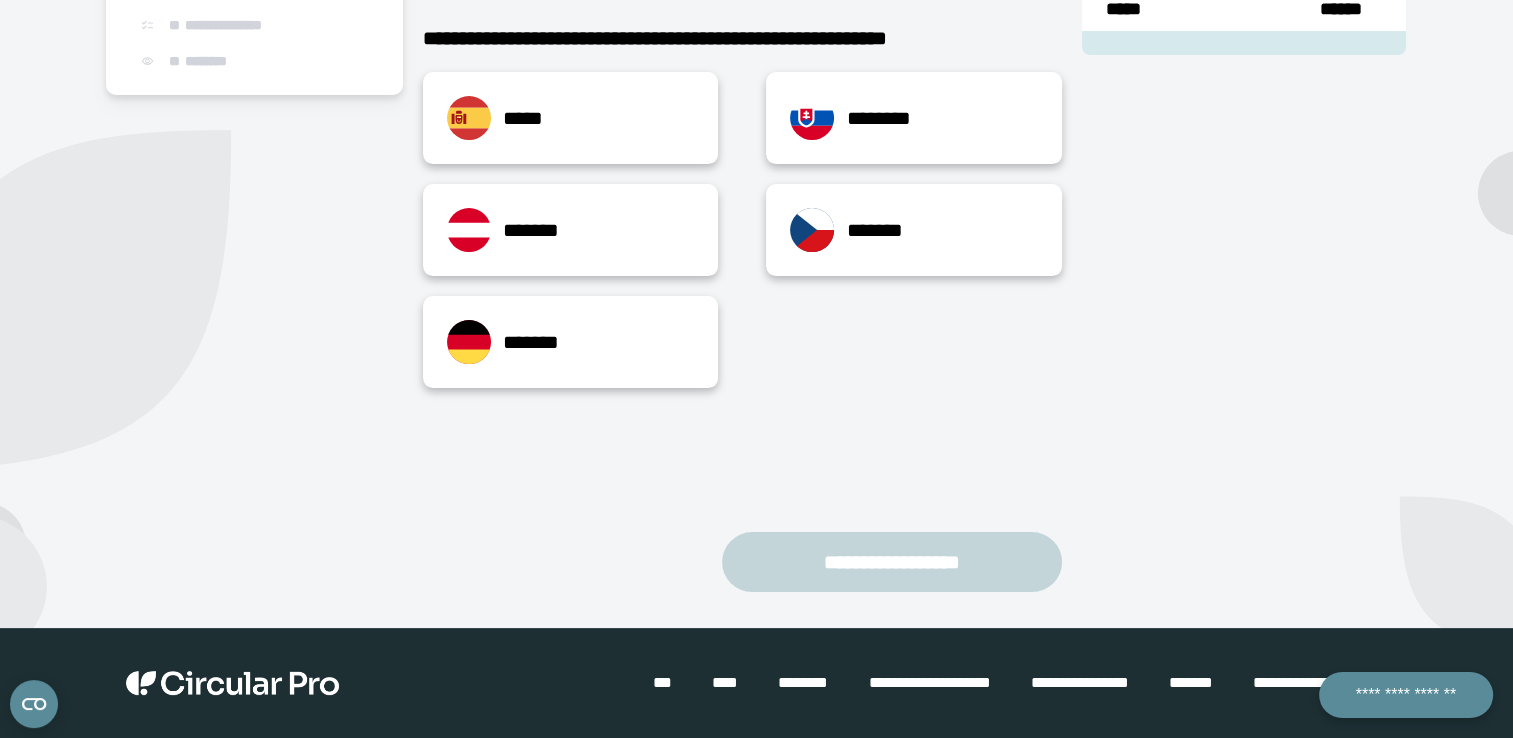 scroll, scrollTop: 312, scrollLeft: 0, axis: vertical 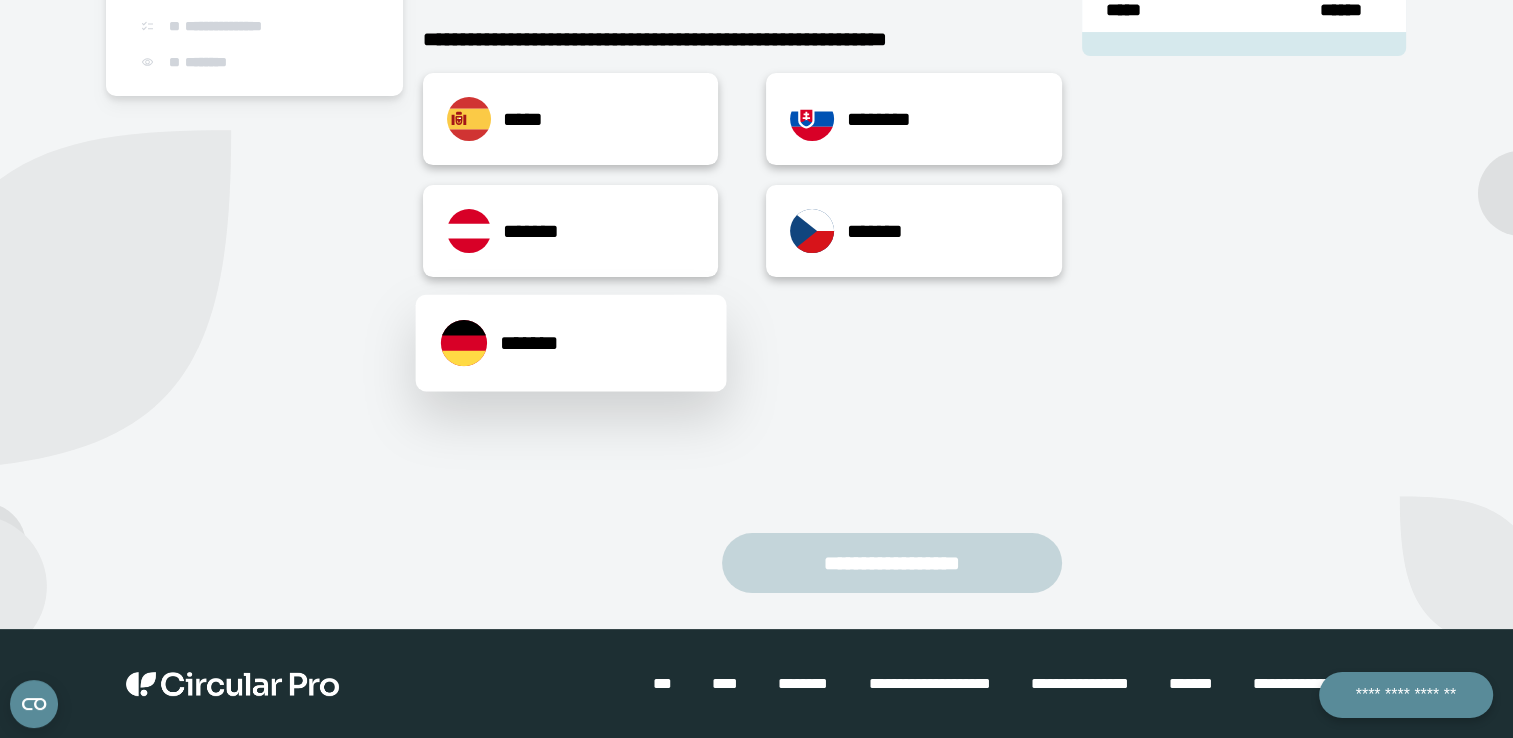 click on "*******" at bounding box center [570, 343] 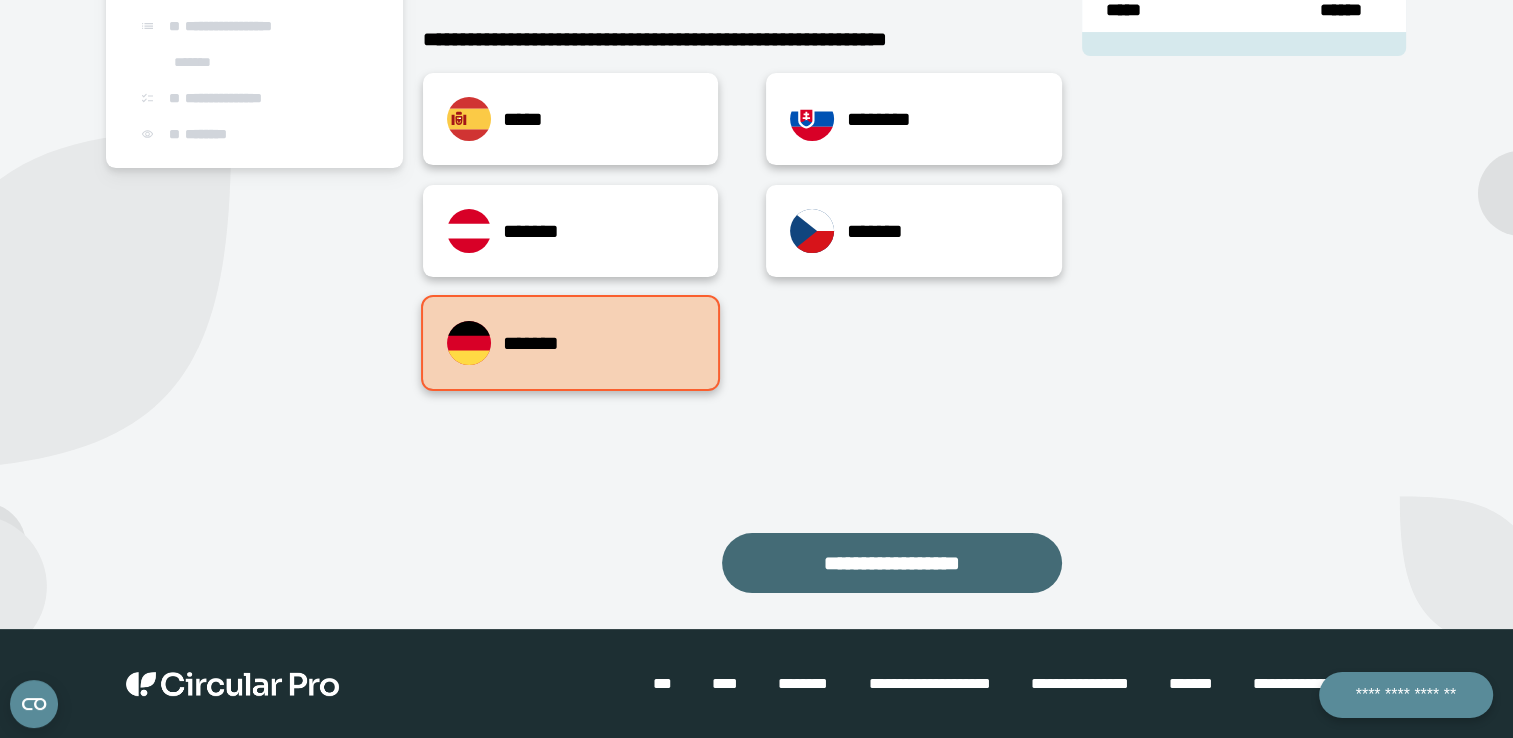 click on "**********" at bounding box center [892, 563] 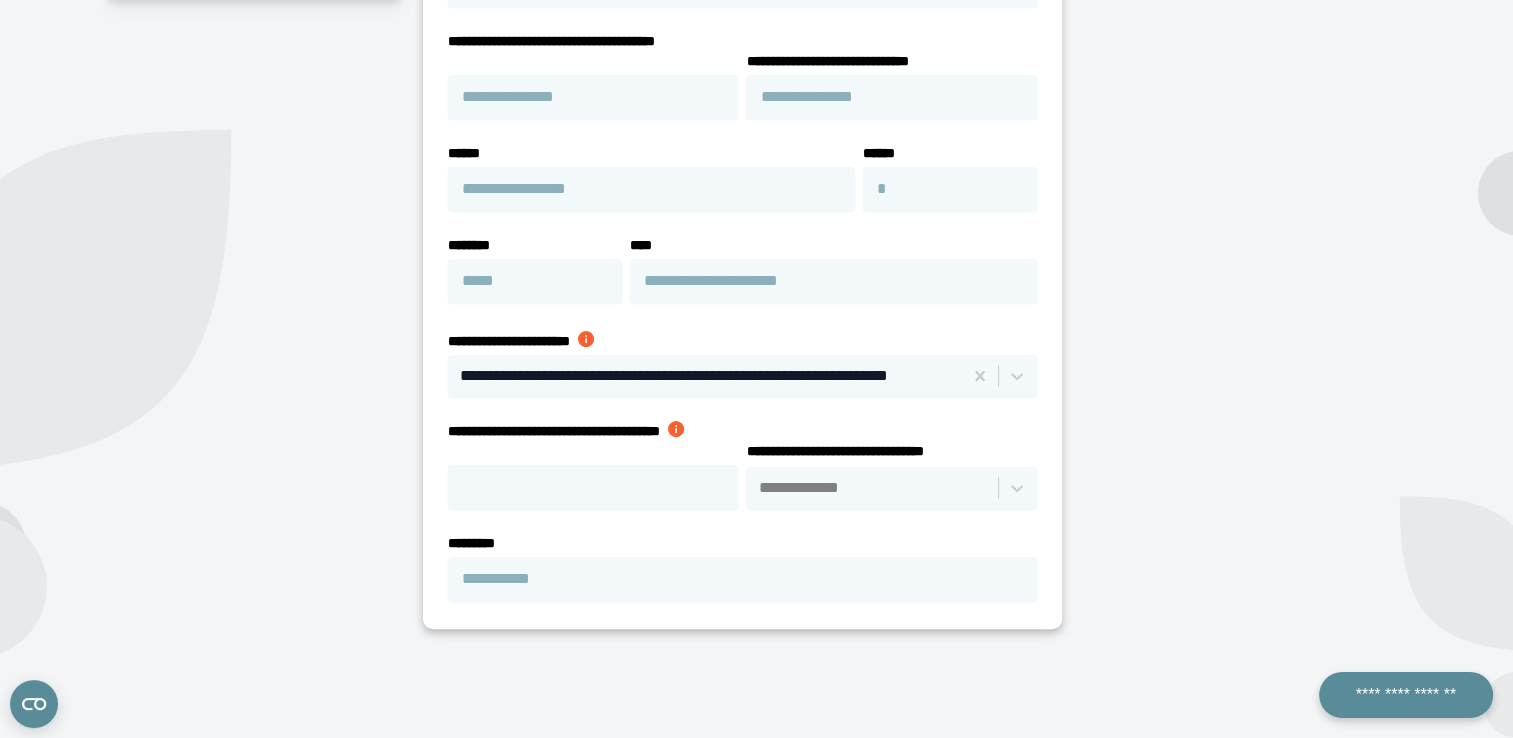 scroll, scrollTop: 490, scrollLeft: 0, axis: vertical 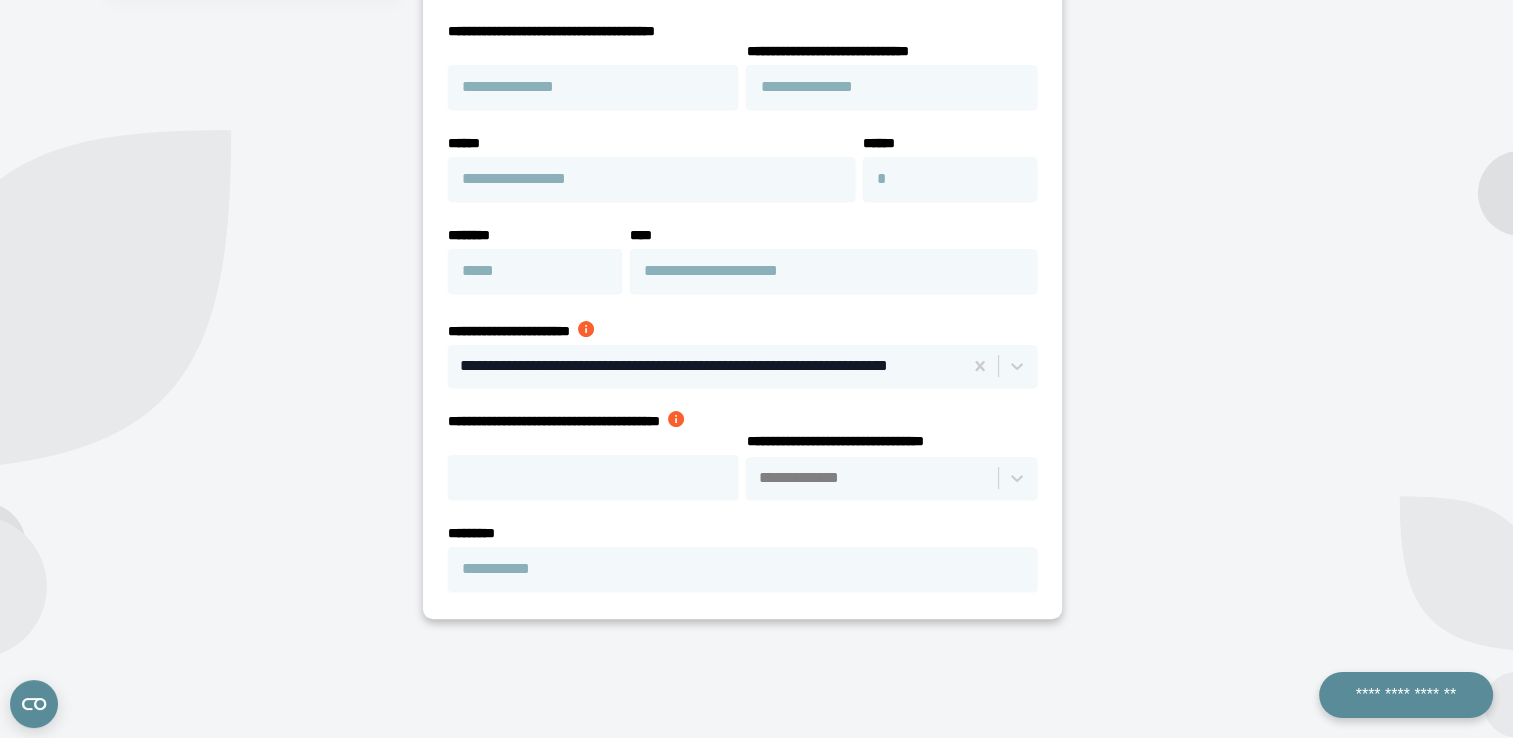 click at bounding box center [586, 329] 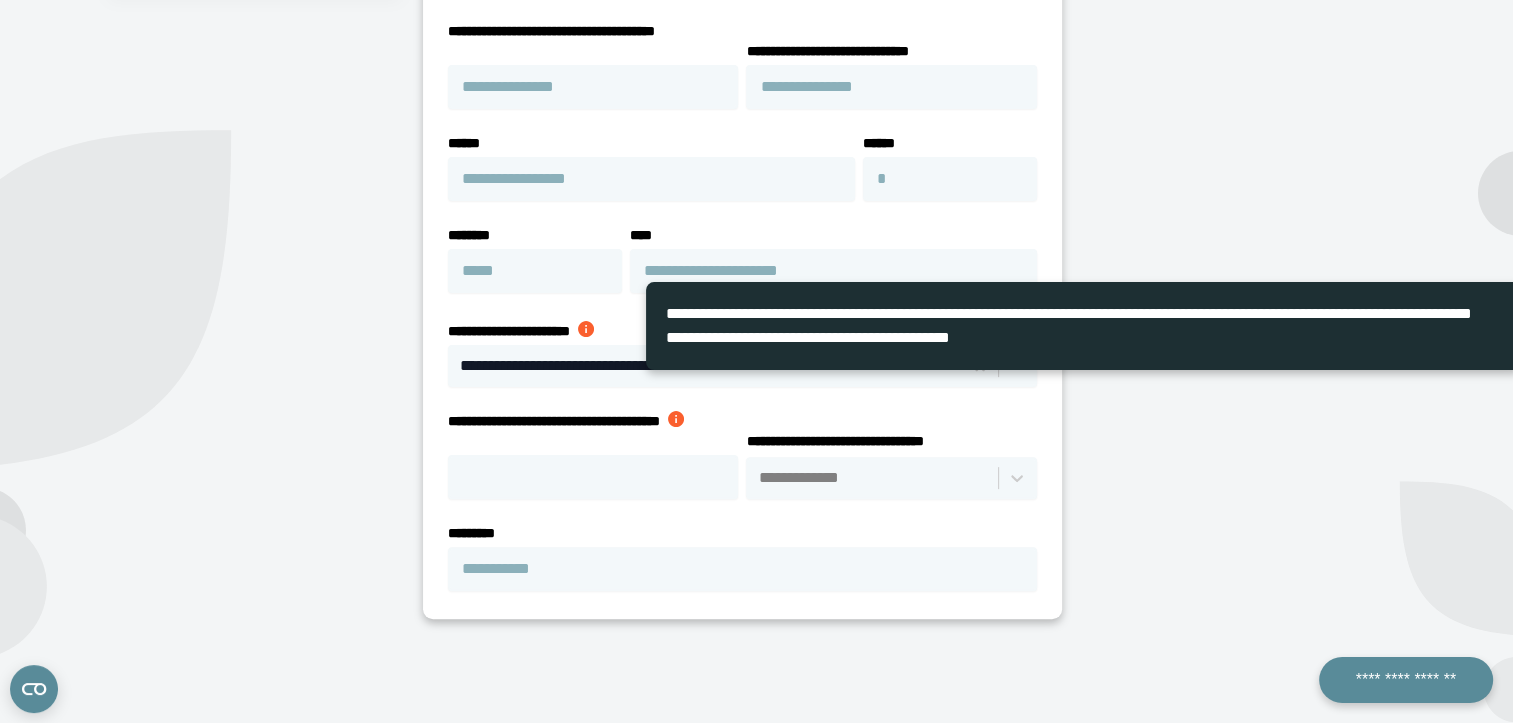 click on "**********" at bounding box center [742, 557] 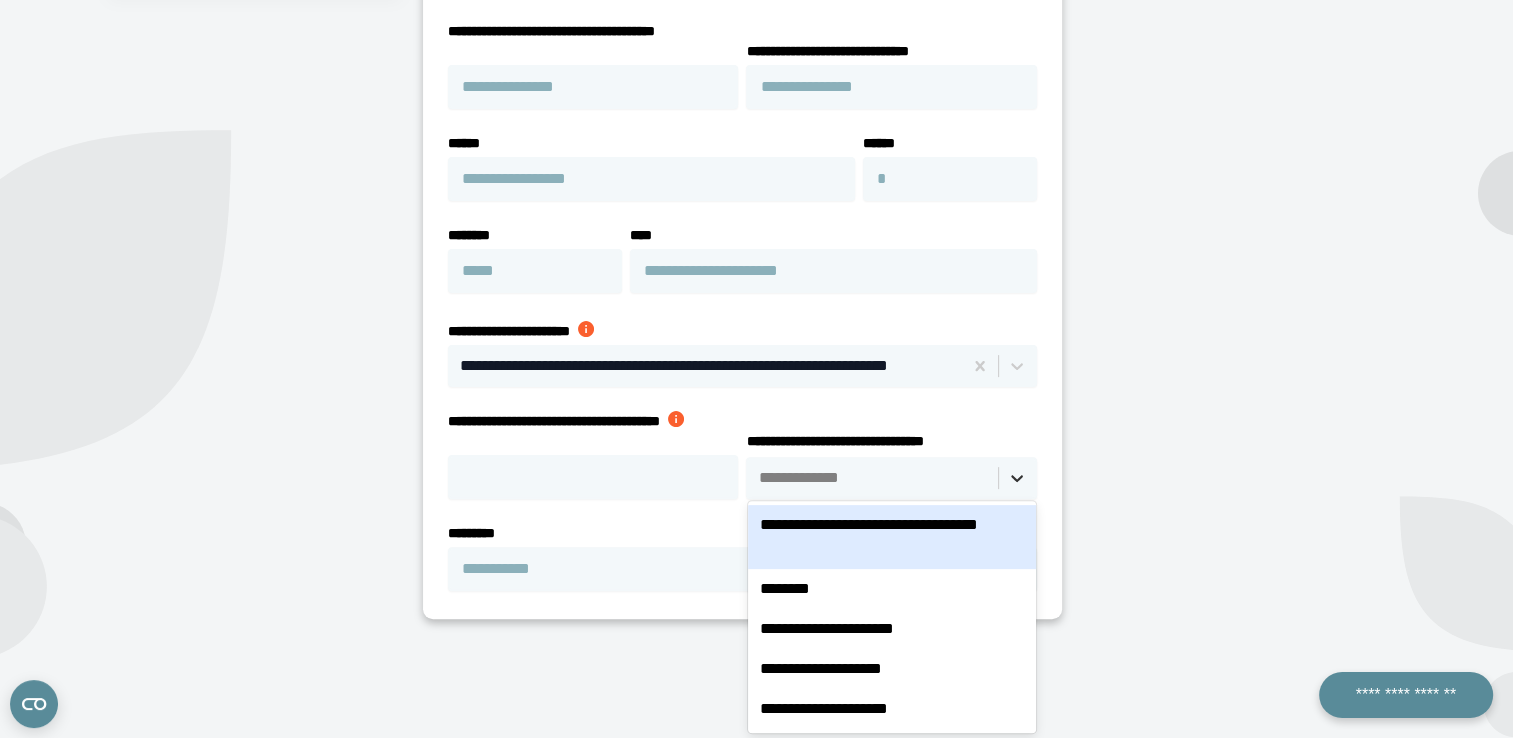 click 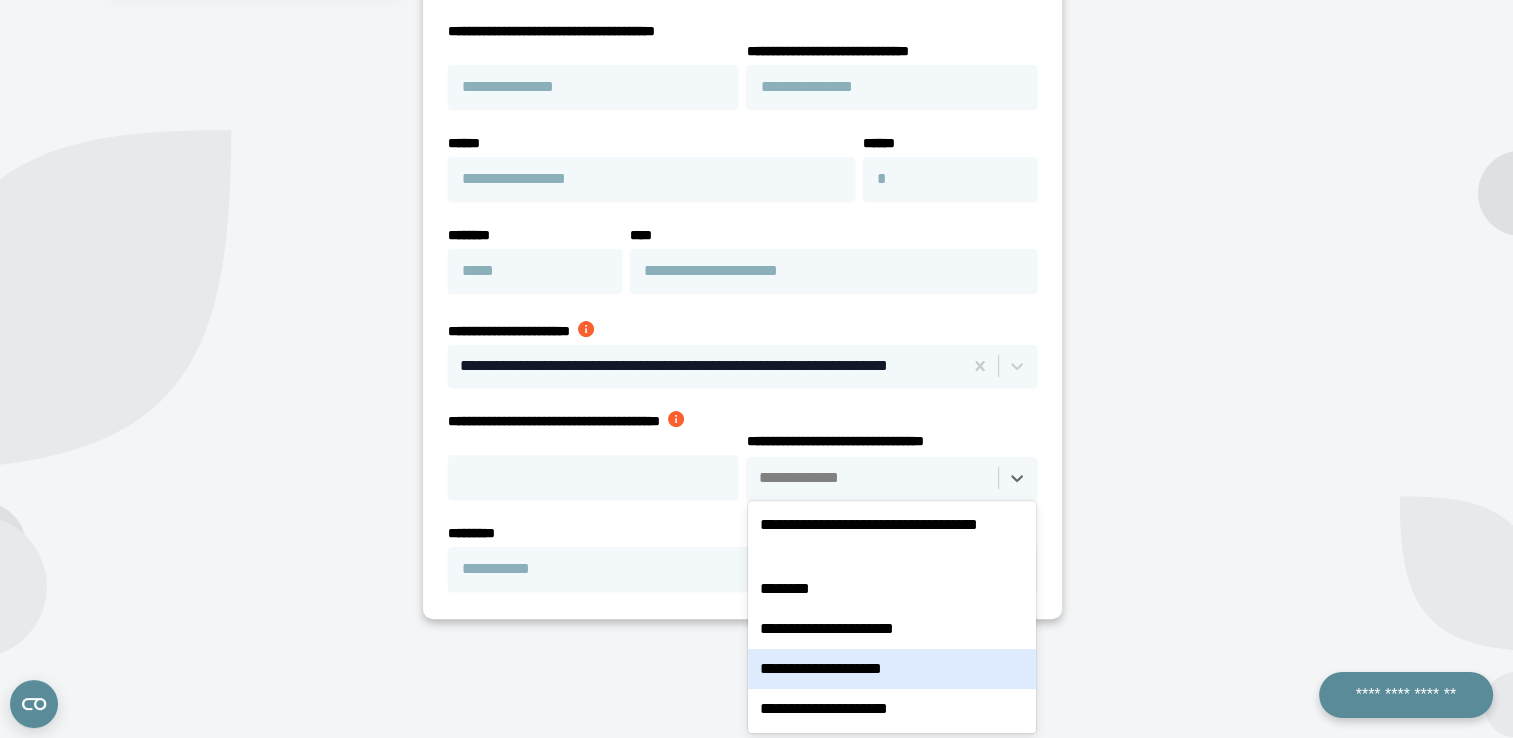 click on "**********" at bounding box center [891, 669] 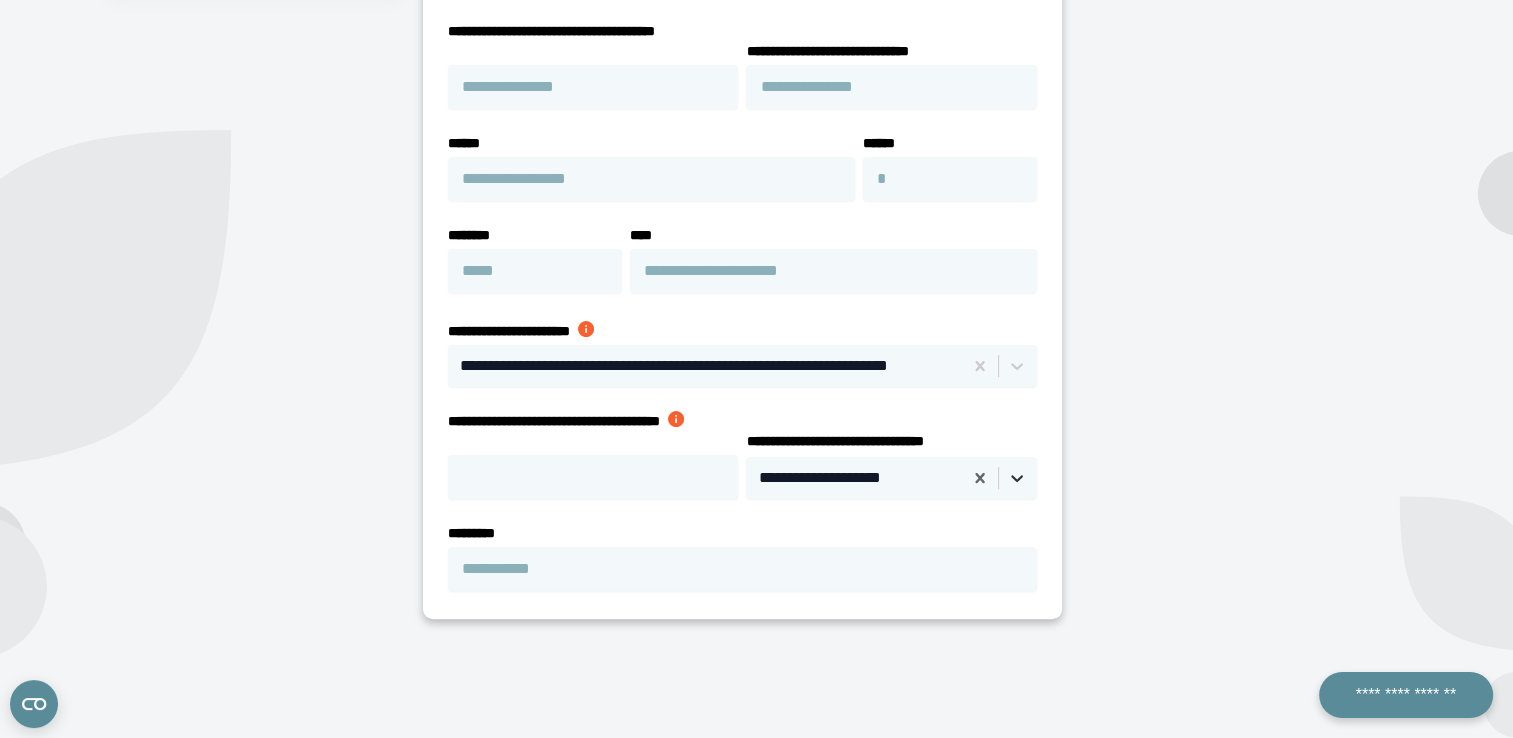 click 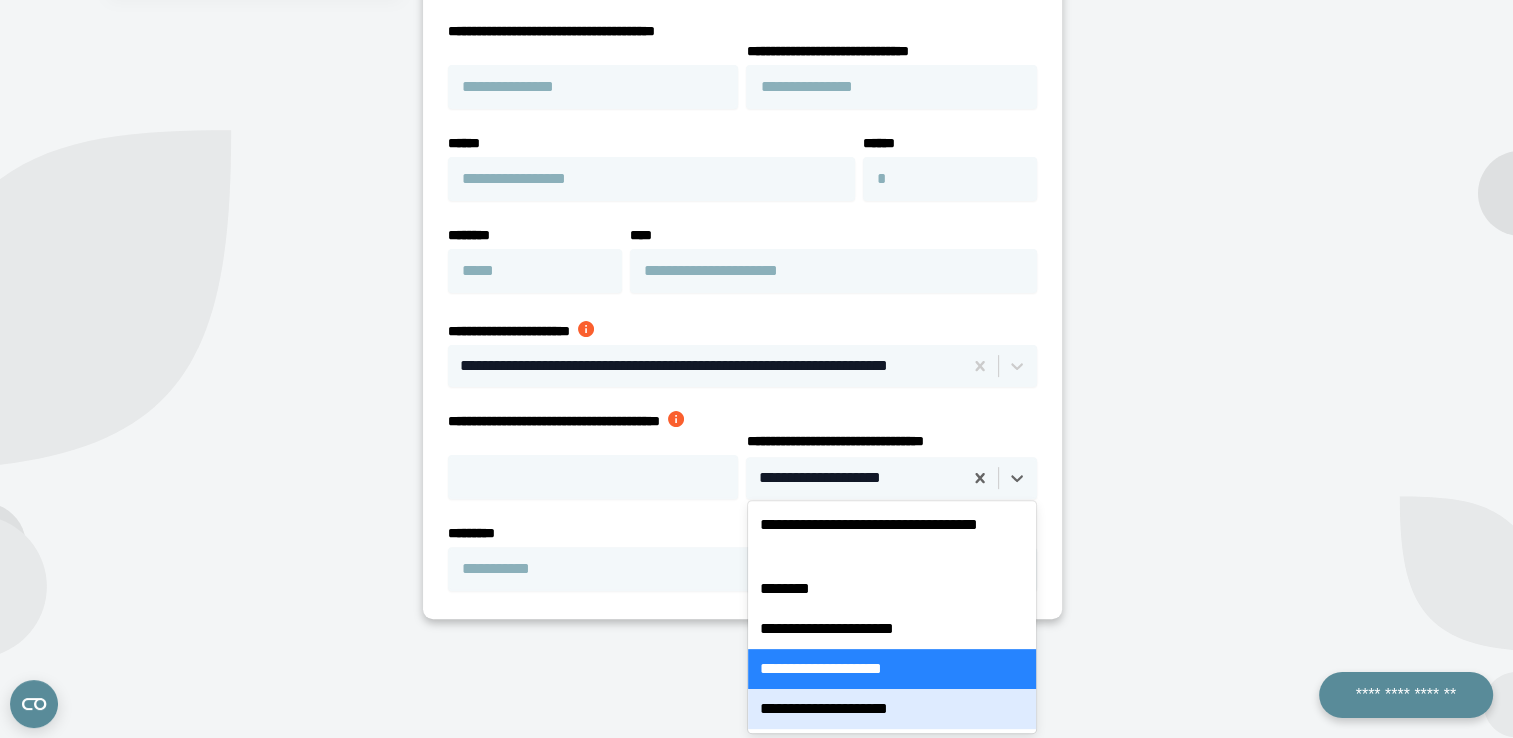 drag, startPoint x: 892, startPoint y: 635, endPoint x: 900, endPoint y: 699, distance: 64.49806 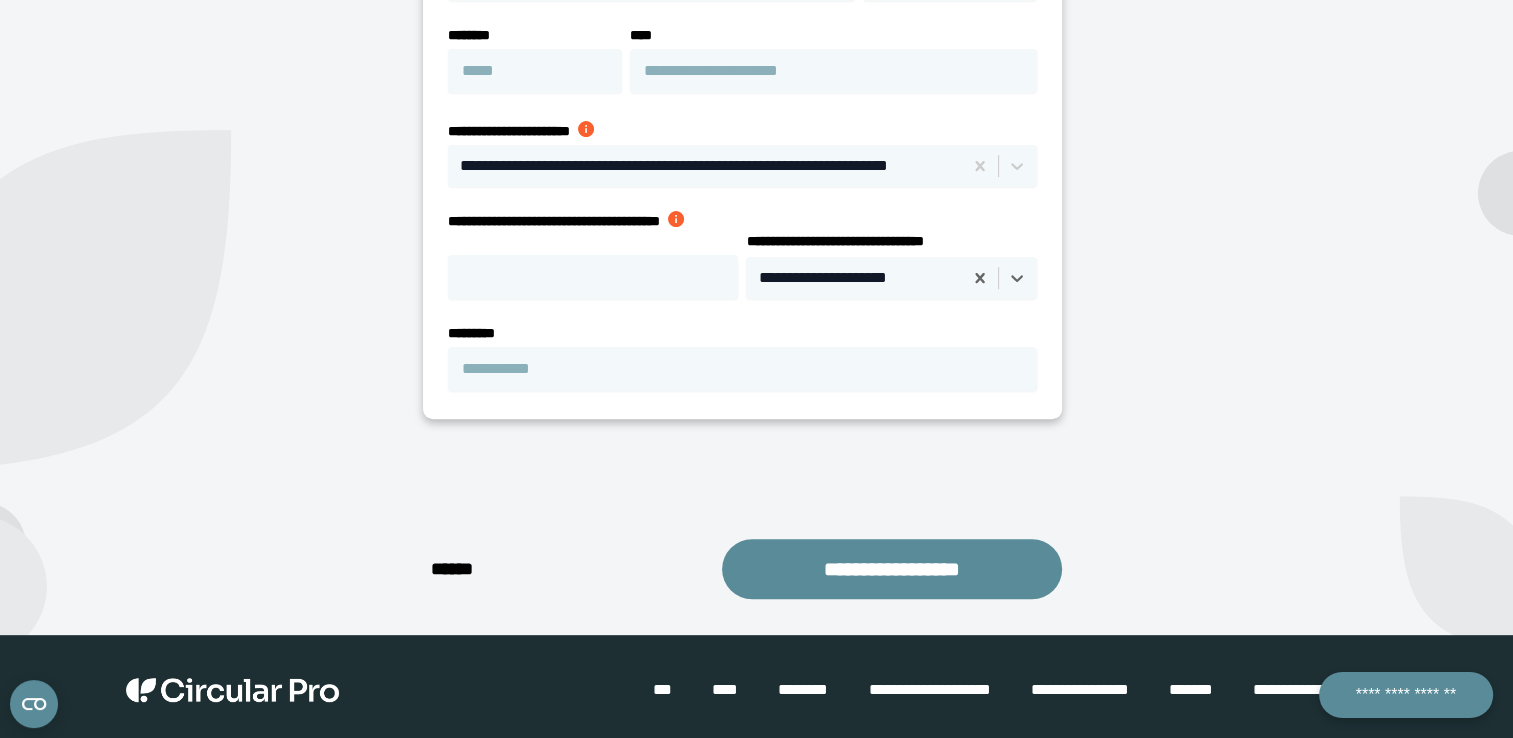 scroll, scrollTop: 691, scrollLeft: 0, axis: vertical 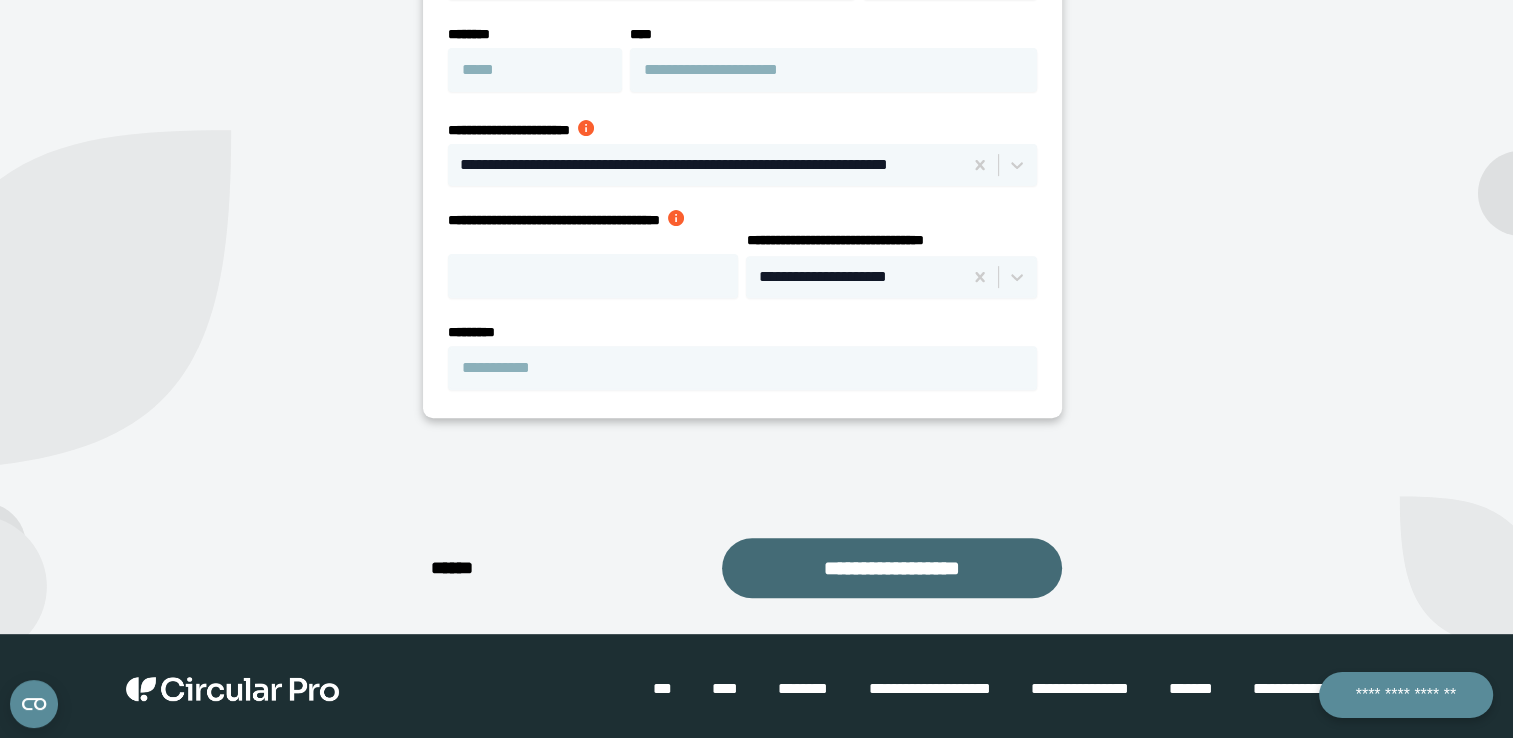 click on "**********" at bounding box center (892, 568) 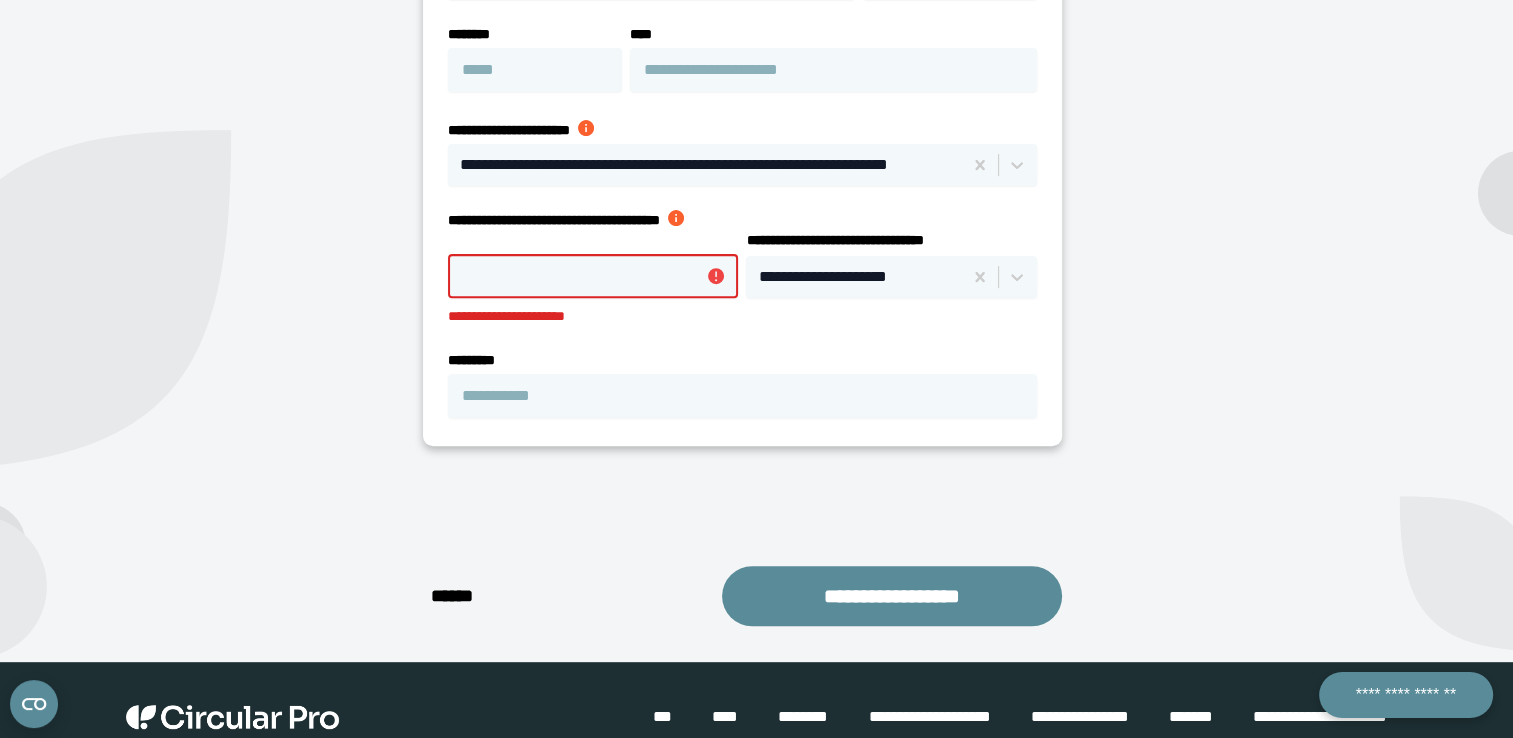 click on "**********" at bounding box center [593, 316] 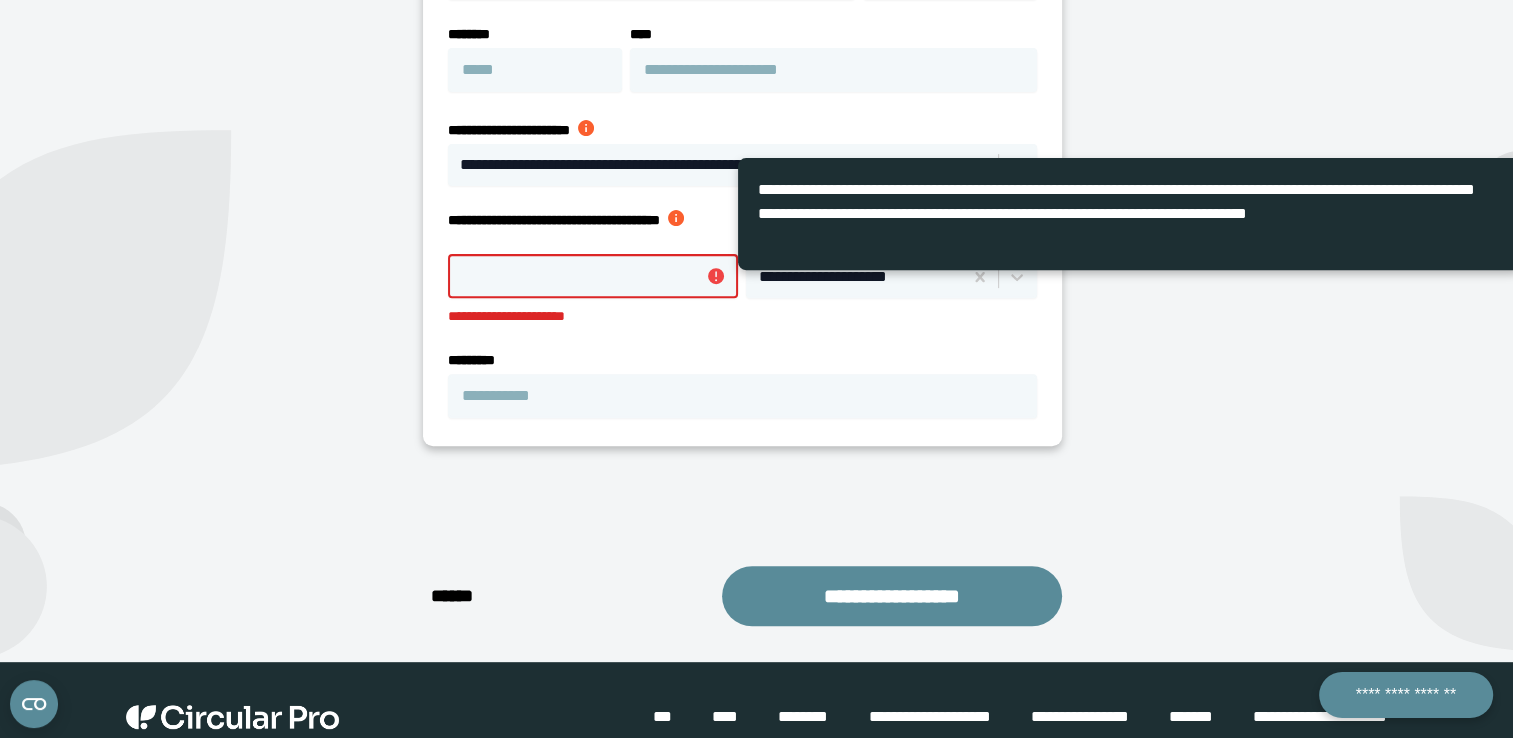 click on "**********" at bounding box center (593, 276) 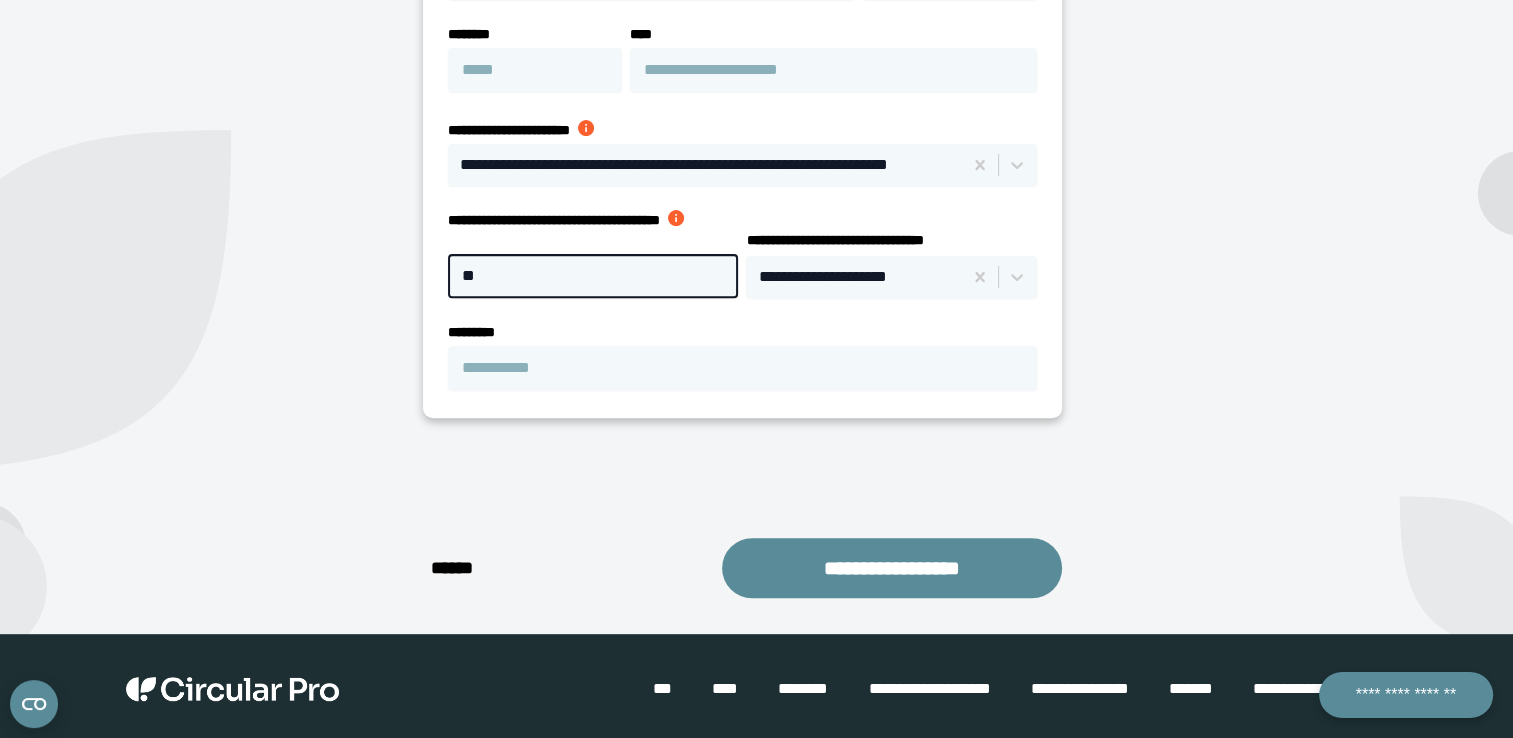type on "*" 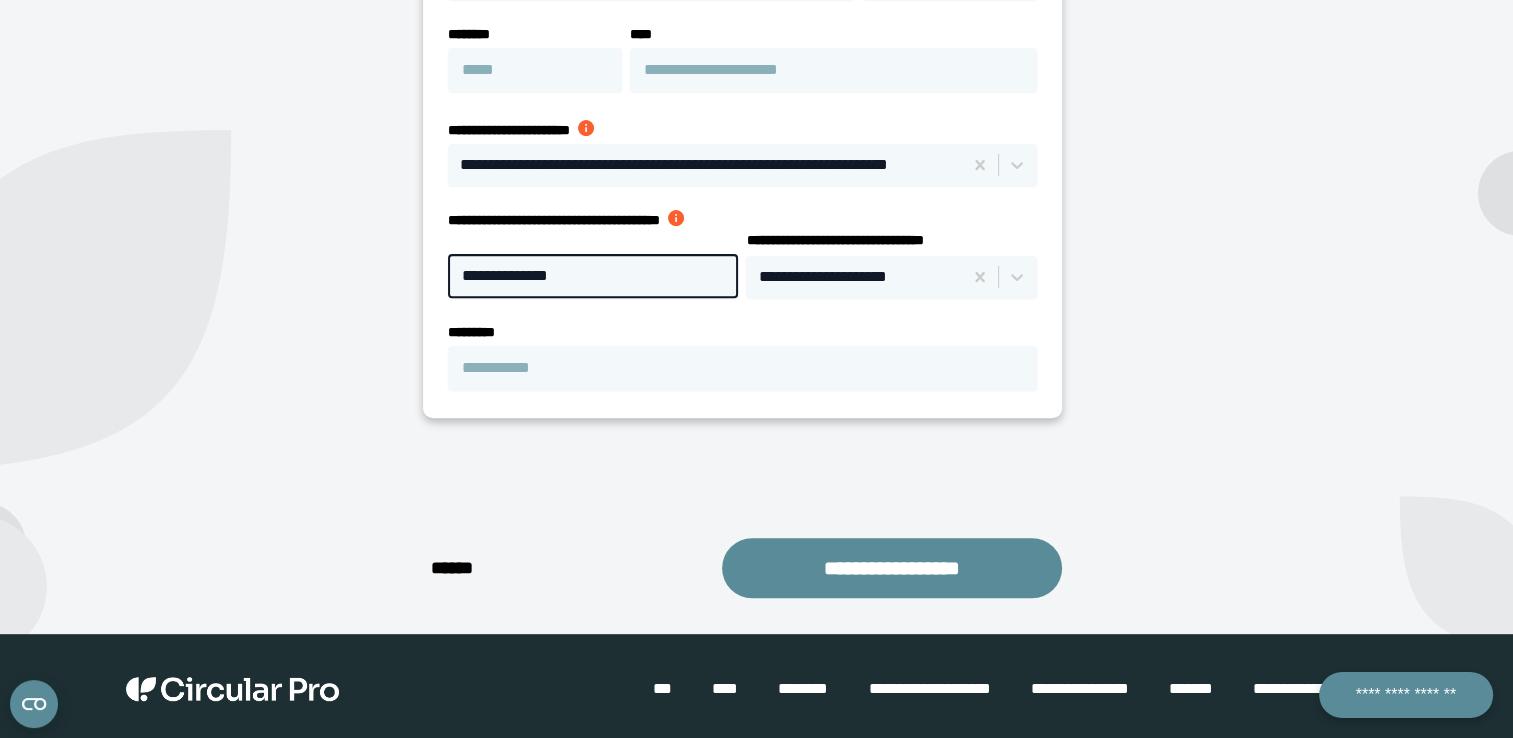 type on "**********" 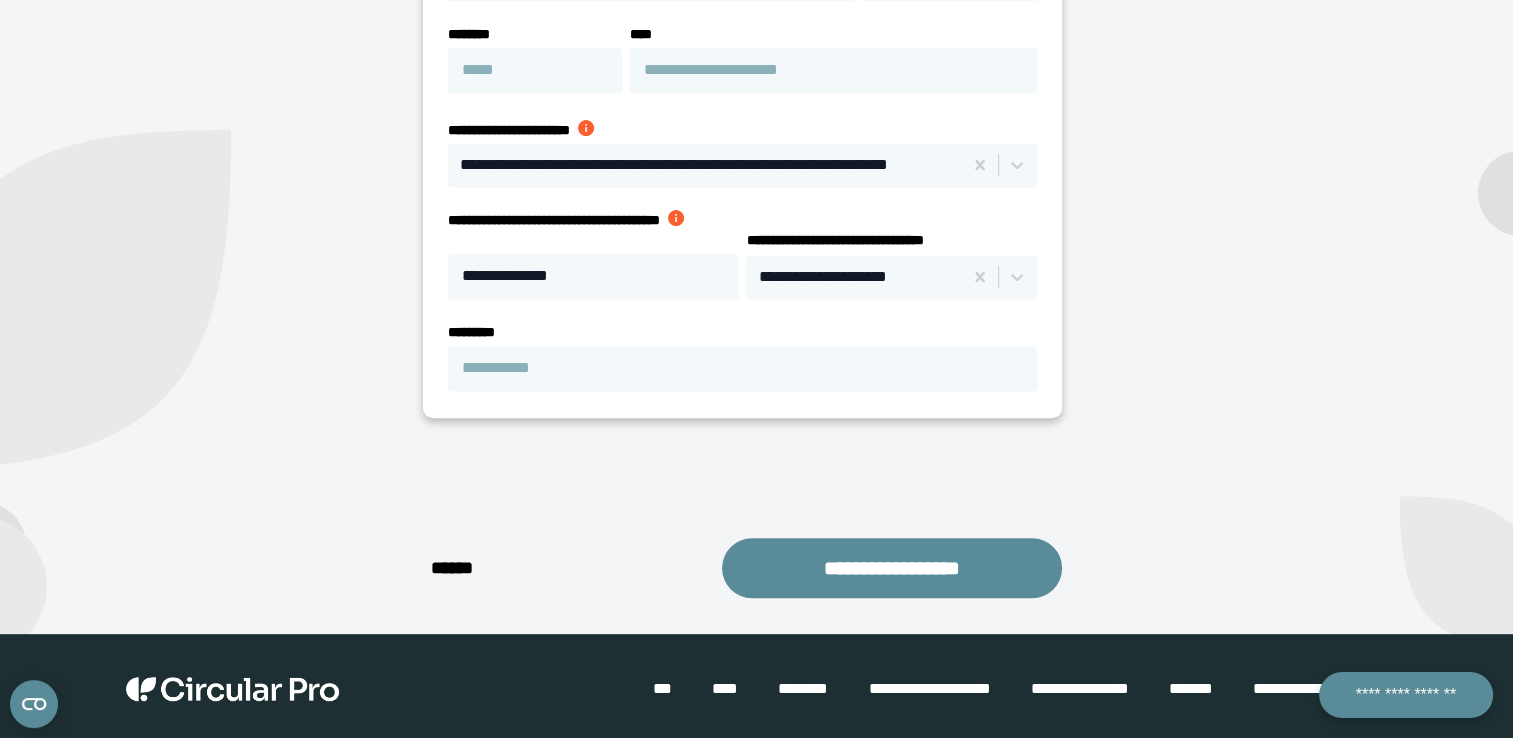drag, startPoint x: 904, startPoint y: 310, endPoint x: 907, endPoint y: 330, distance: 20.22375 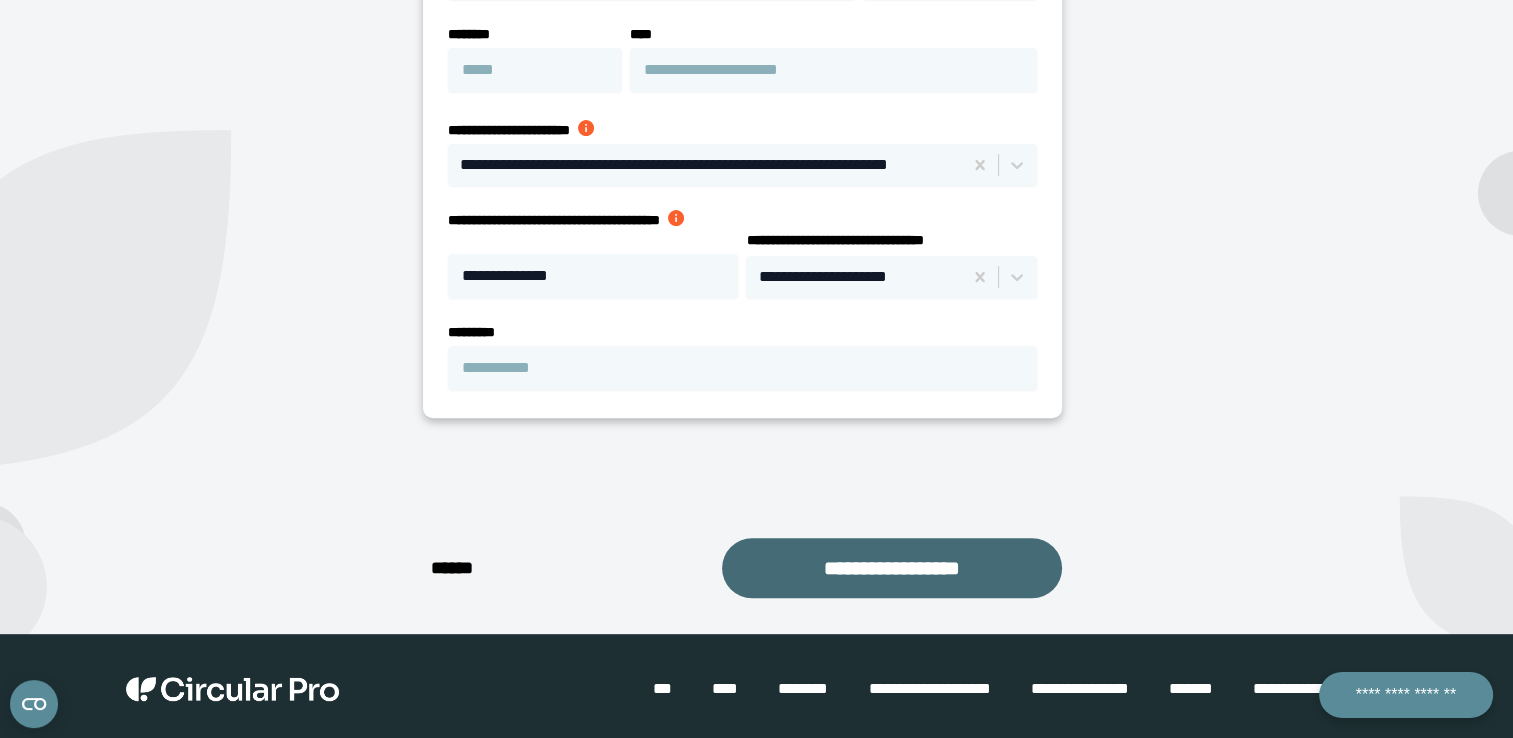 click on "**********" at bounding box center [892, 568] 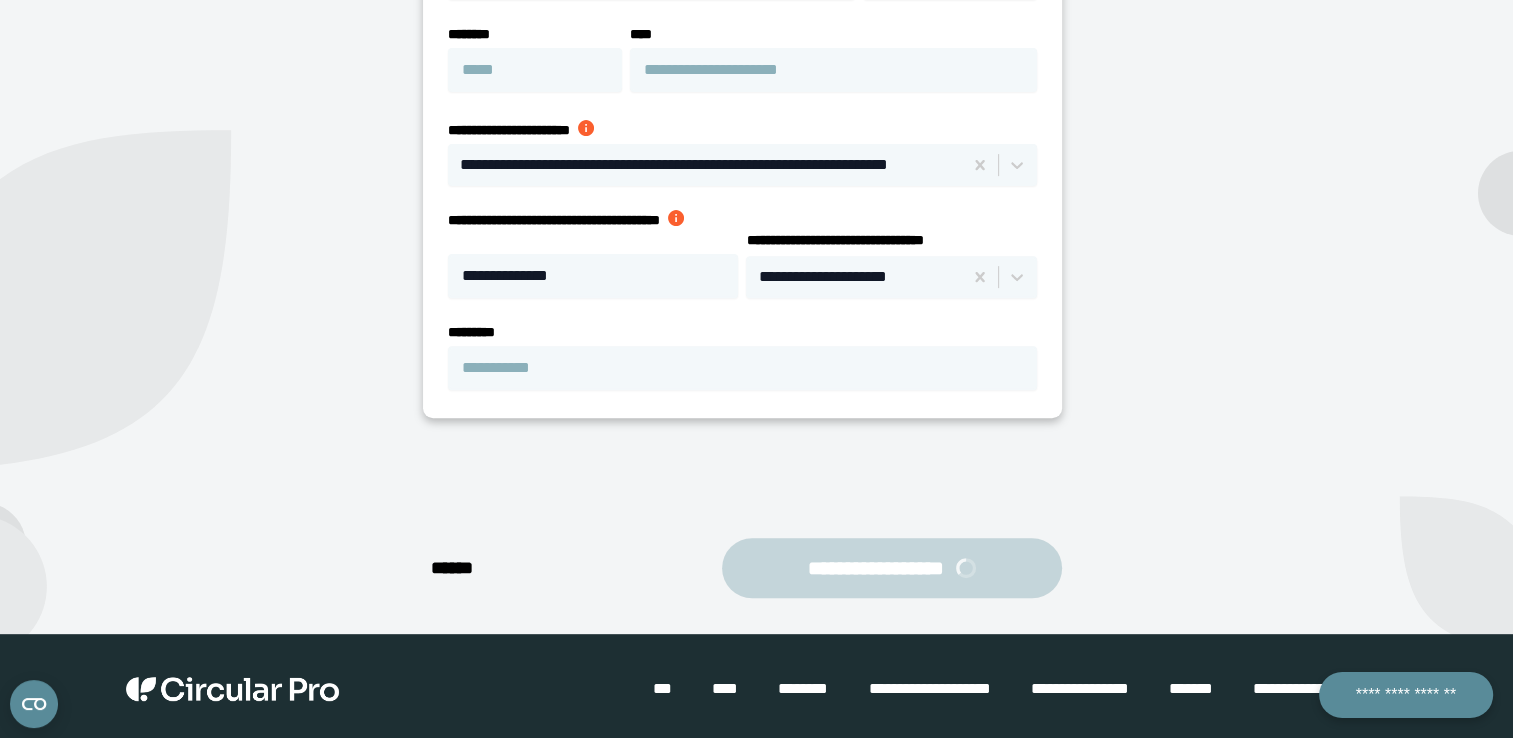 scroll, scrollTop: 440, scrollLeft: 0, axis: vertical 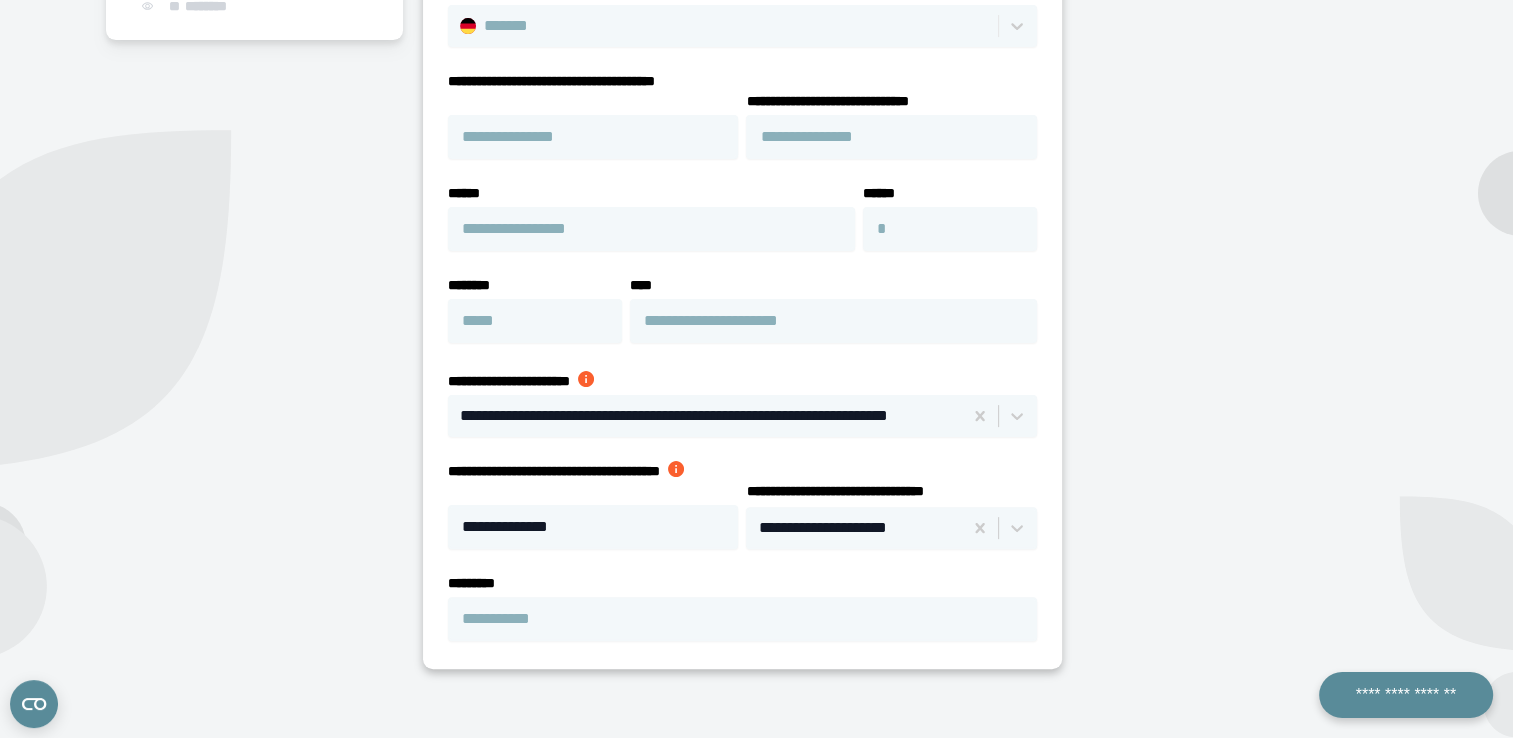 select on "**" 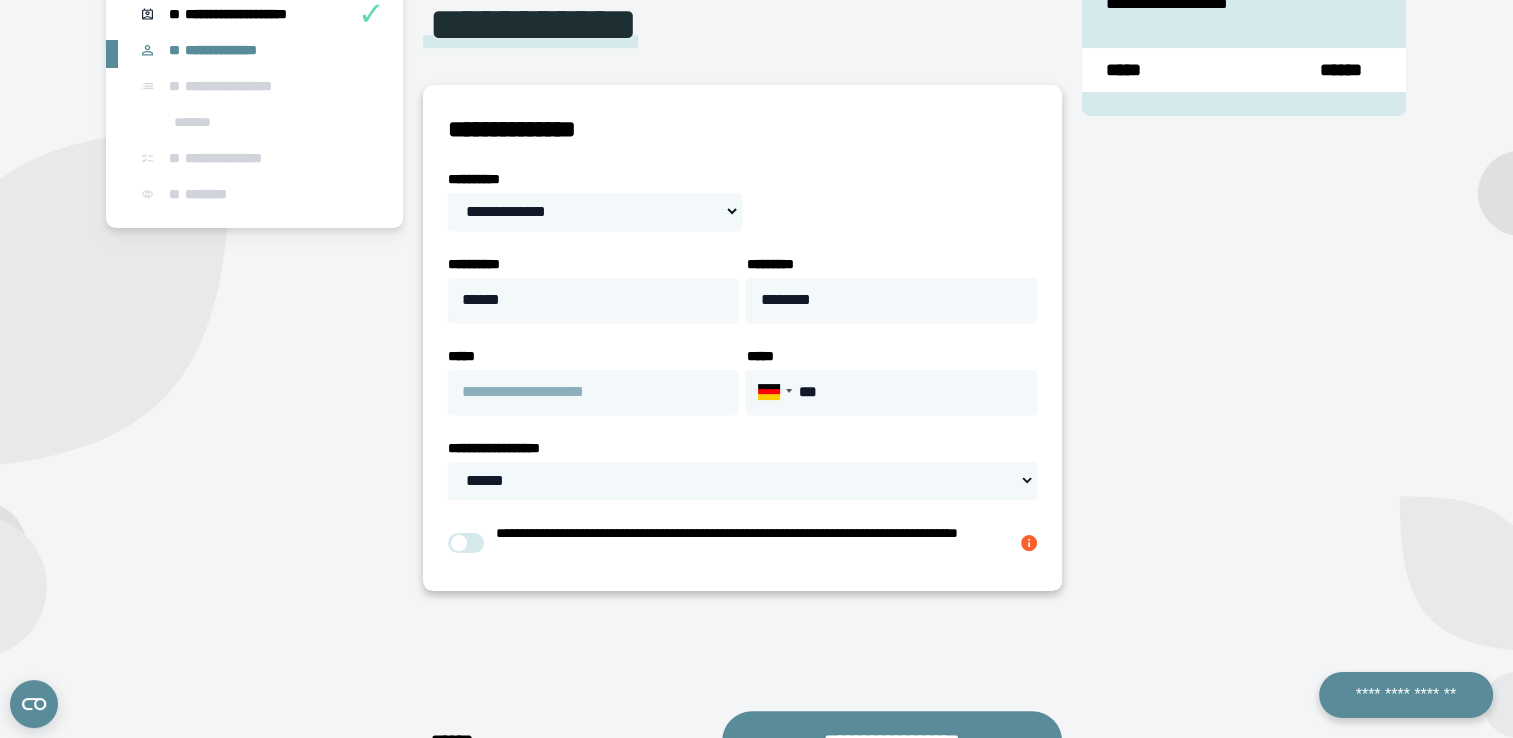 scroll, scrollTop: 250, scrollLeft: 0, axis: vertical 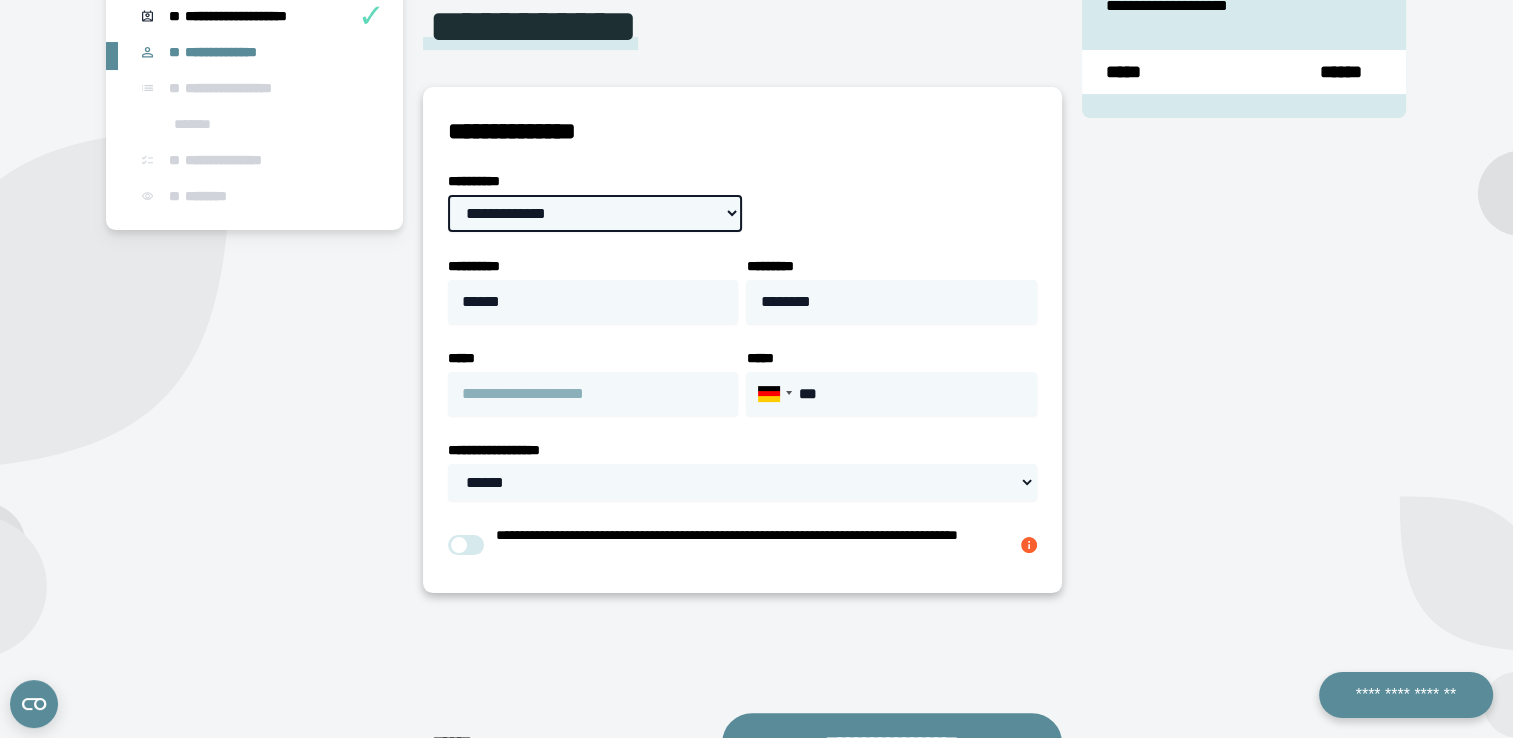 click on "**********" at bounding box center (595, 213) 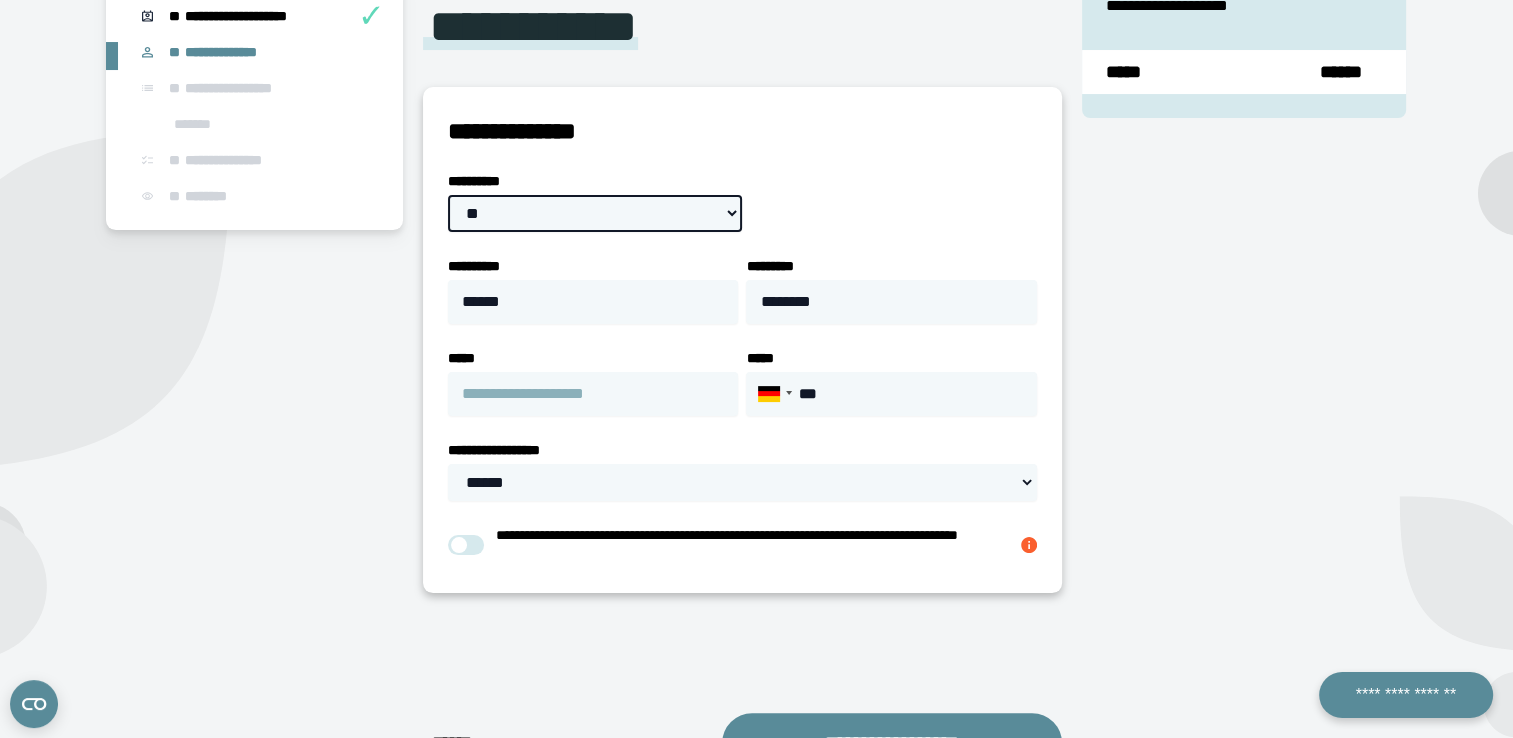 click on "**********" at bounding box center [595, 213] 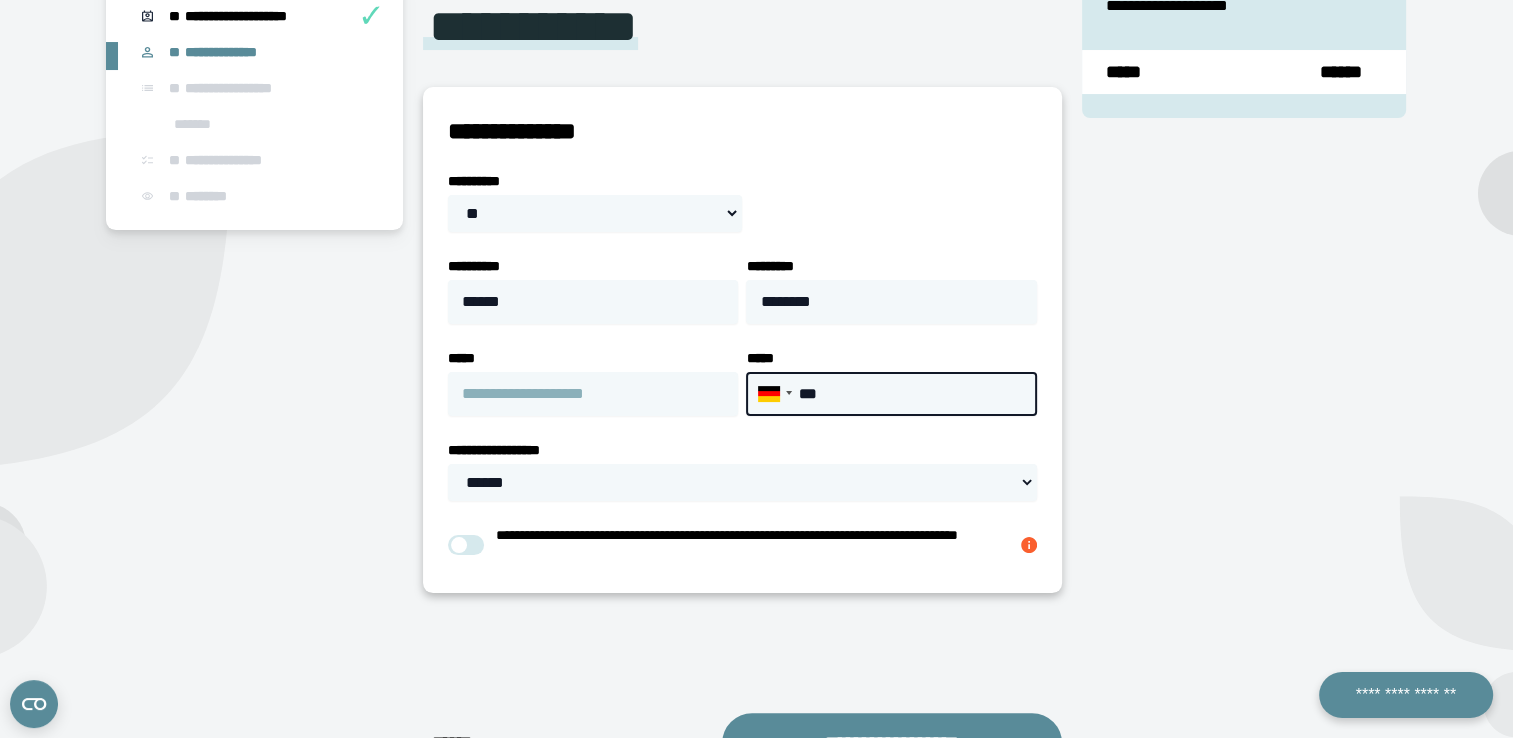 click on "***" at bounding box center [891, 394] 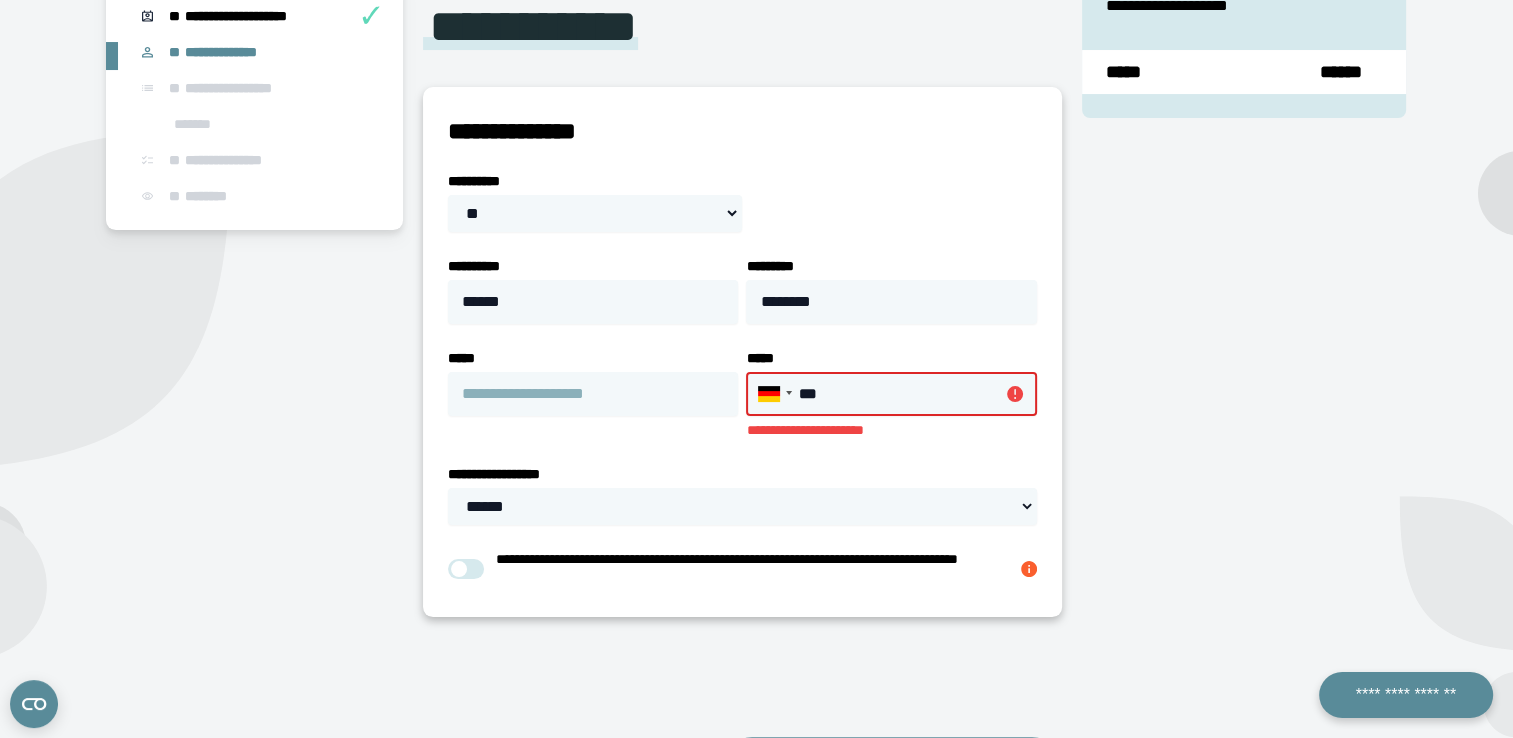 paste on "**********" 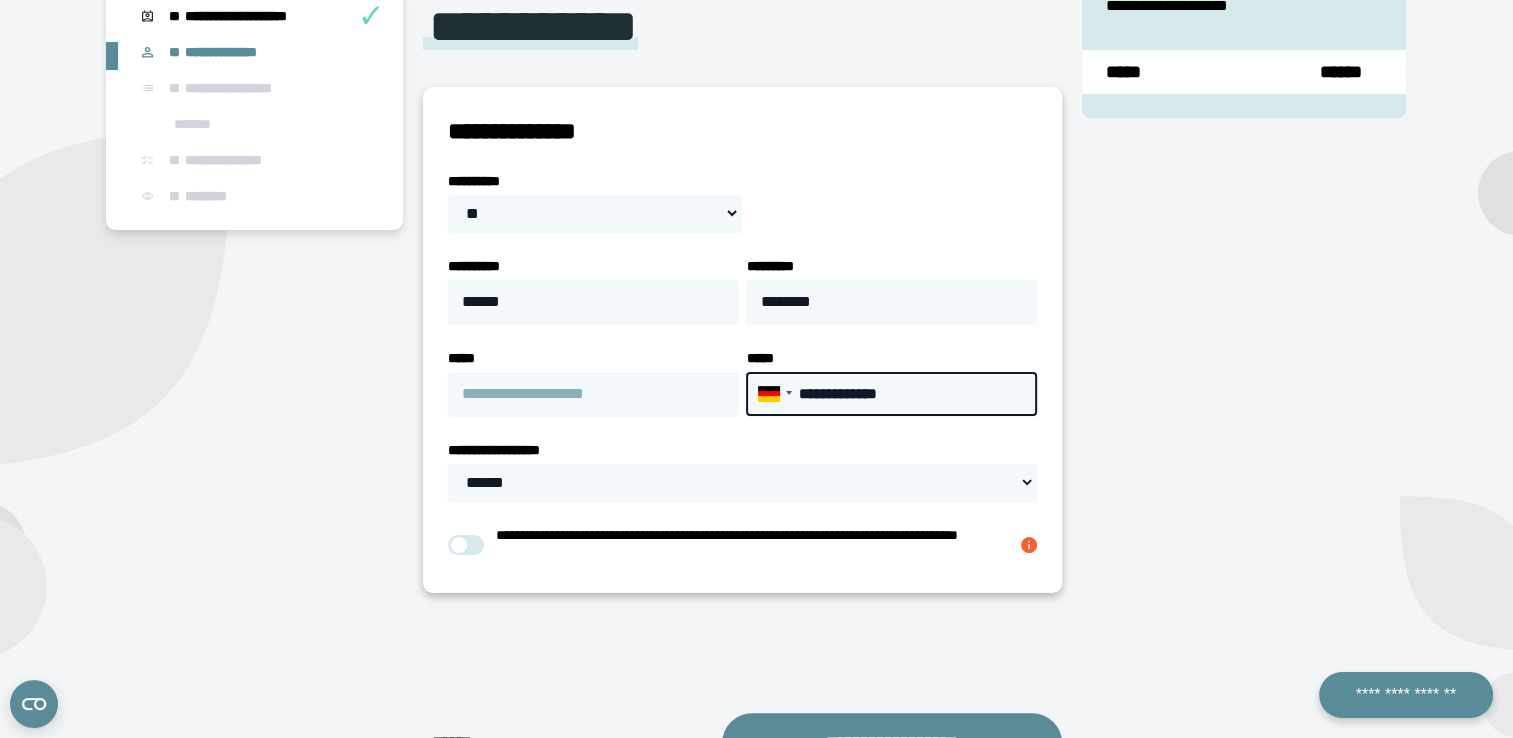 drag, startPoint x: 828, startPoint y: 398, endPoint x: 1008, endPoint y: 390, distance: 180.17769 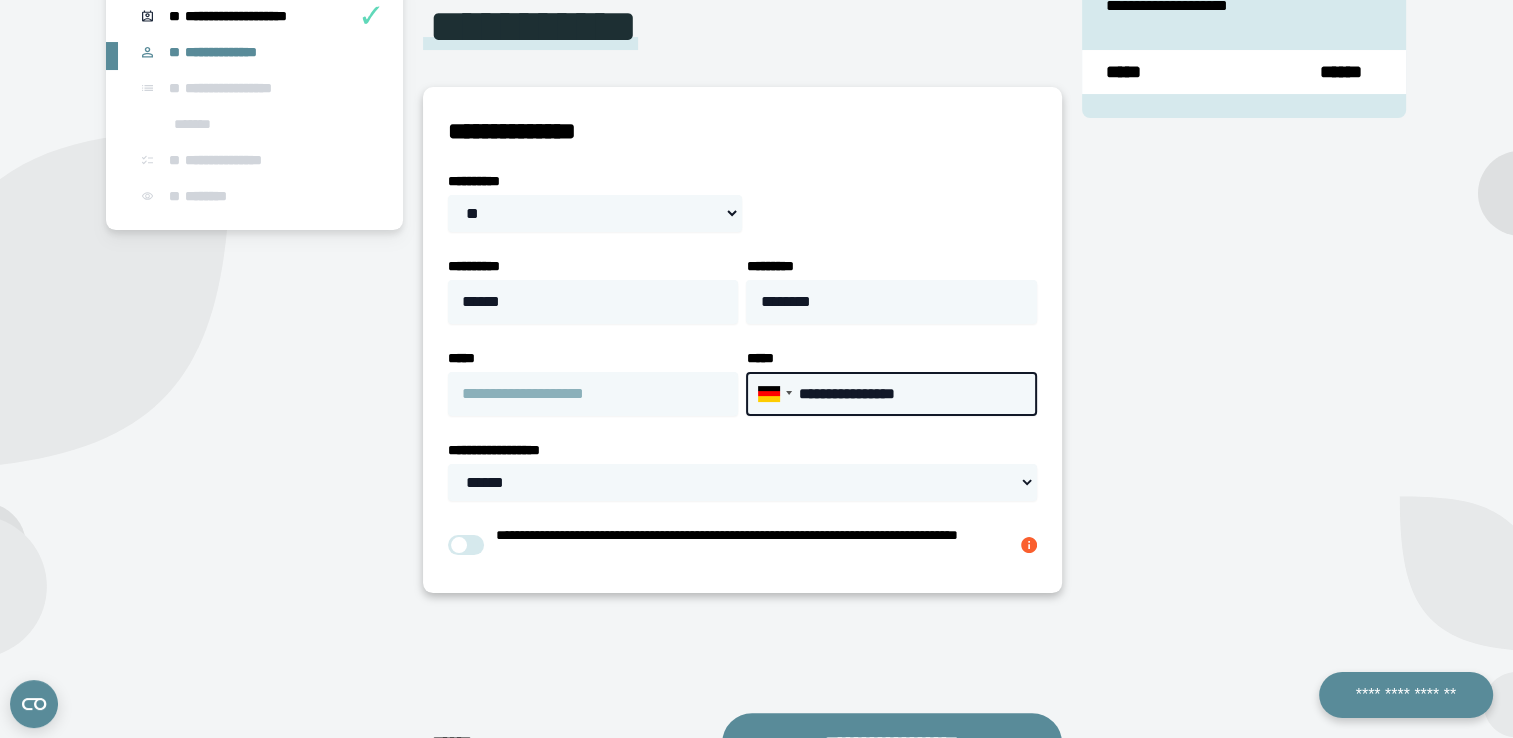 type on "**********" 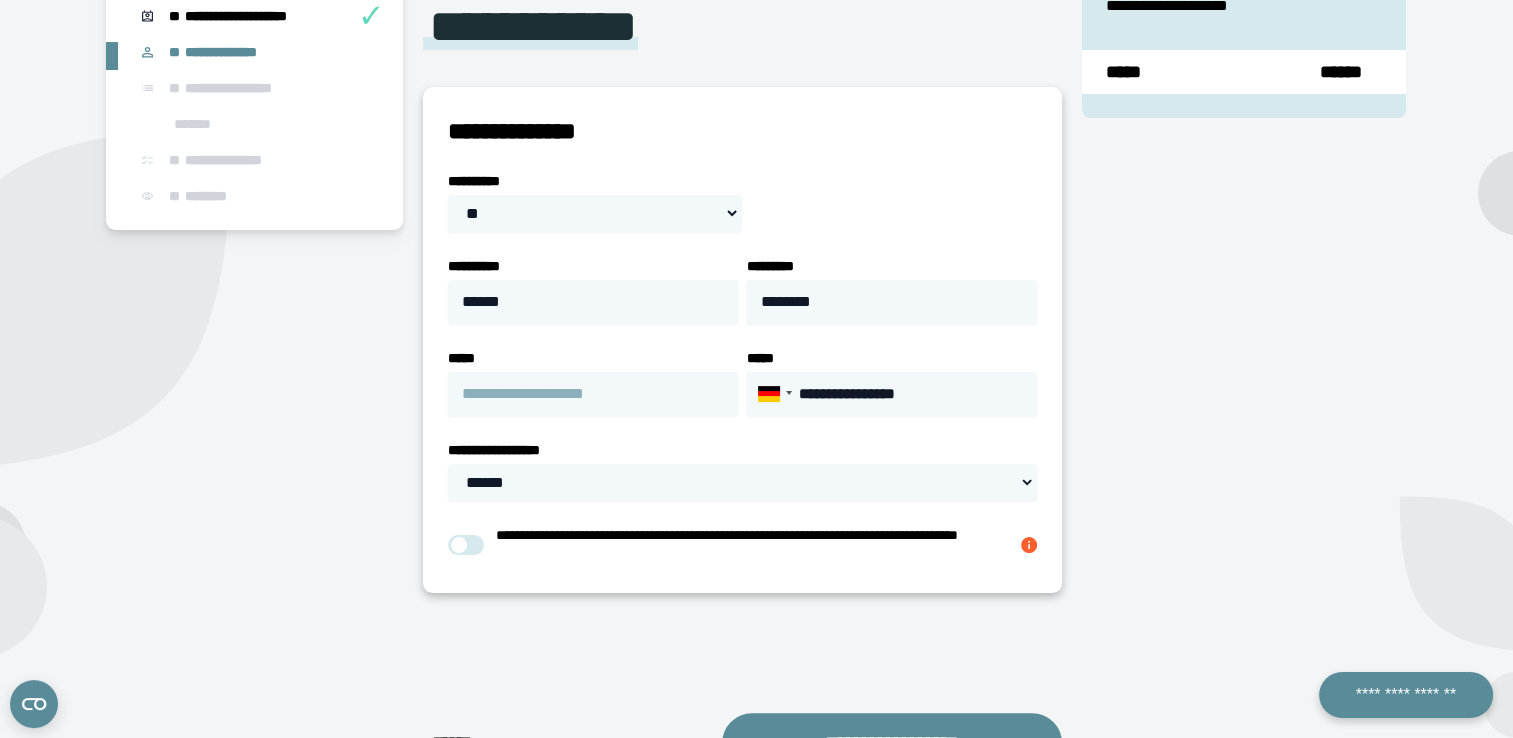 click on "**********" at bounding box center [742, 470] 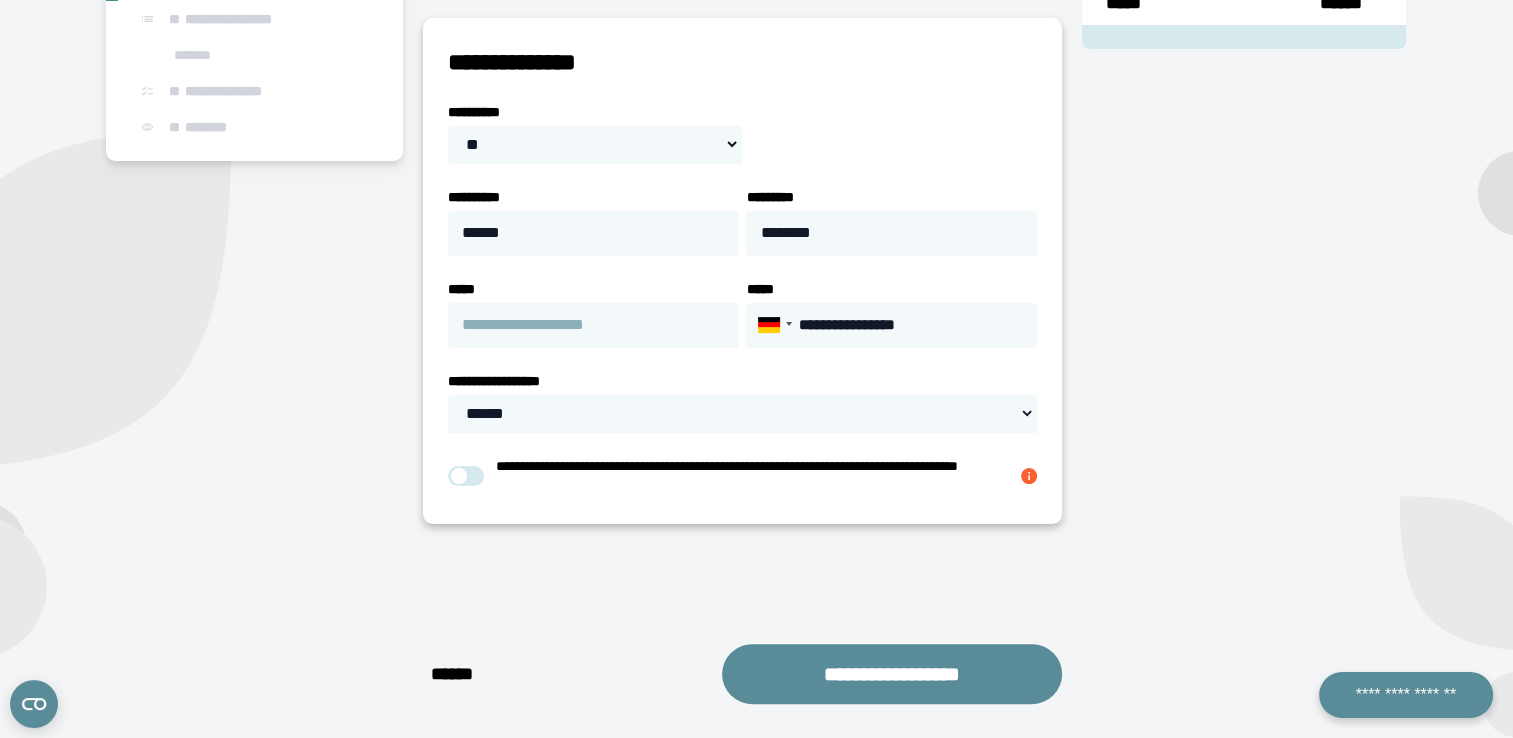 scroll, scrollTop: 350, scrollLeft: 0, axis: vertical 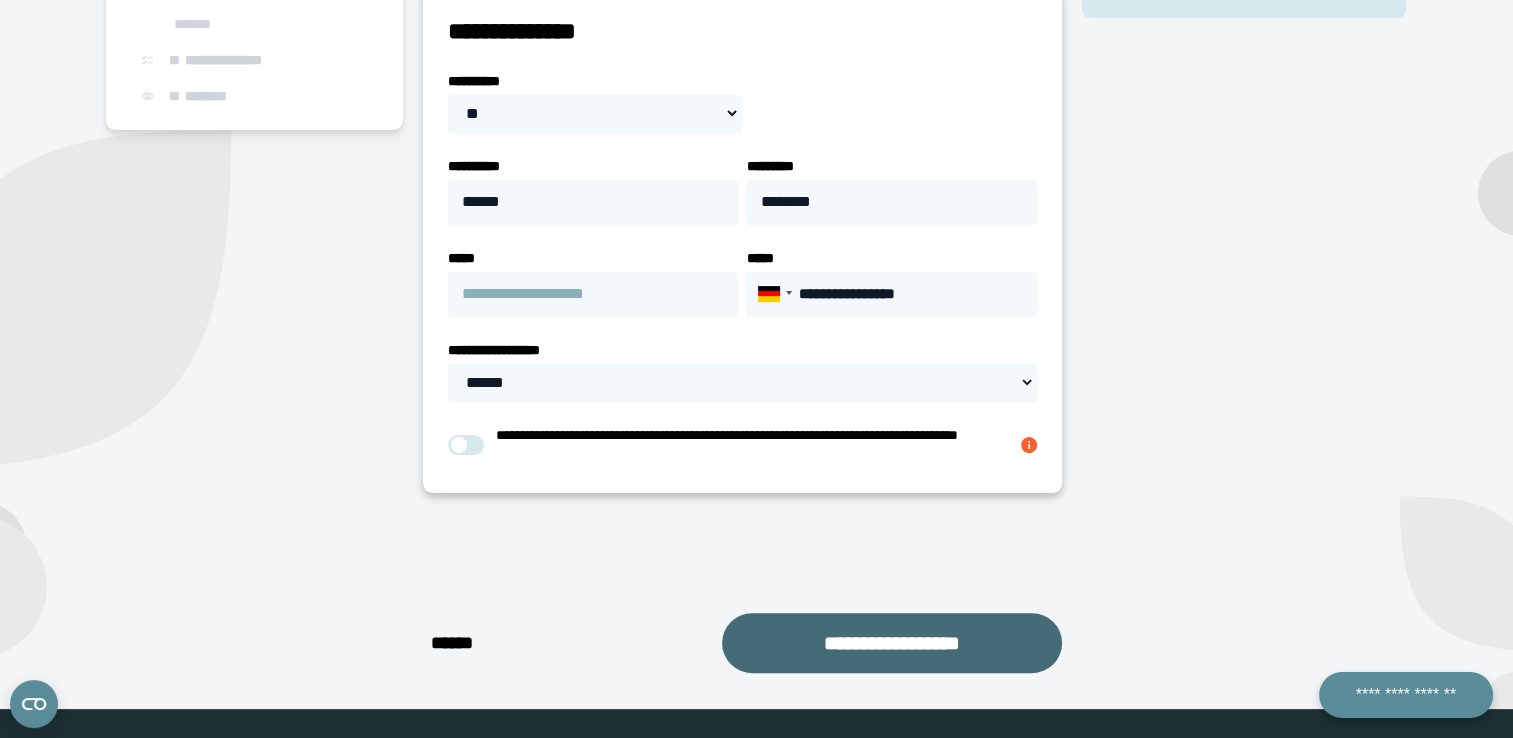 click on "**********" at bounding box center (892, 643) 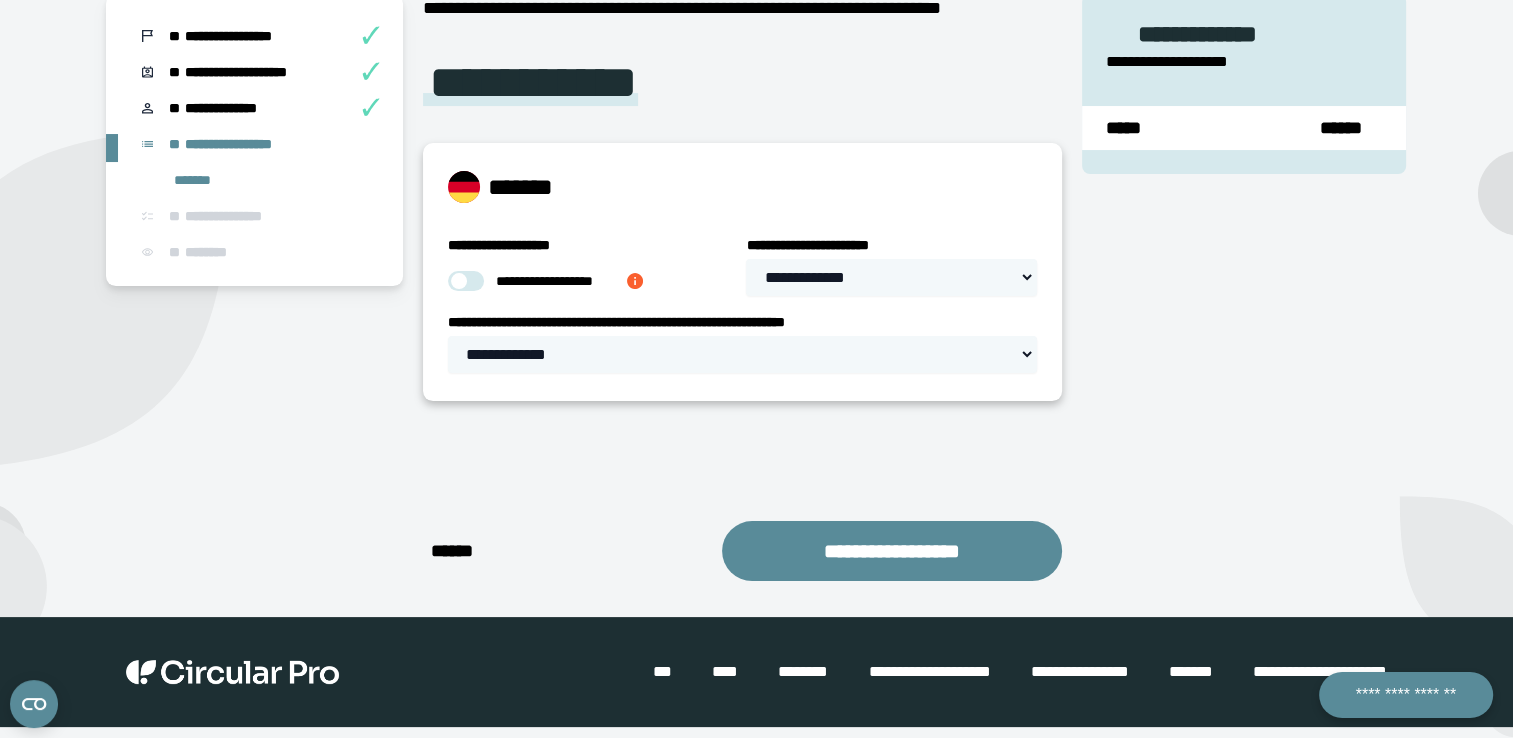 scroll, scrollTop: 193, scrollLeft: 0, axis: vertical 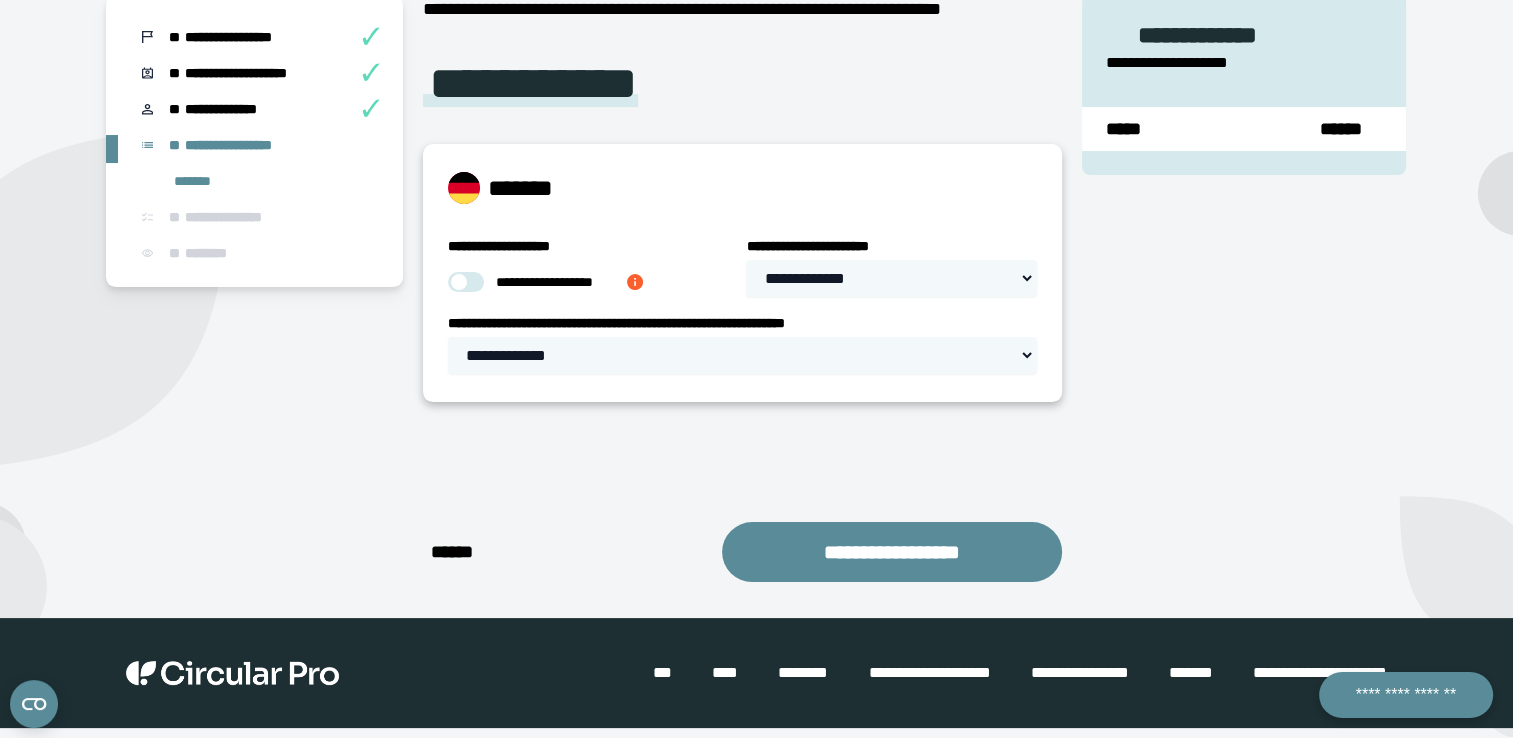 click at bounding box center [466, 282] 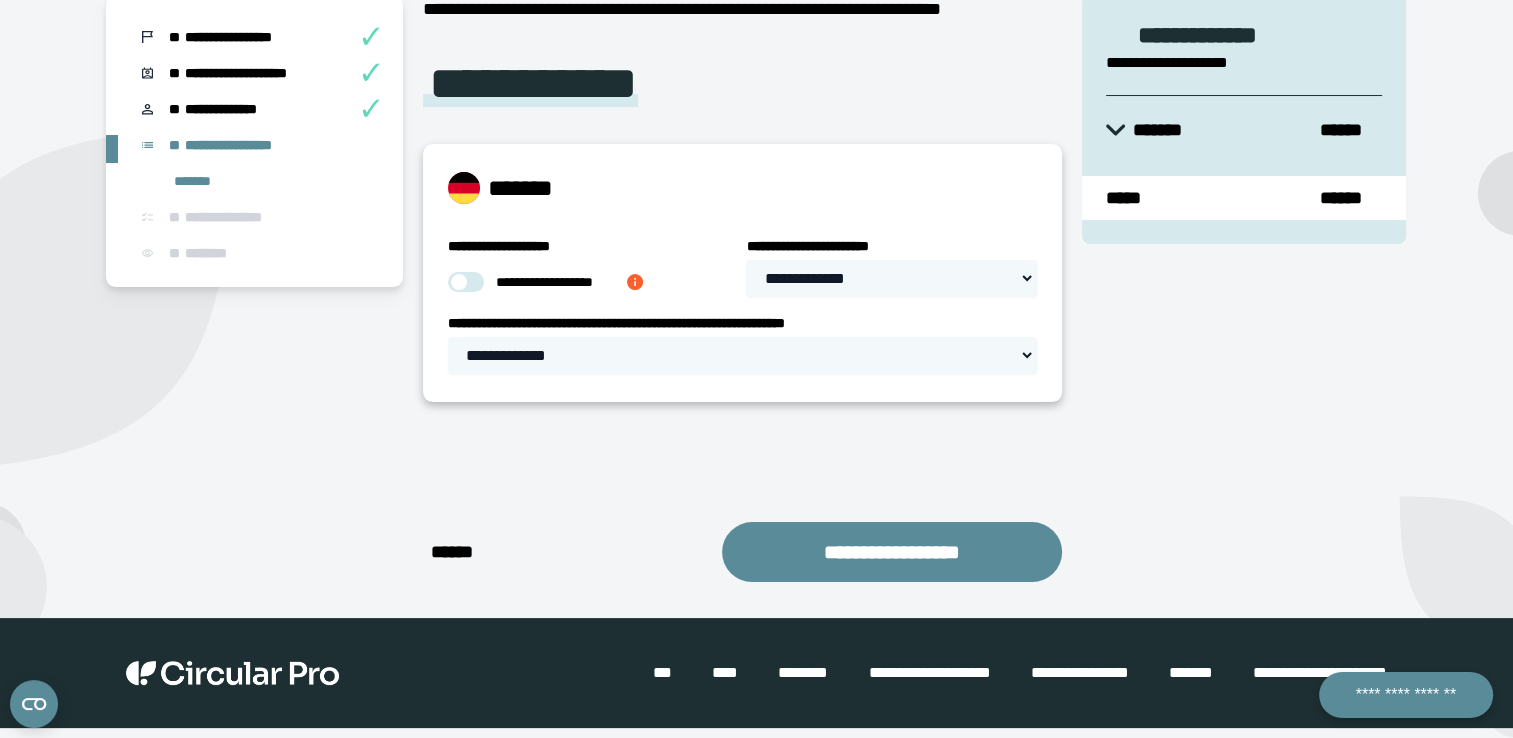 click at bounding box center (466, 282) 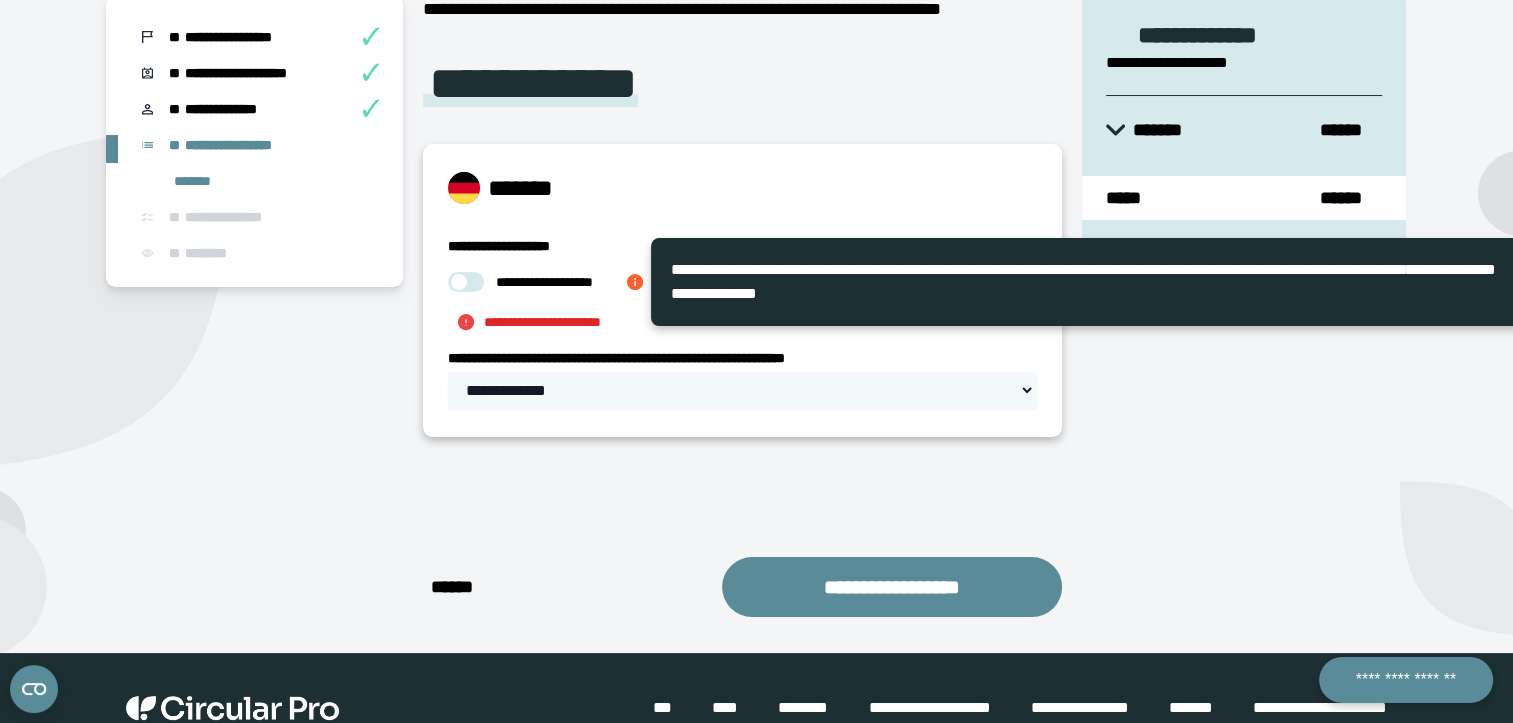 click at bounding box center (466, 282) 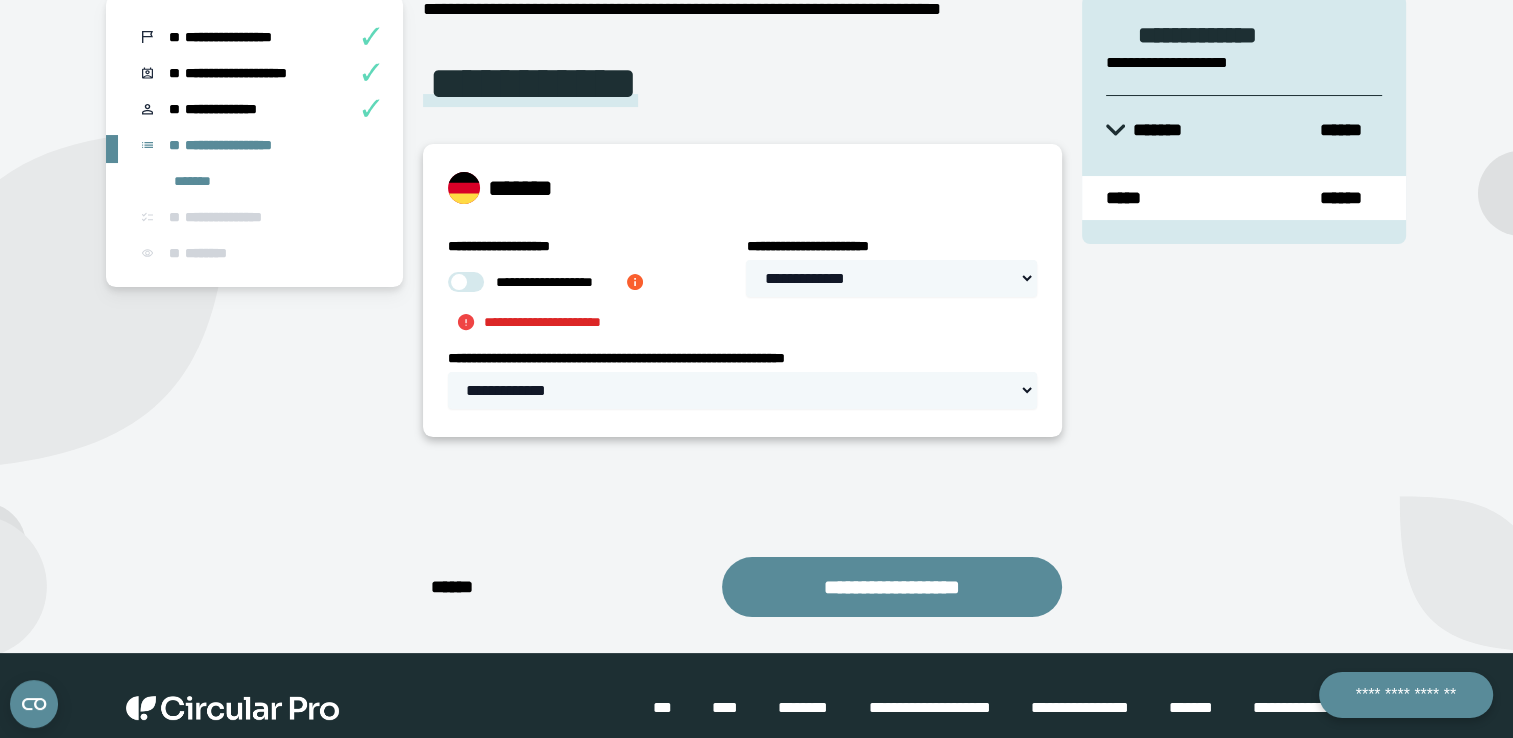click at bounding box center [466, 282] 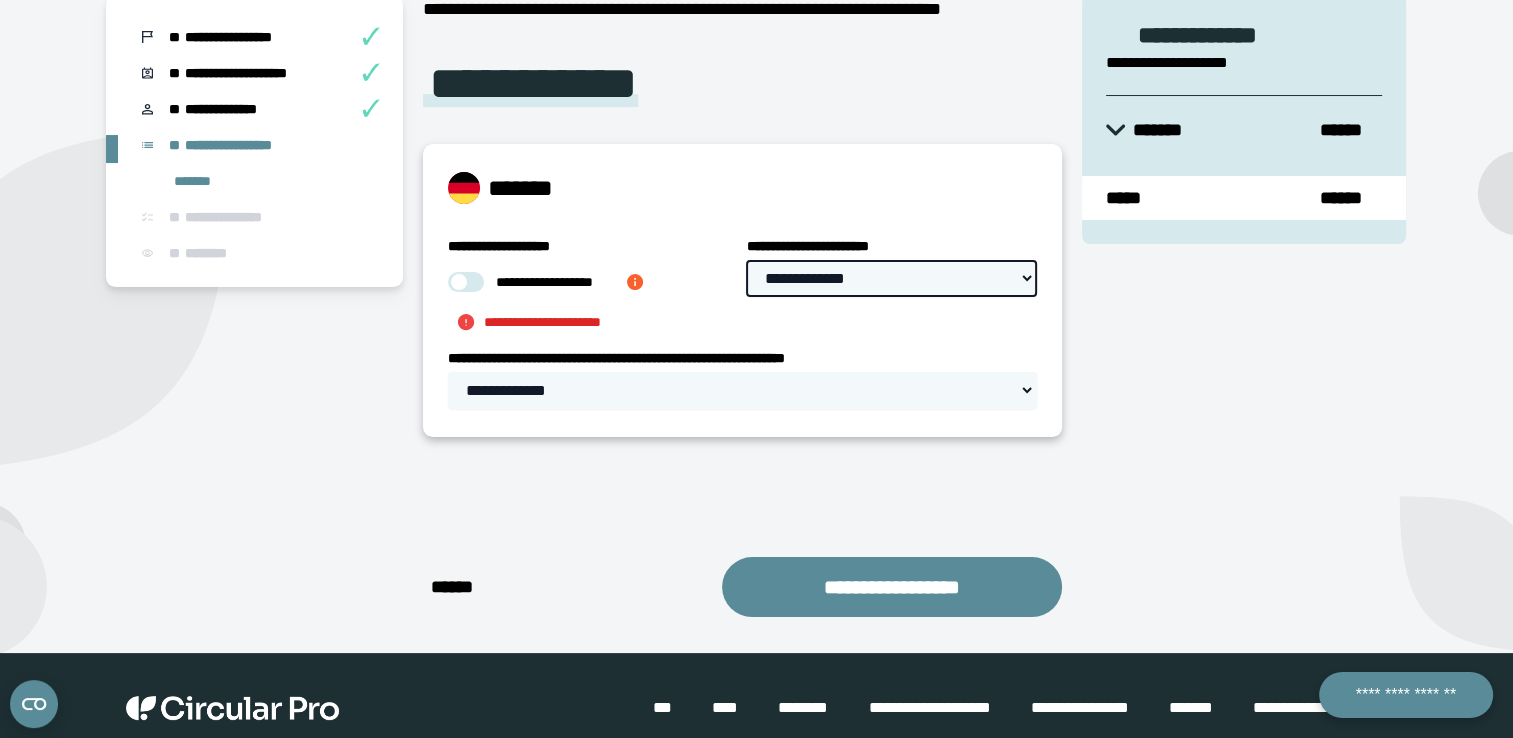 click on "**********" at bounding box center [891, 278] 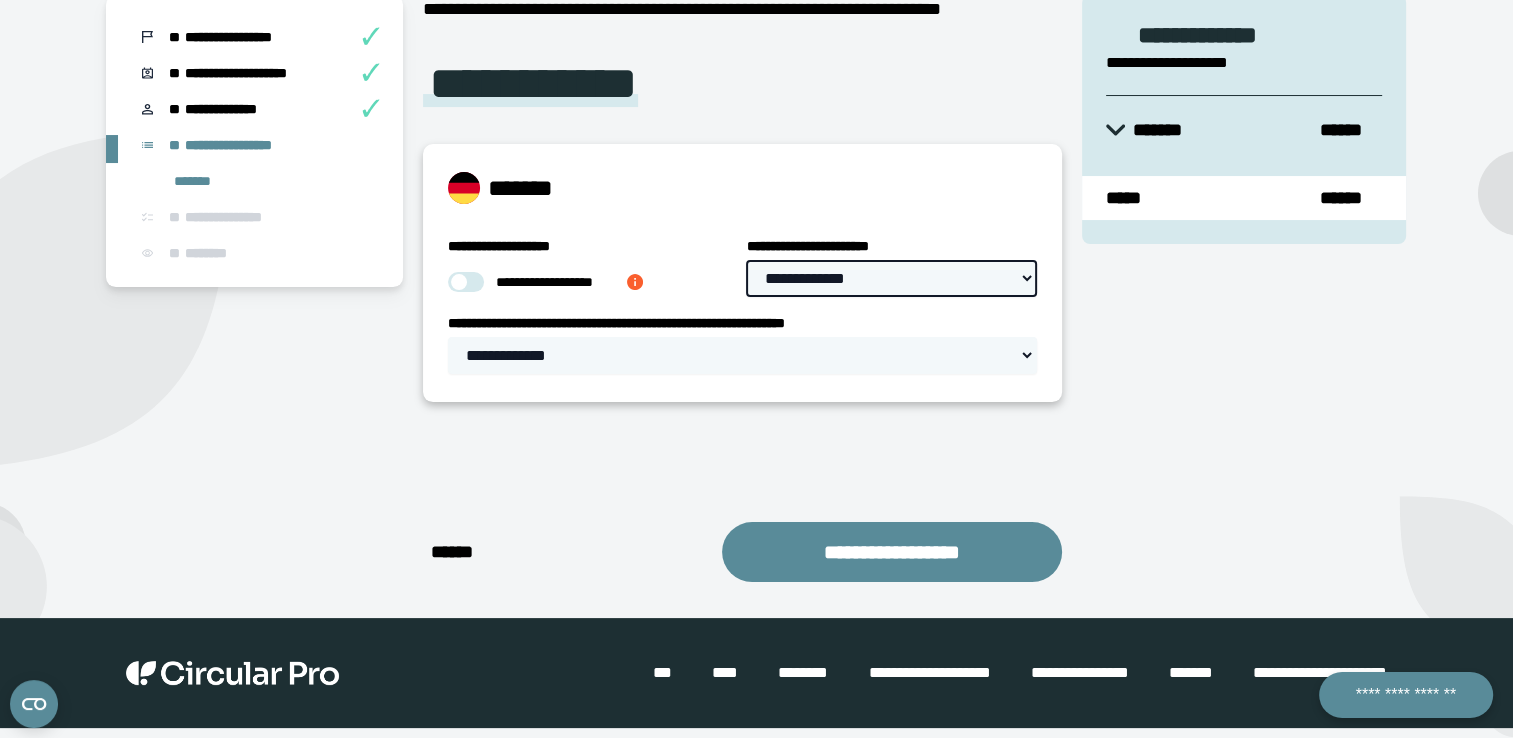 select on "****" 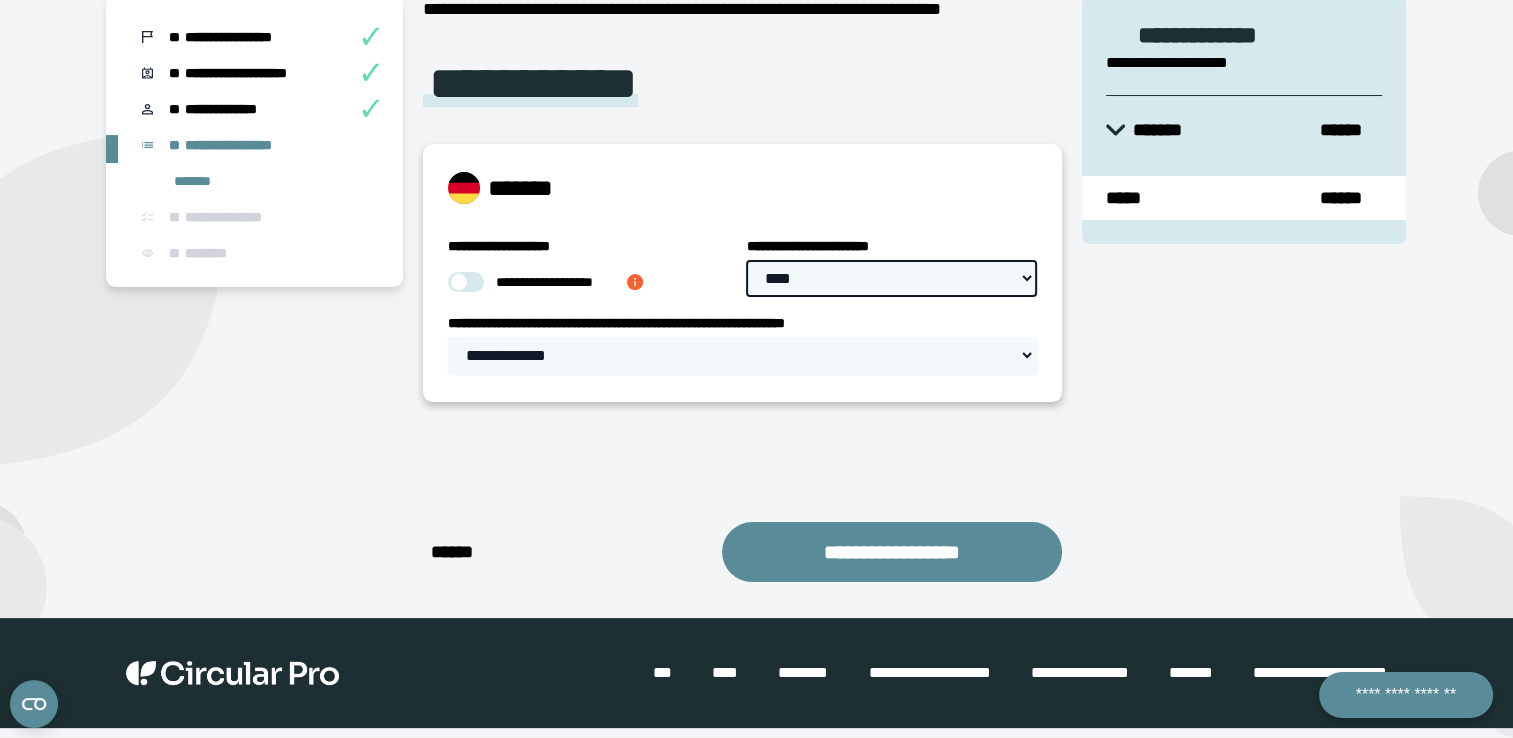 click on "**********" at bounding box center (891, 278) 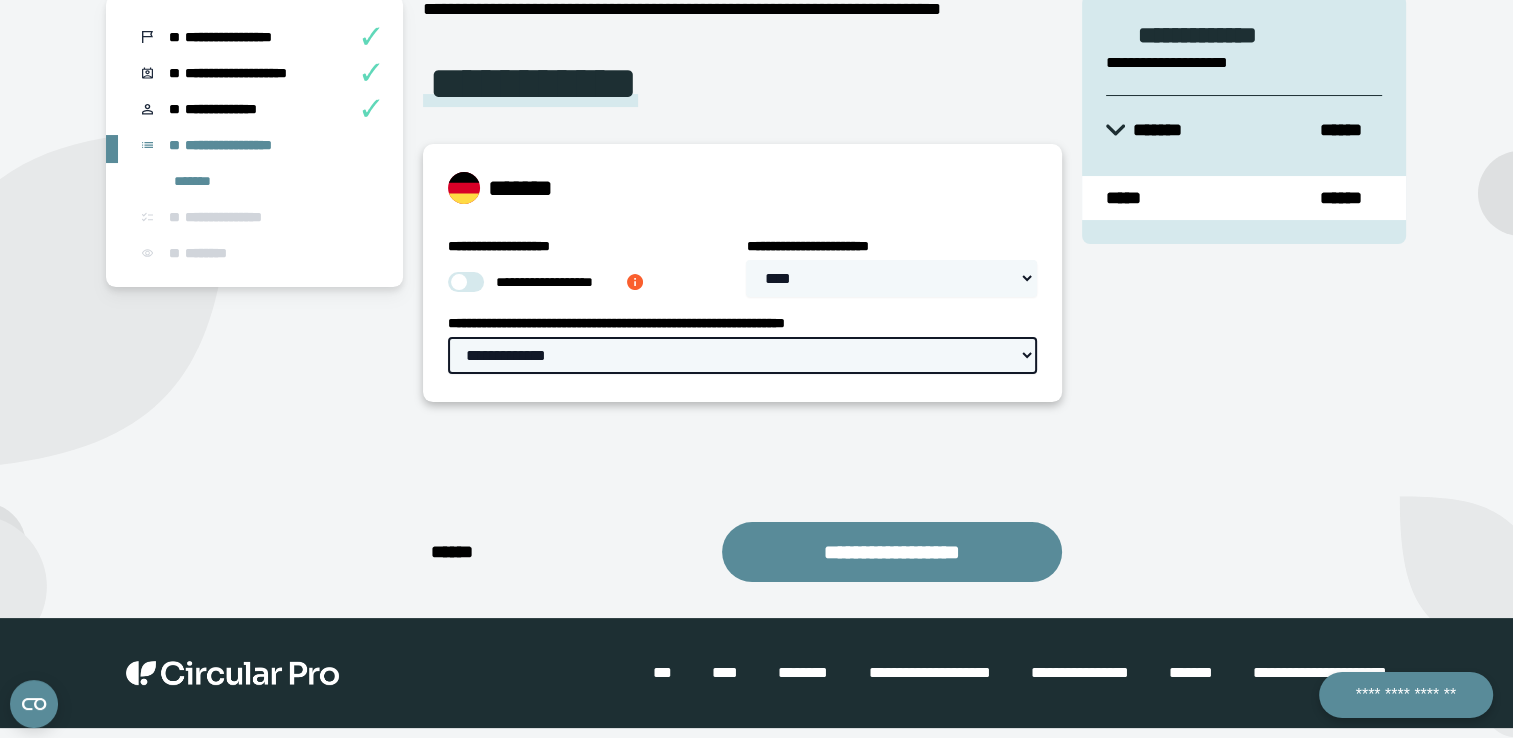 click on "**********" at bounding box center (742, 355) 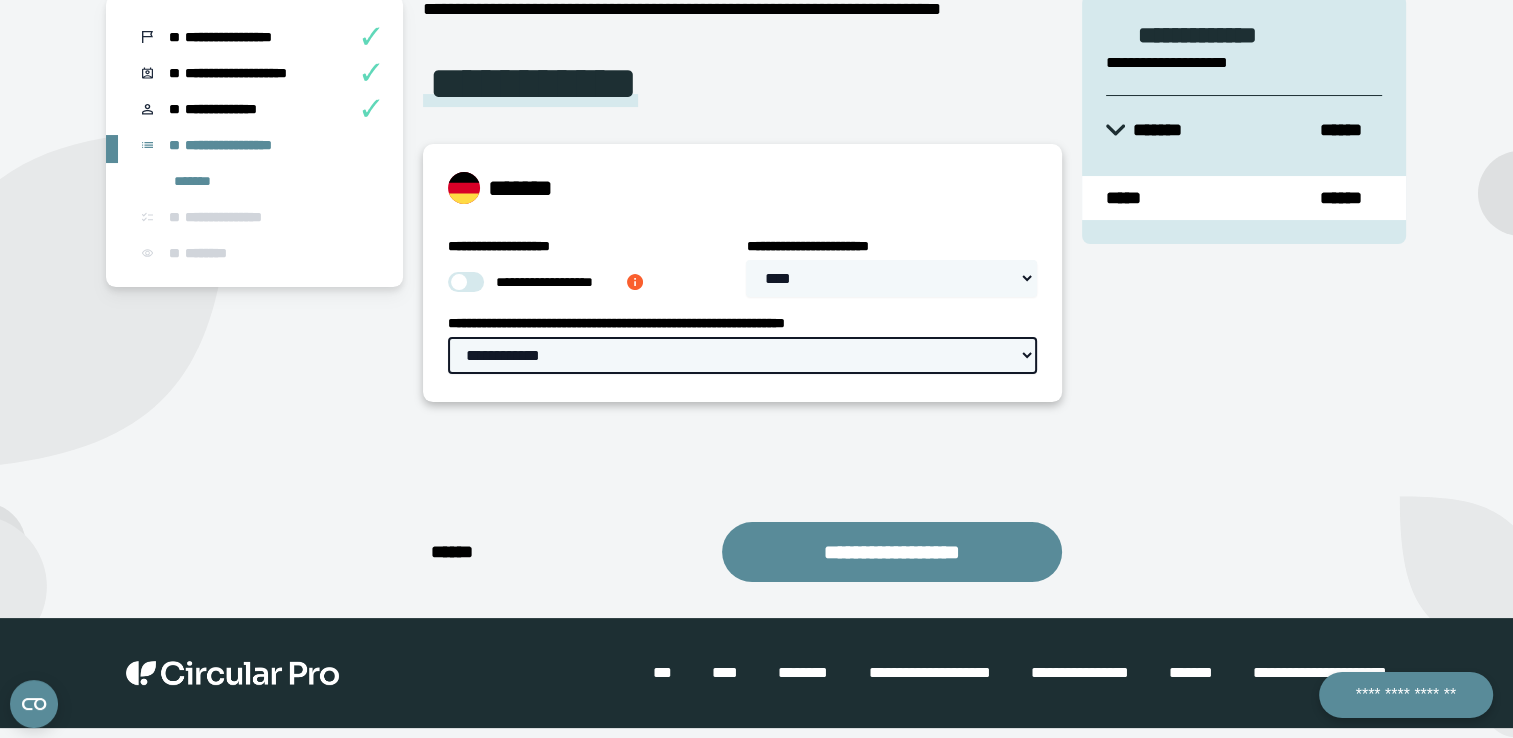click on "**********" at bounding box center [742, 355] 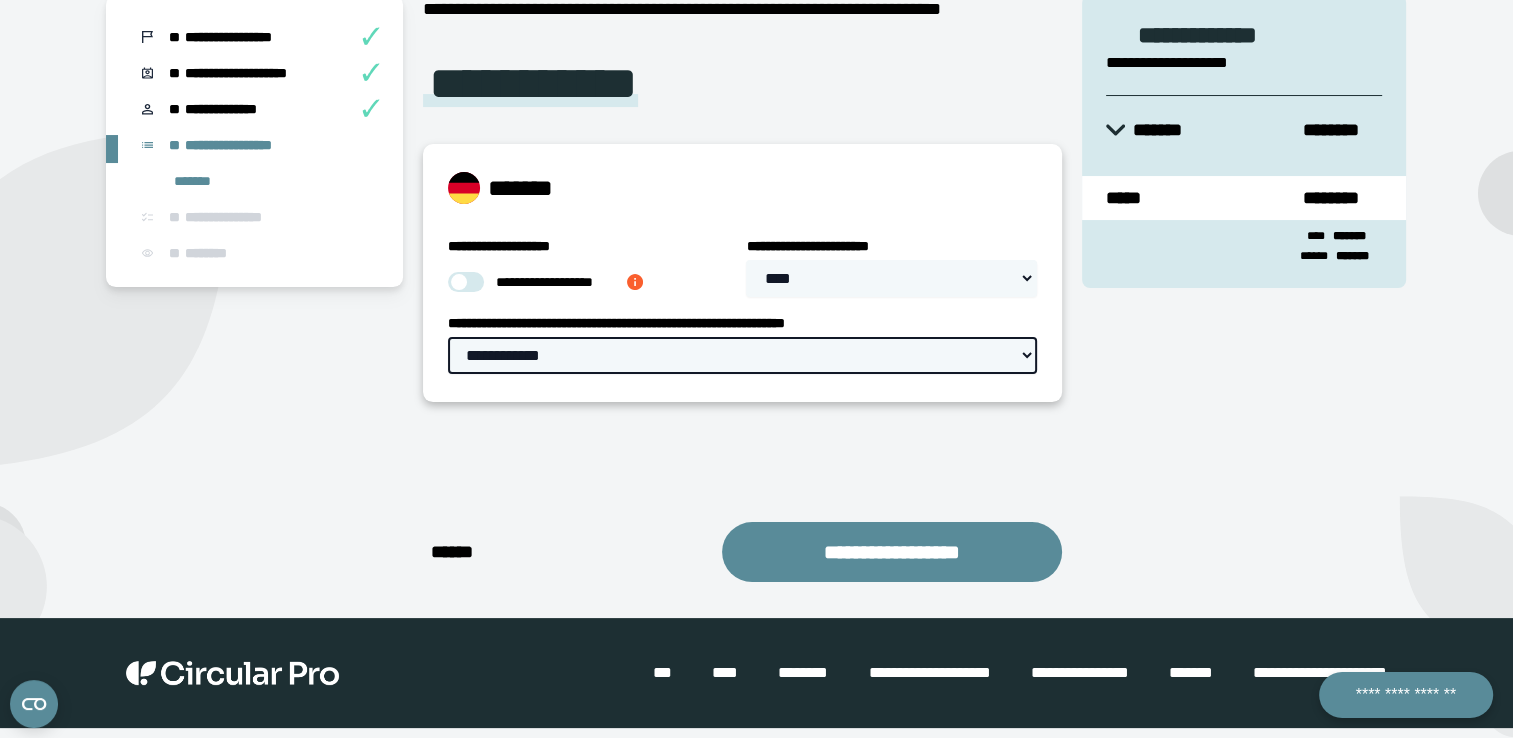 click on "**********" at bounding box center (742, 355) 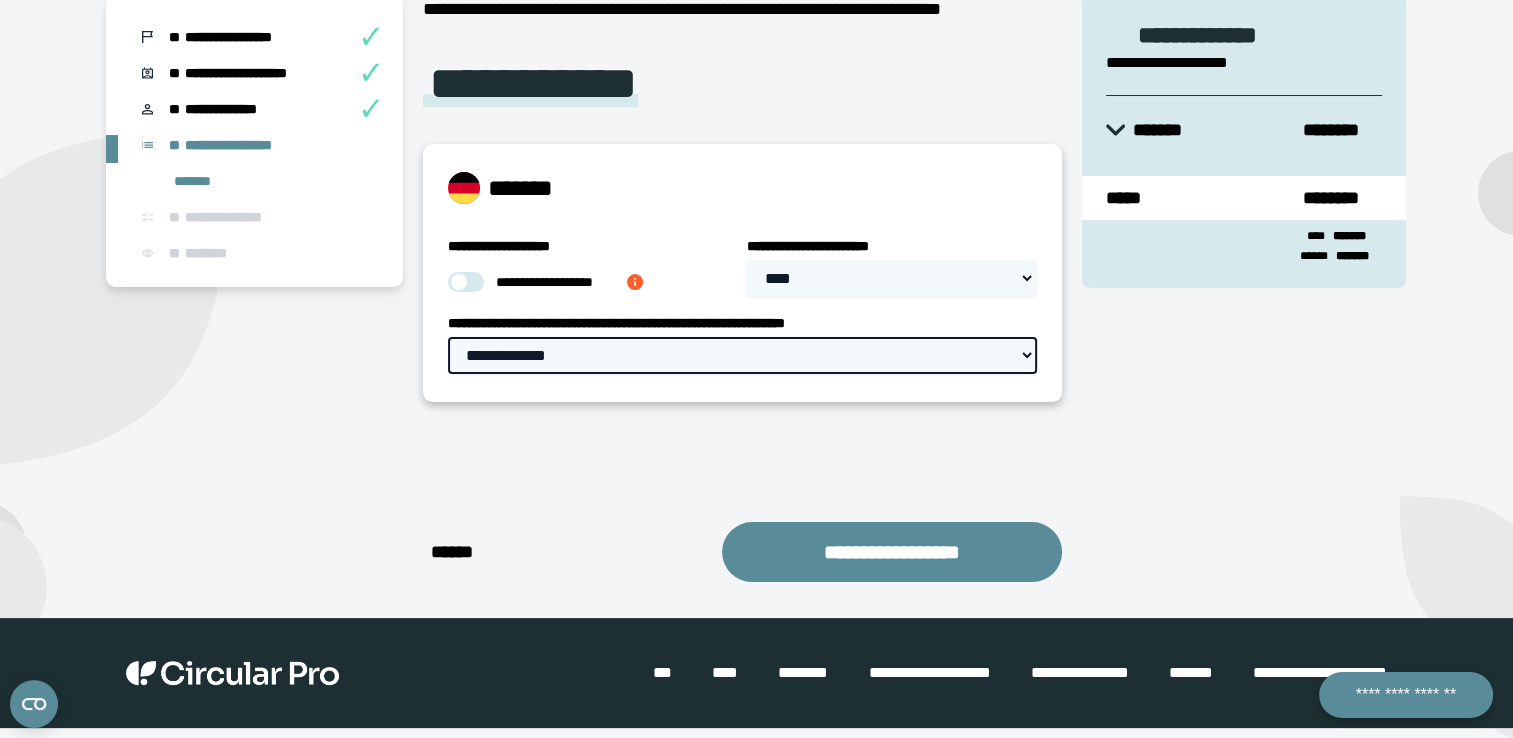 click on "**********" at bounding box center [742, 355] 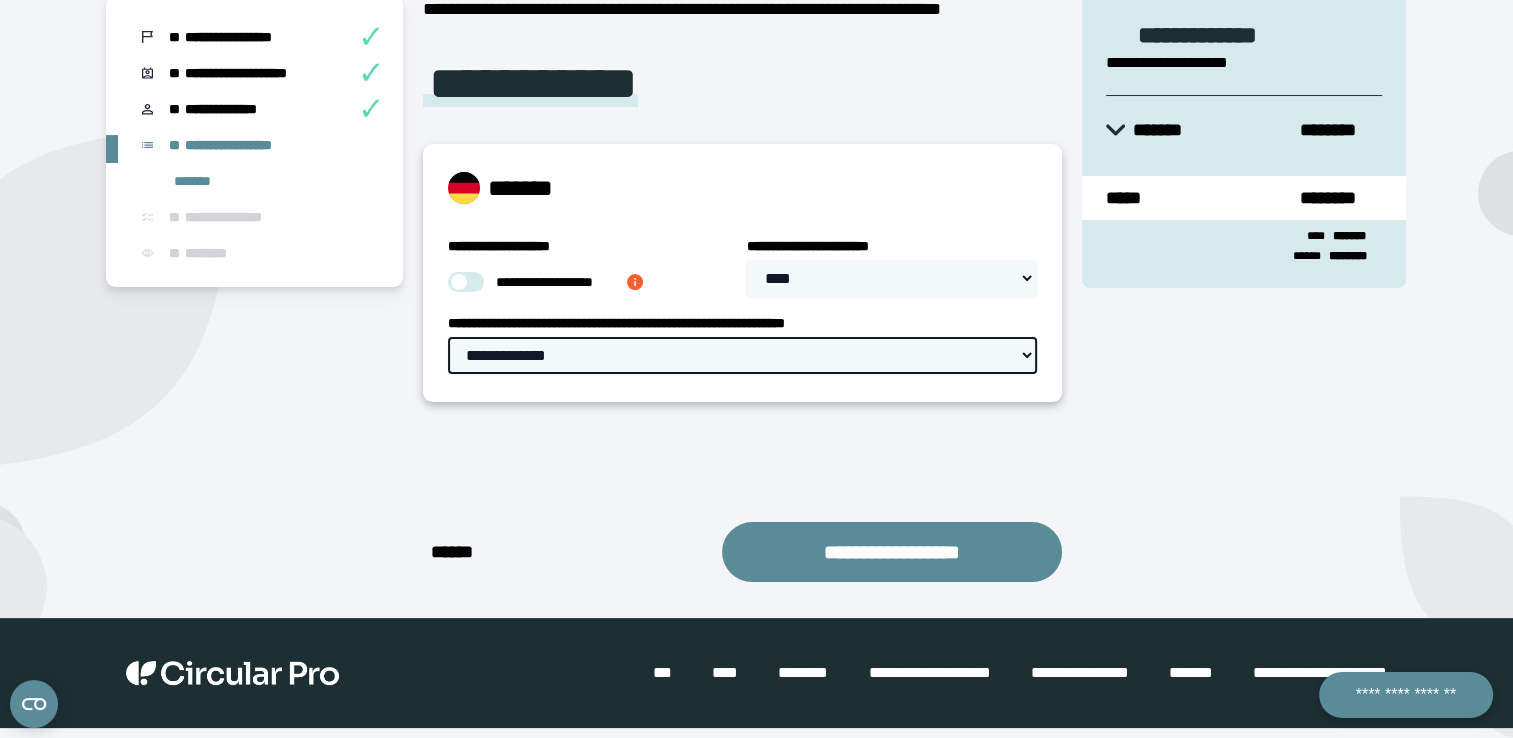 click on "**********" at bounding box center [742, 355] 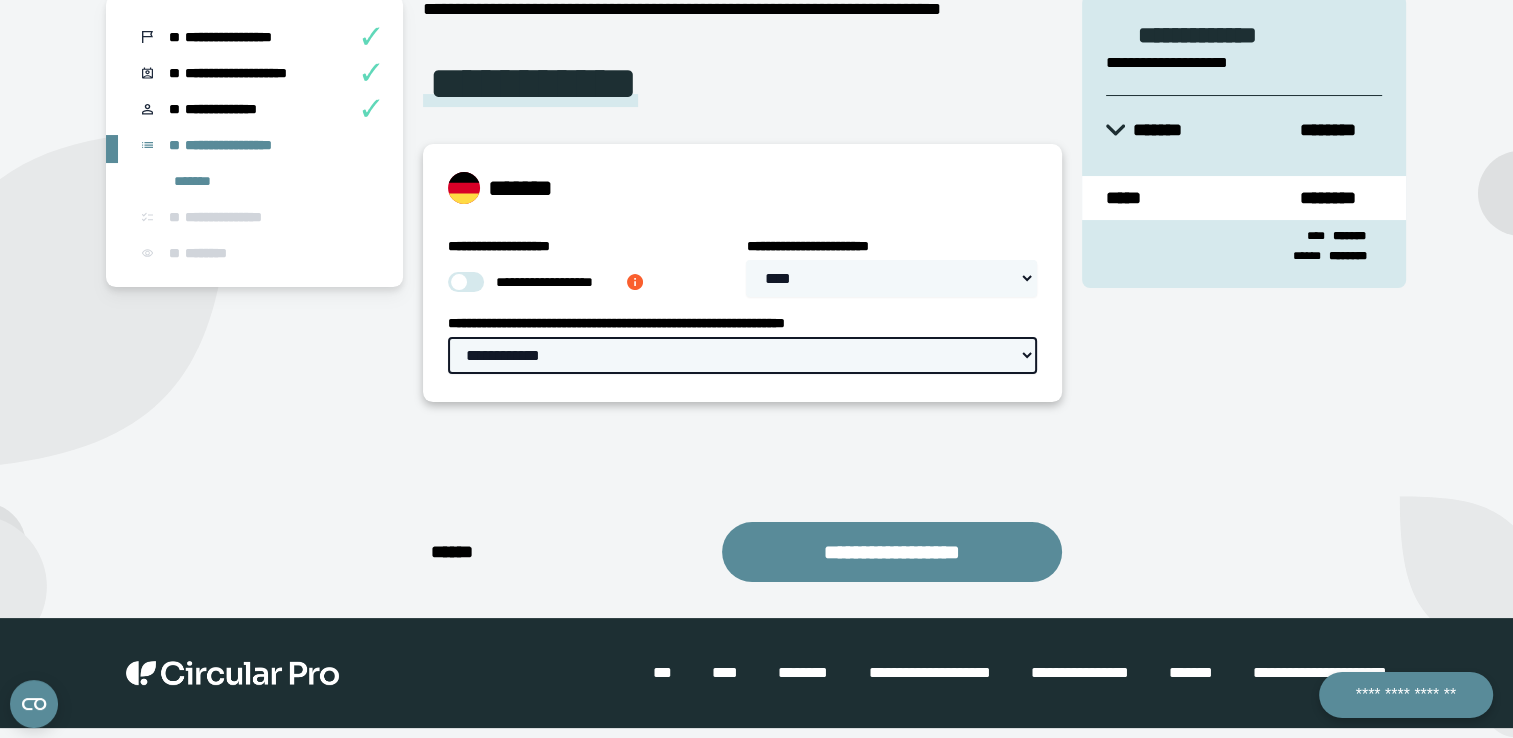 click on "**********" at bounding box center [742, 355] 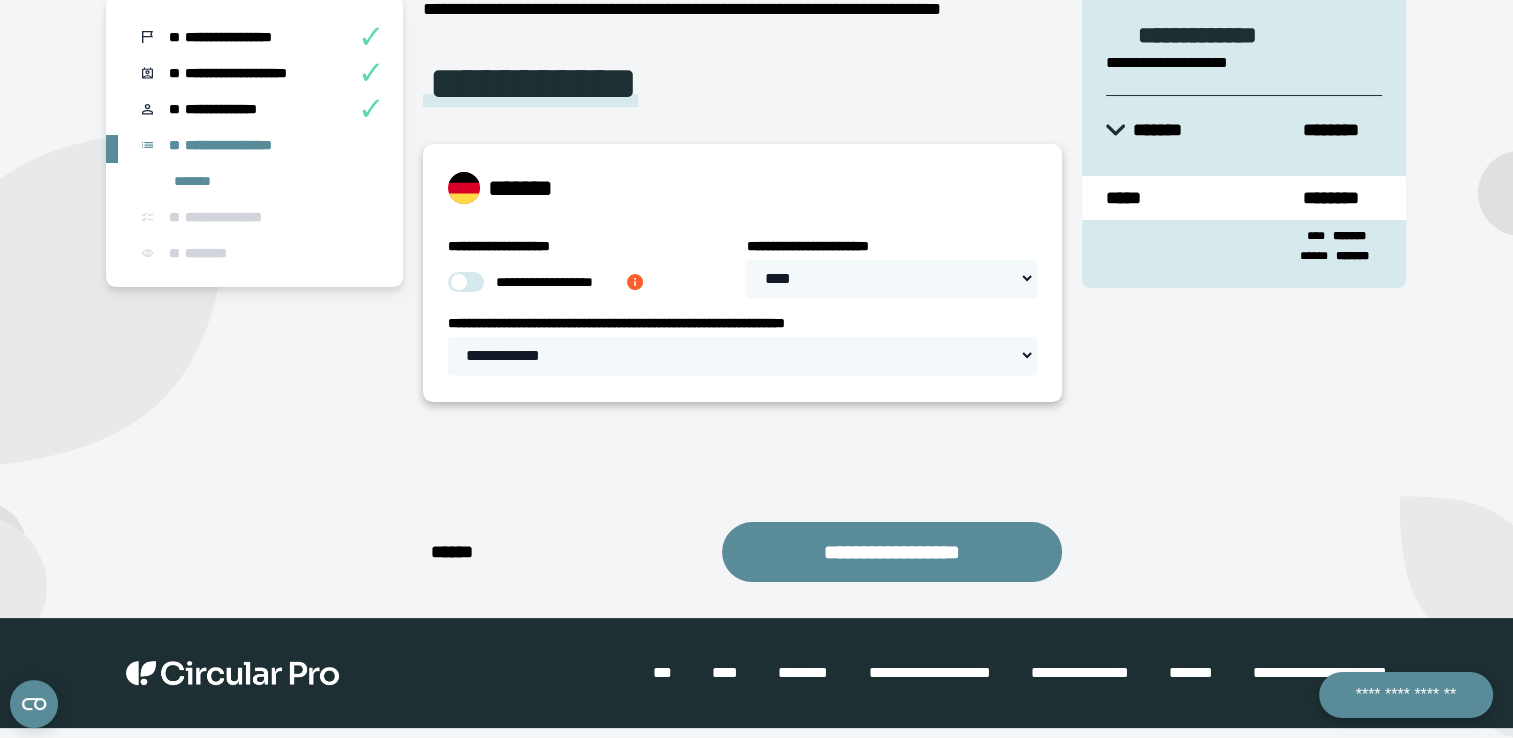 click at bounding box center [466, 282] 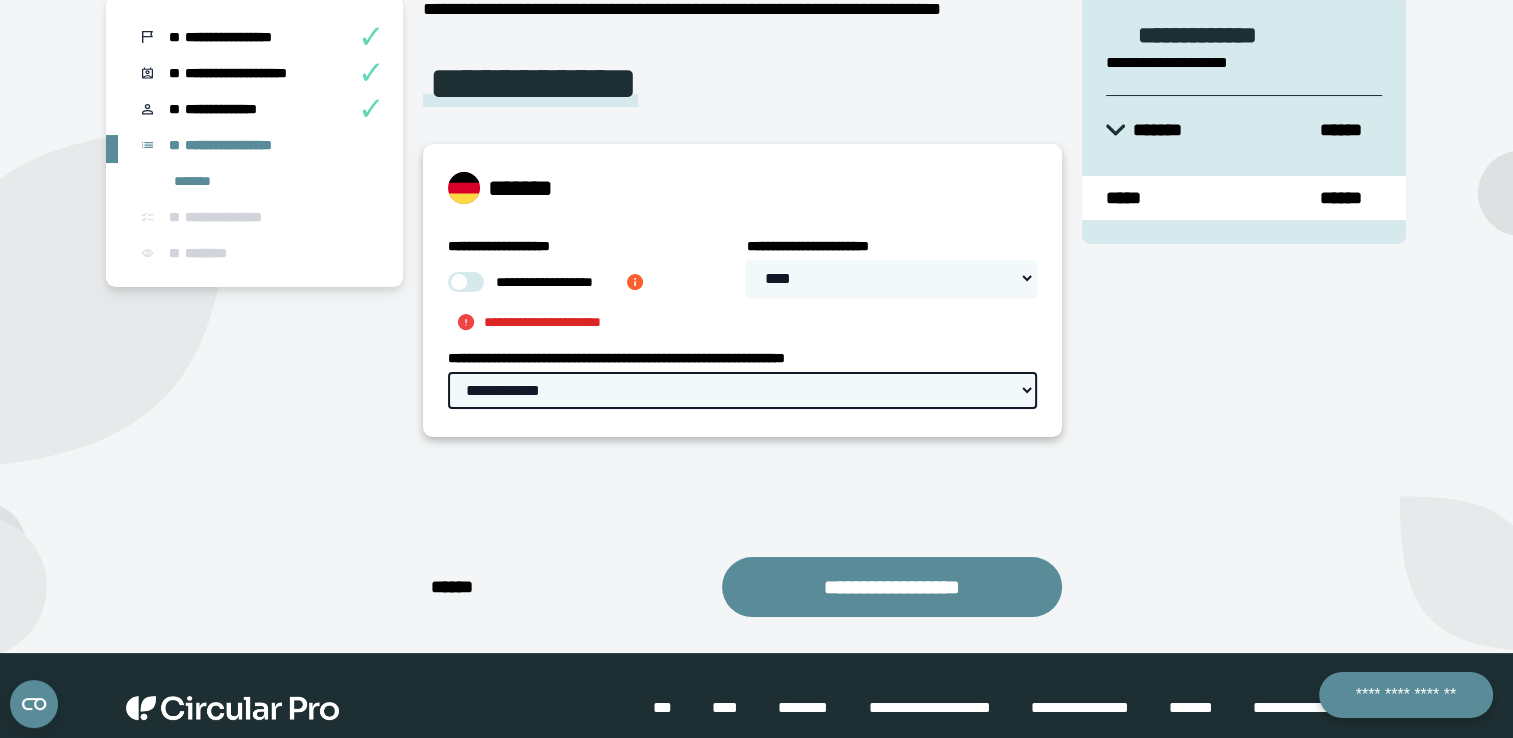 click on "**********" at bounding box center (742, 378) 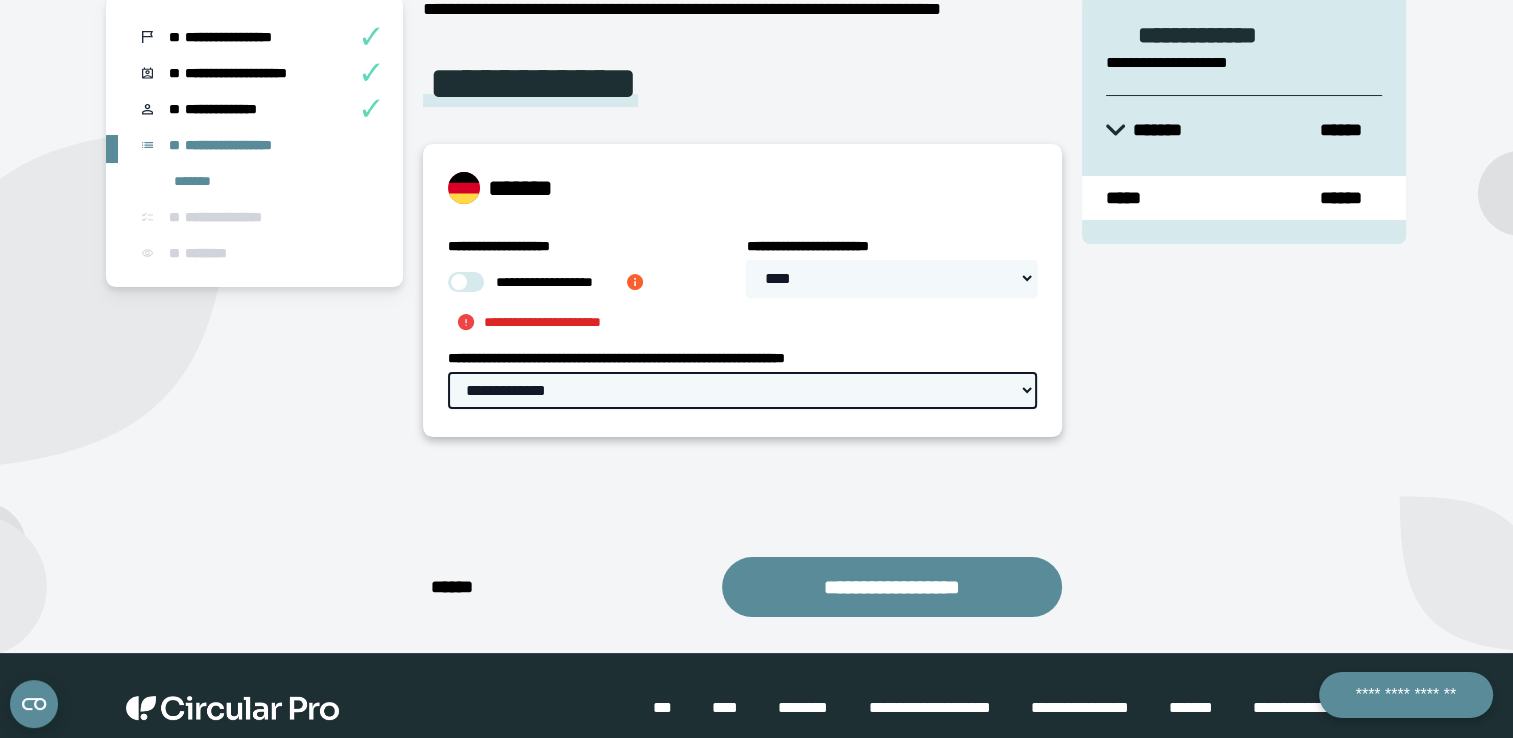 click on "**********" at bounding box center (742, 390) 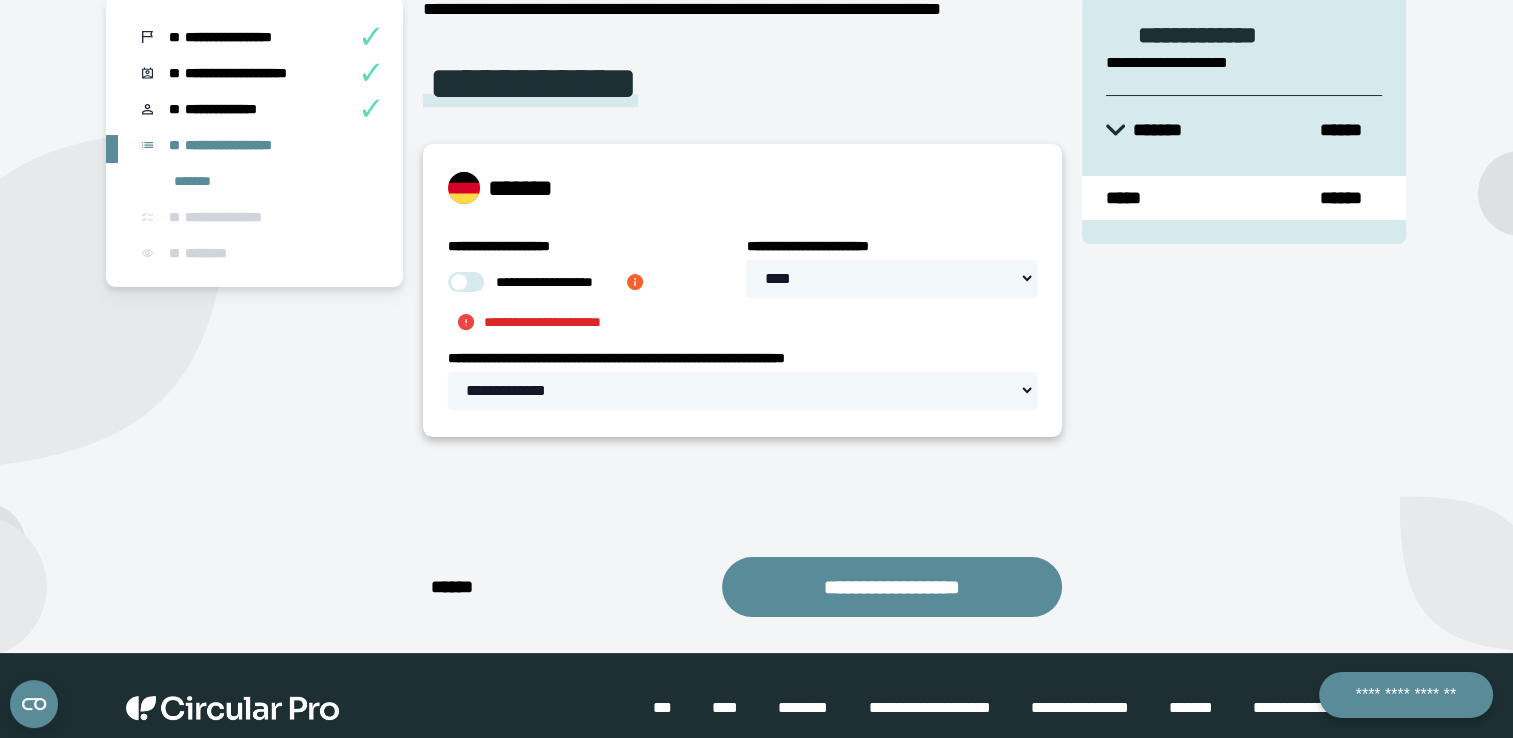 click at bounding box center [466, 282] 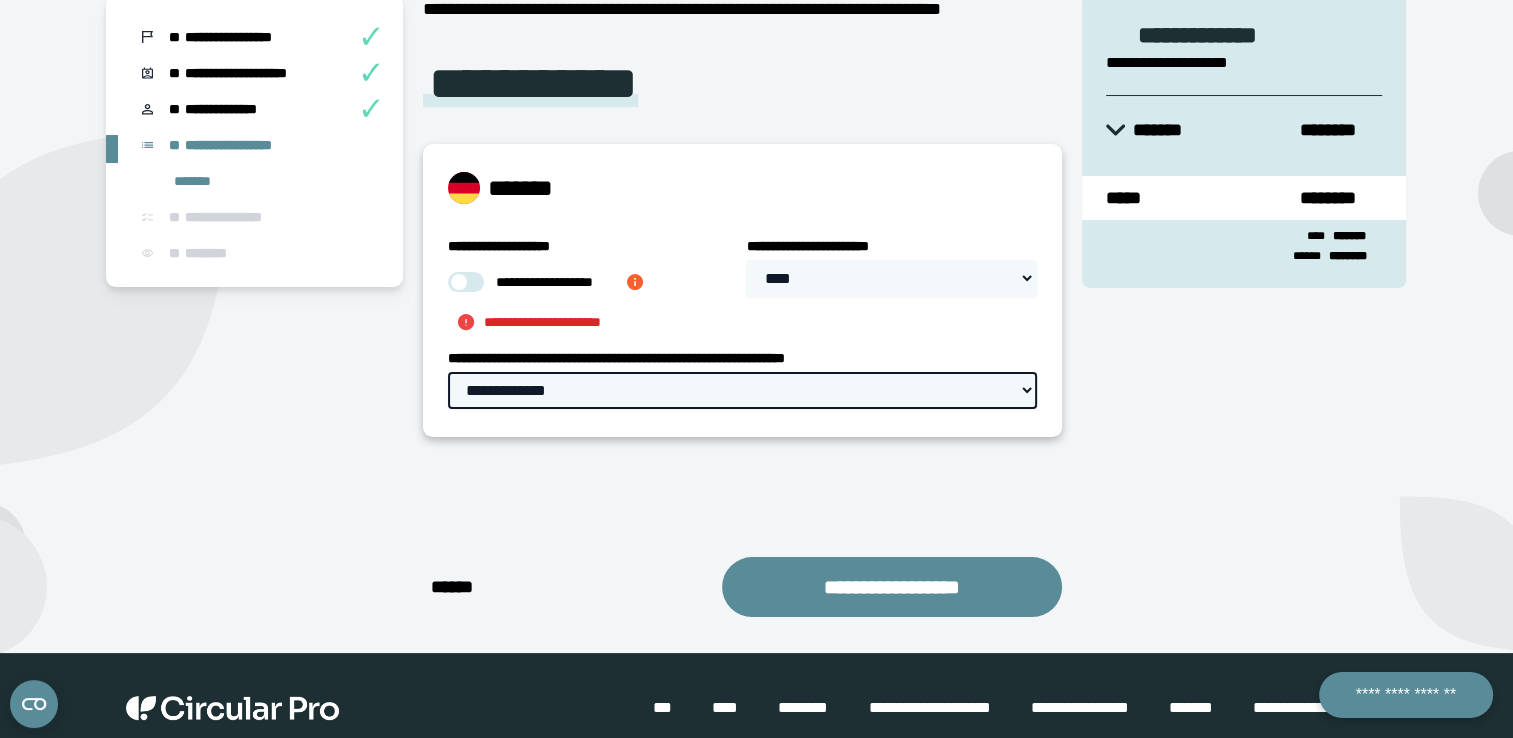 click on "**********" at bounding box center (742, 290) 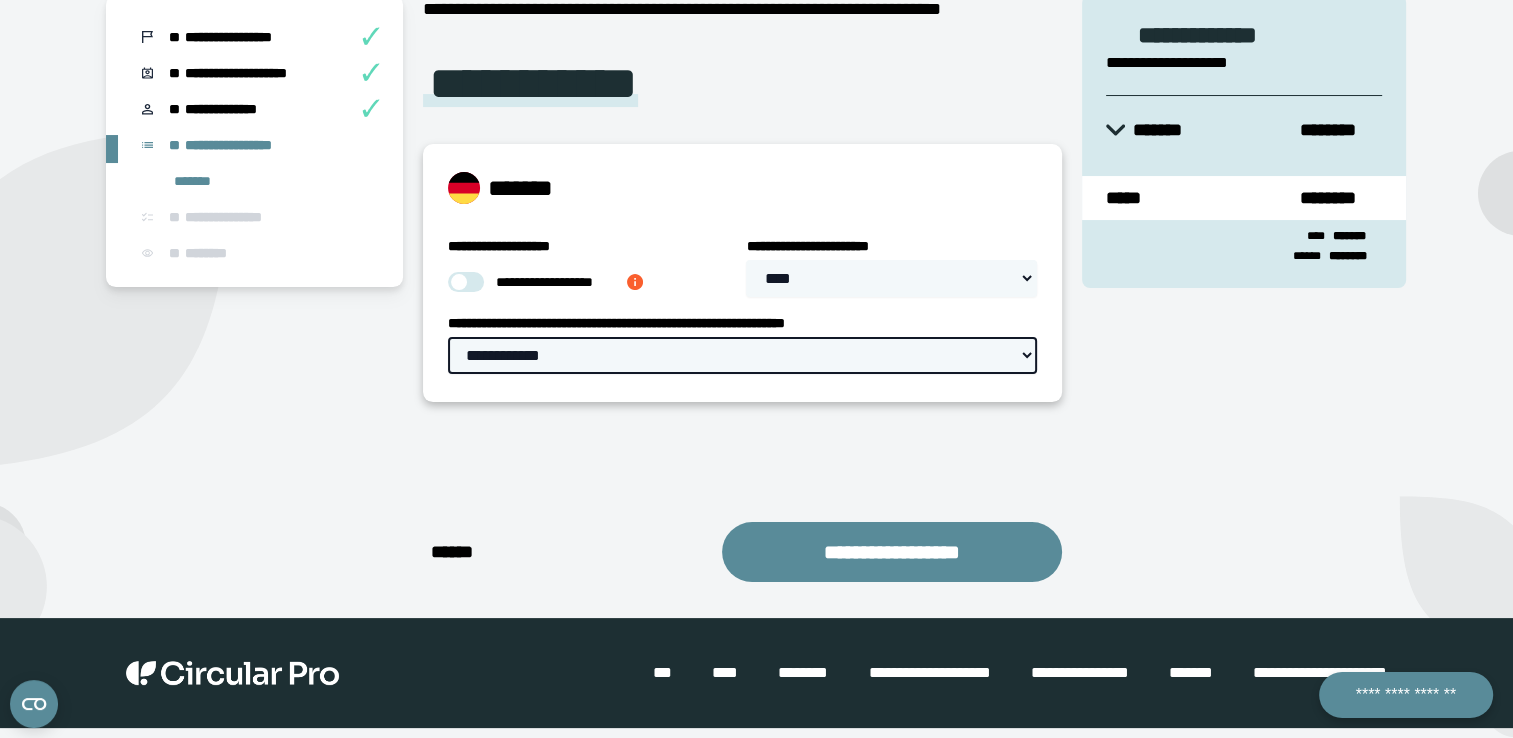 click on "**********" at bounding box center [742, 355] 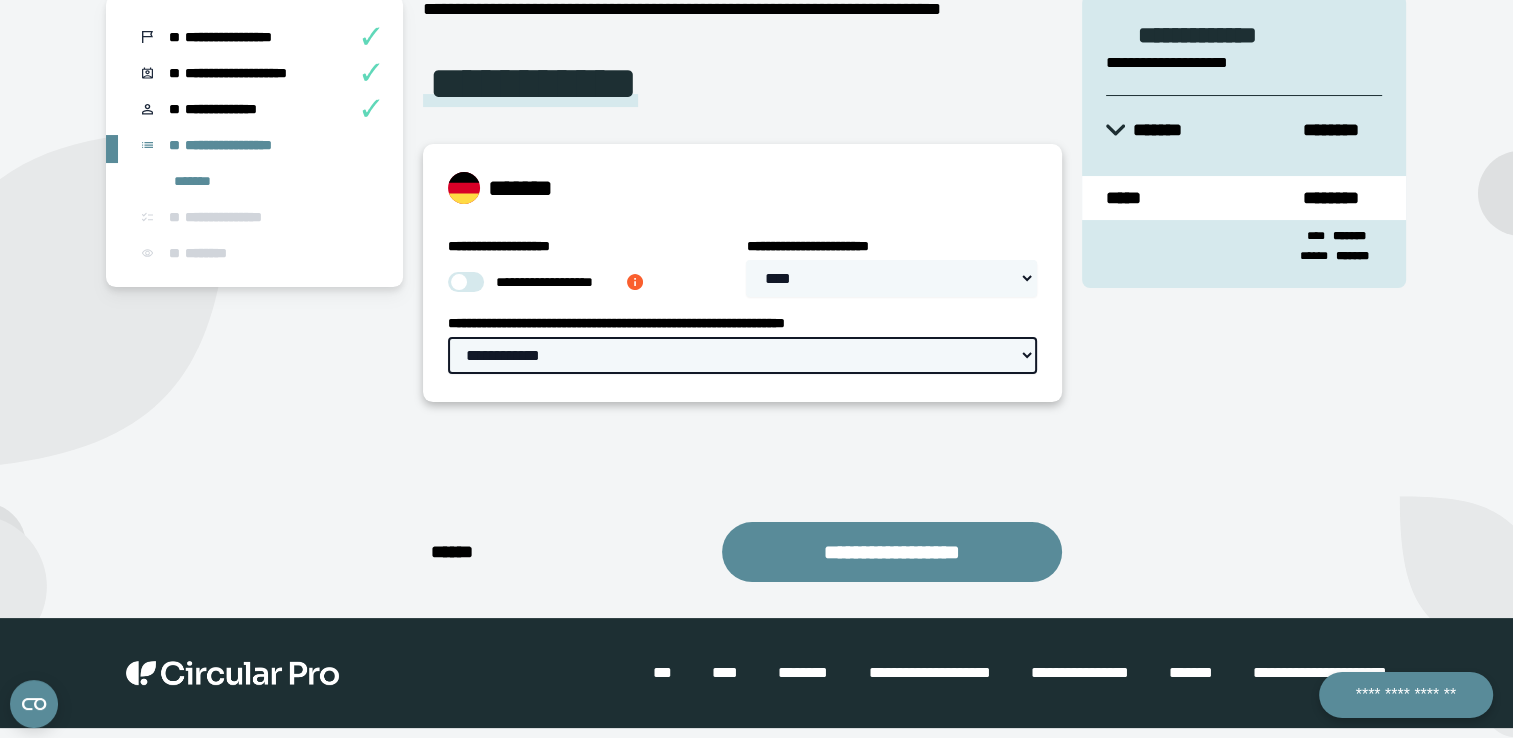 scroll, scrollTop: 93, scrollLeft: 0, axis: vertical 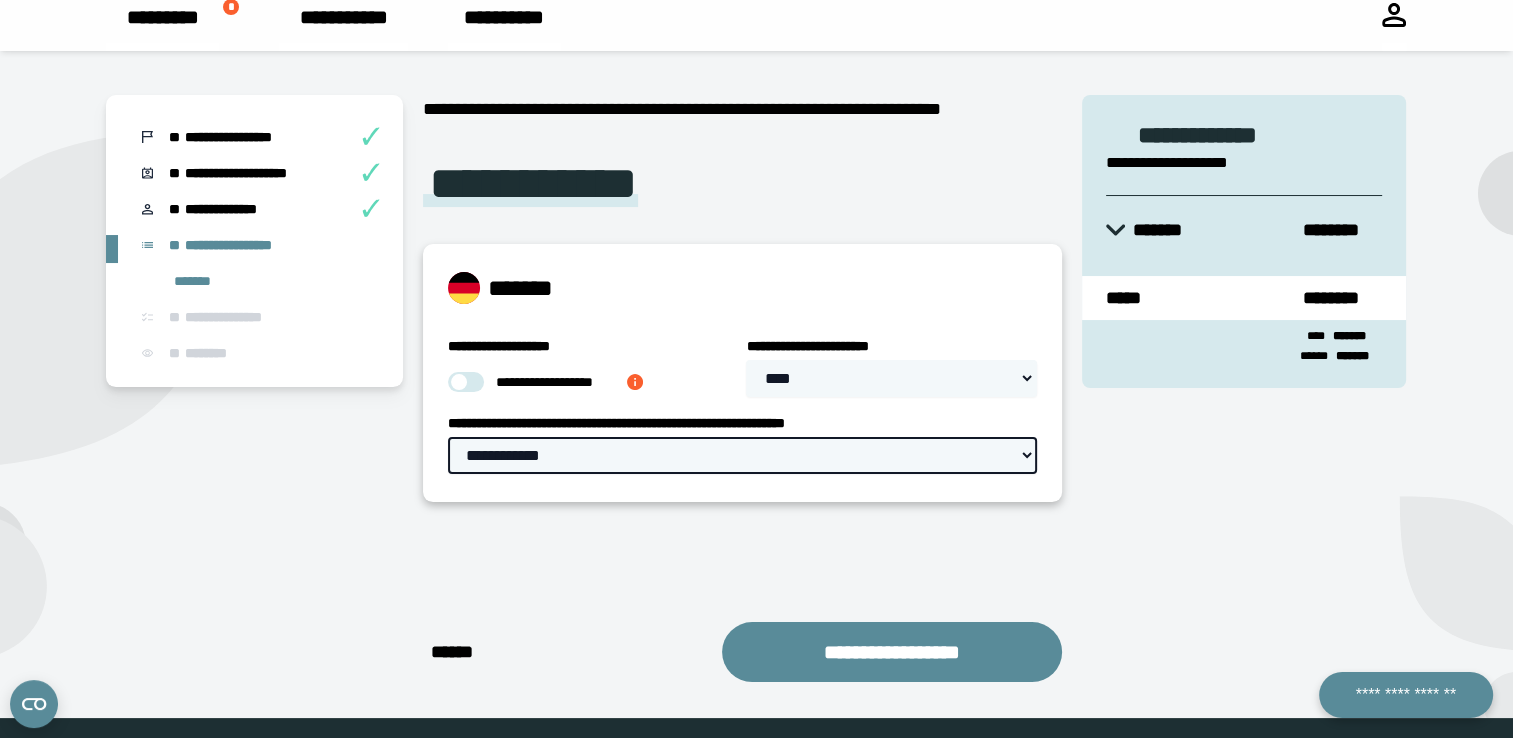 click on "**********" at bounding box center [742, 455] 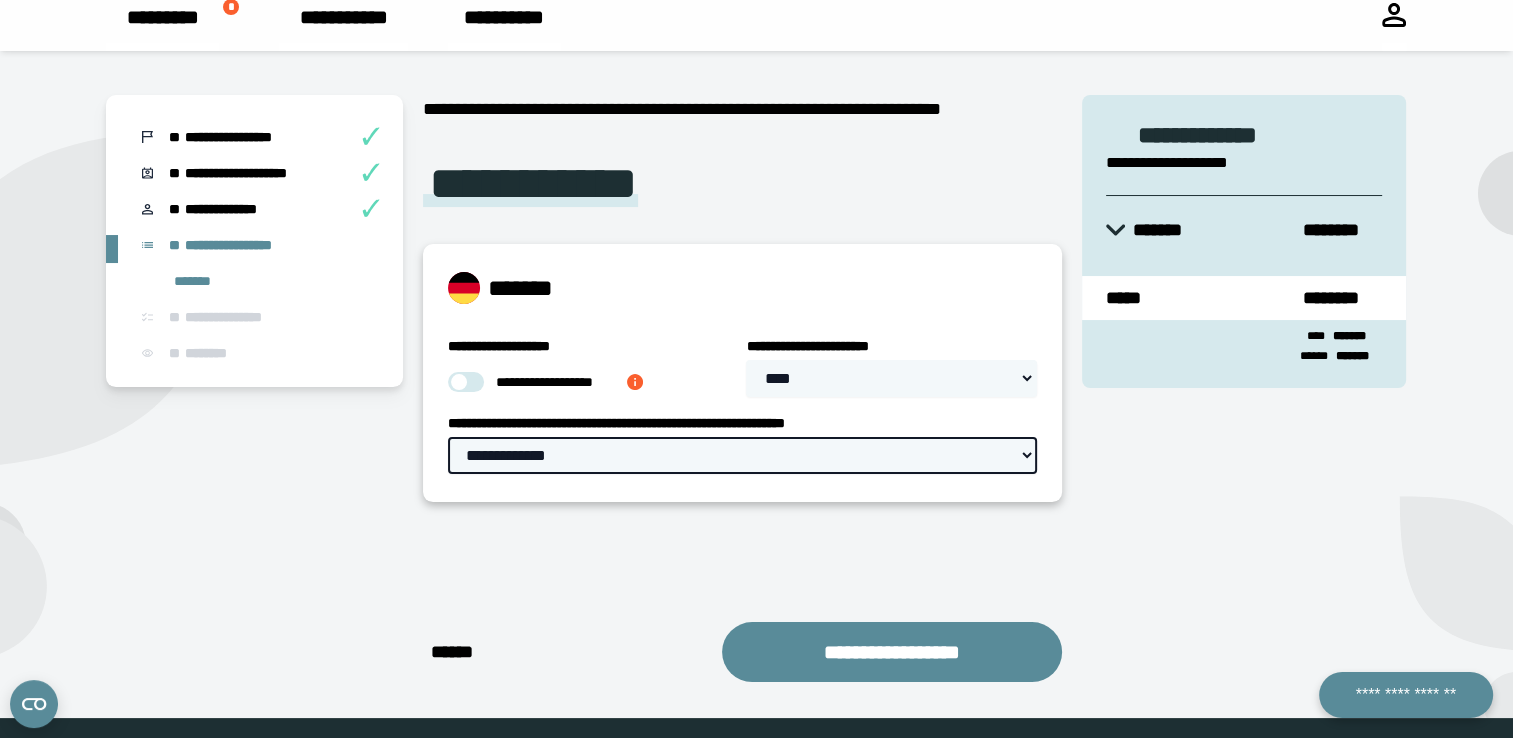 click on "**********" at bounding box center (742, 455) 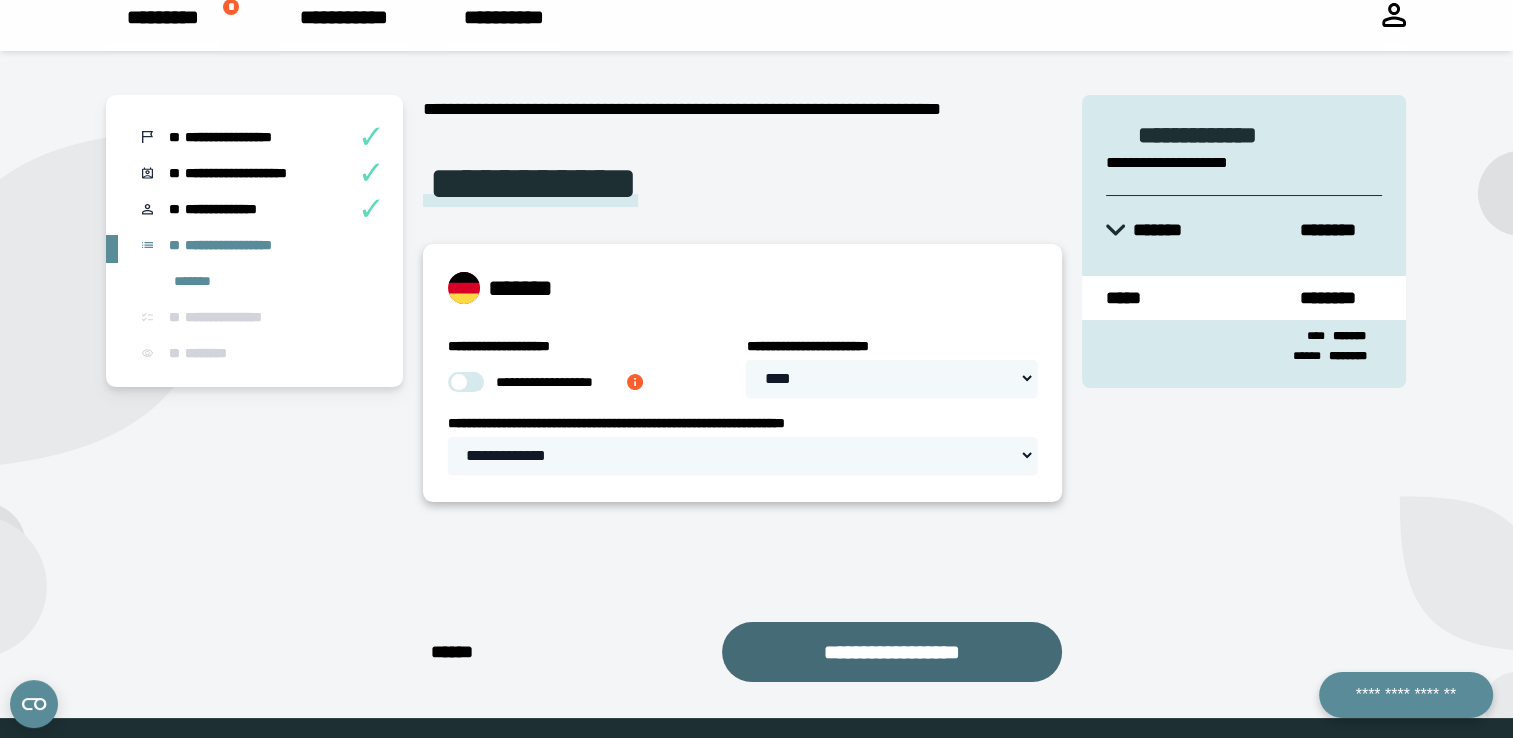 click on "**********" at bounding box center [892, 652] 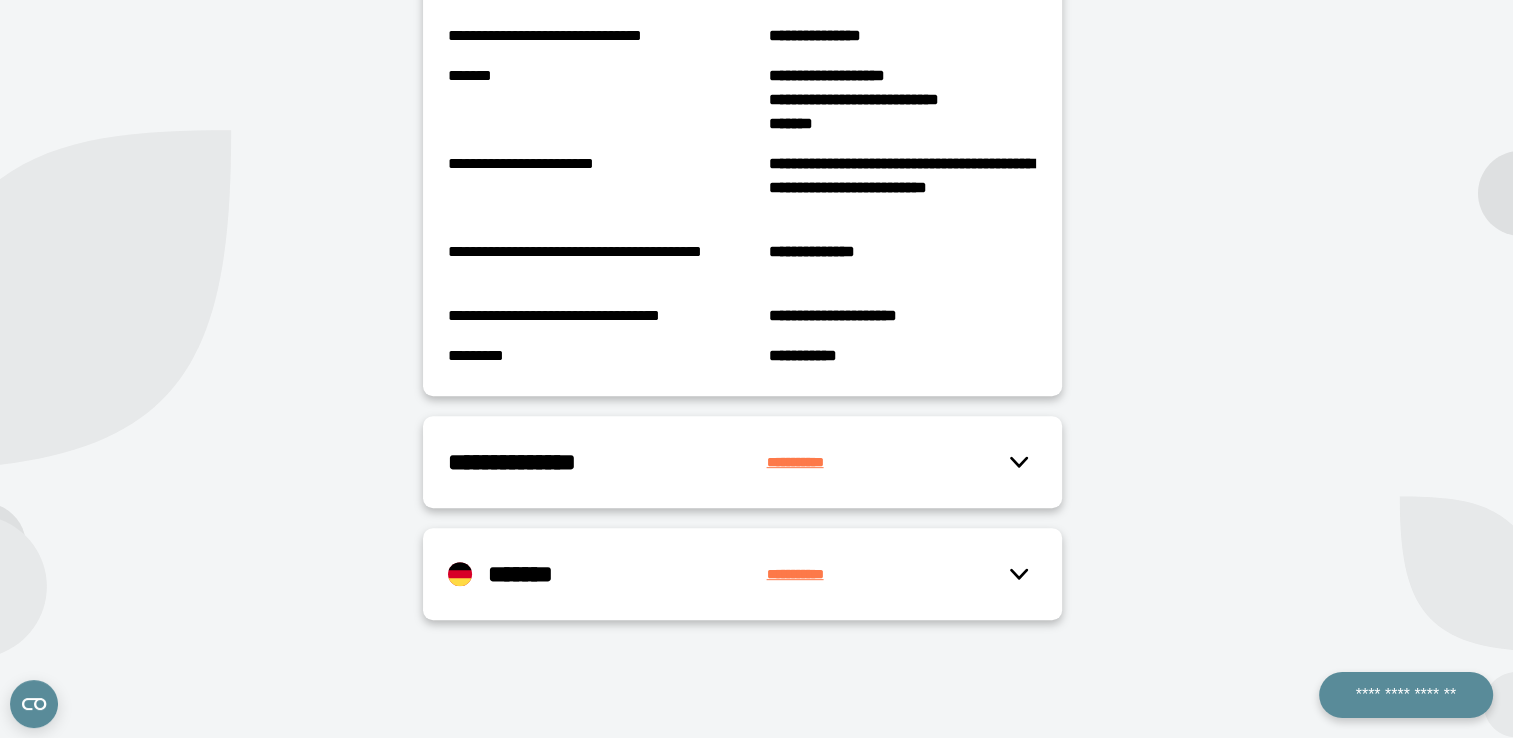 scroll, scrollTop: 793, scrollLeft: 0, axis: vertical 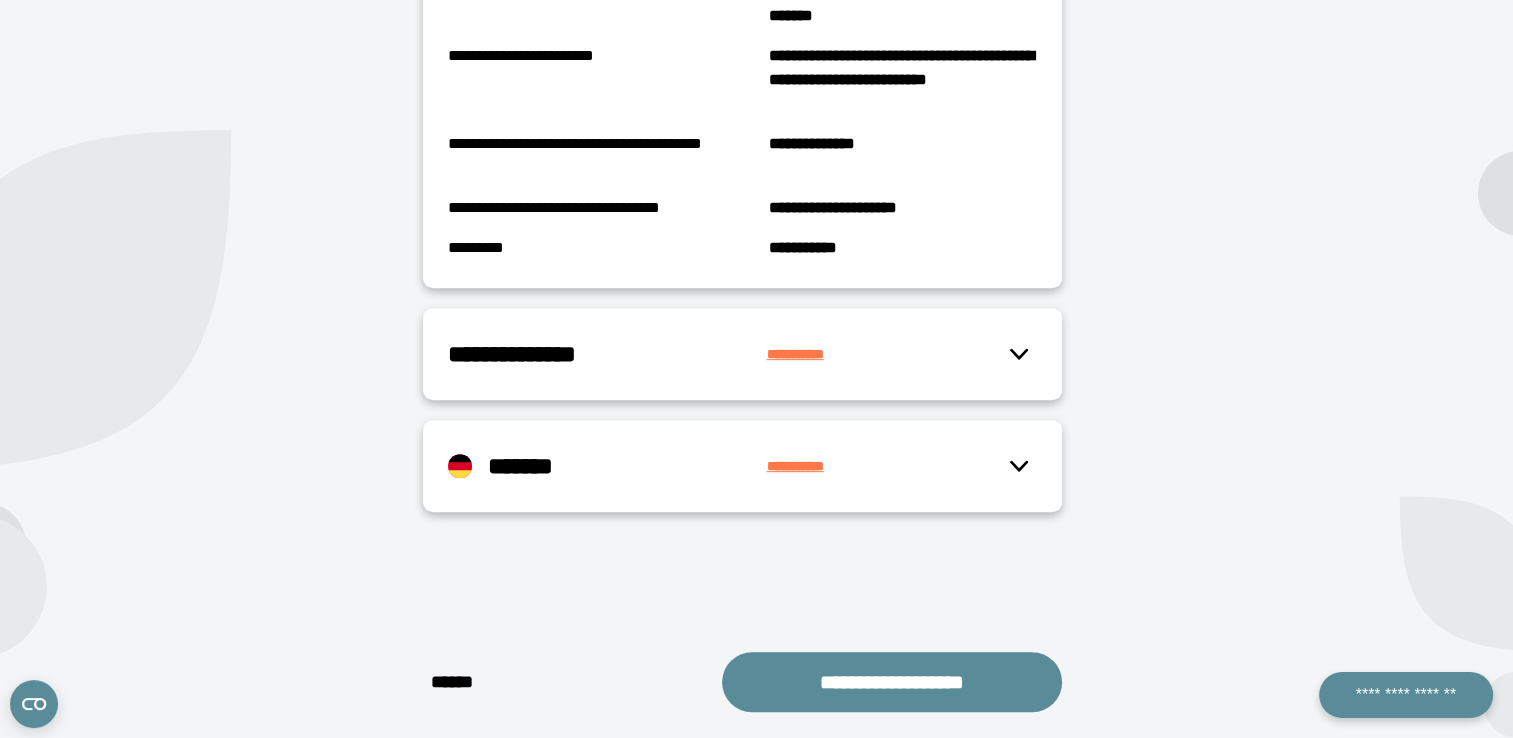 click on "****" at bounding box center [459, 682] 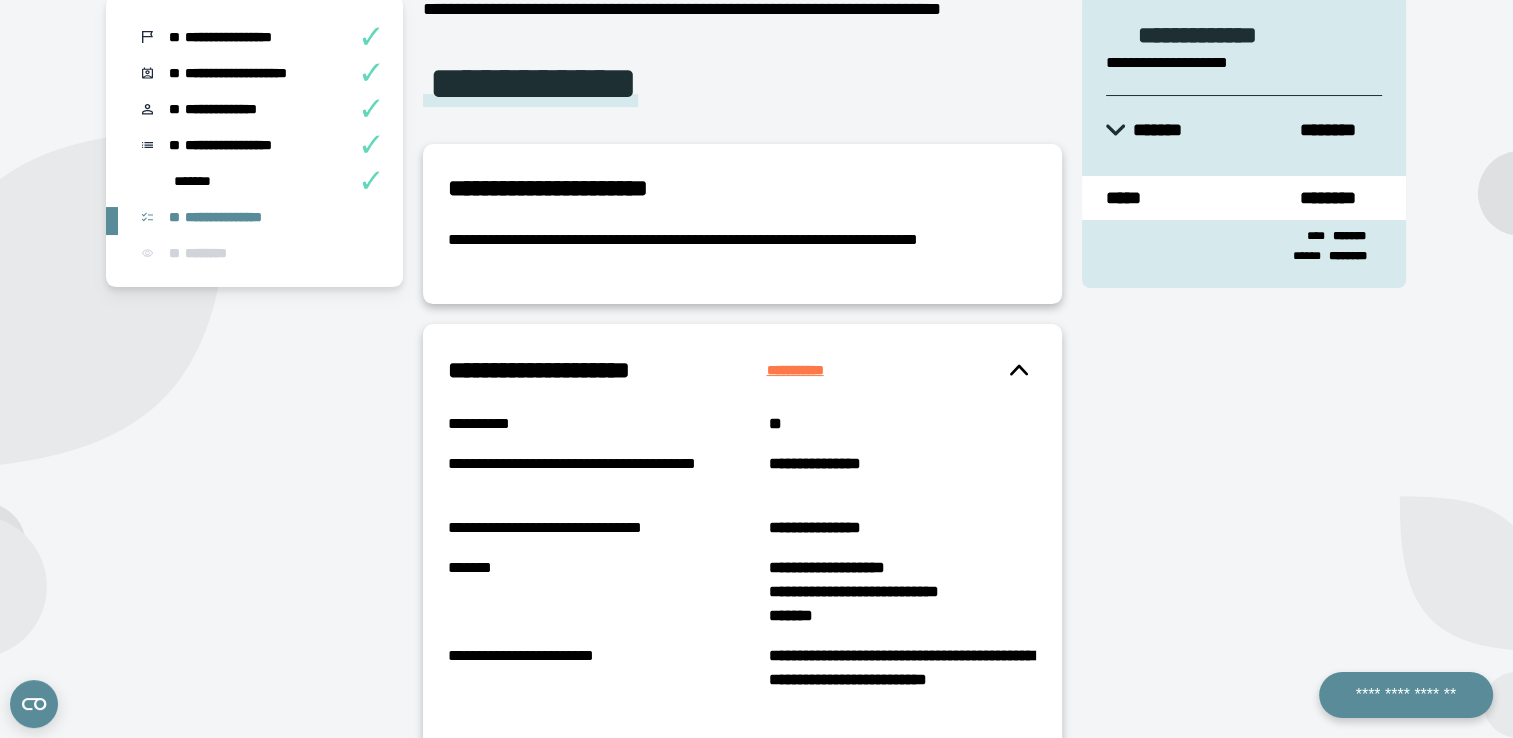 select on "****" 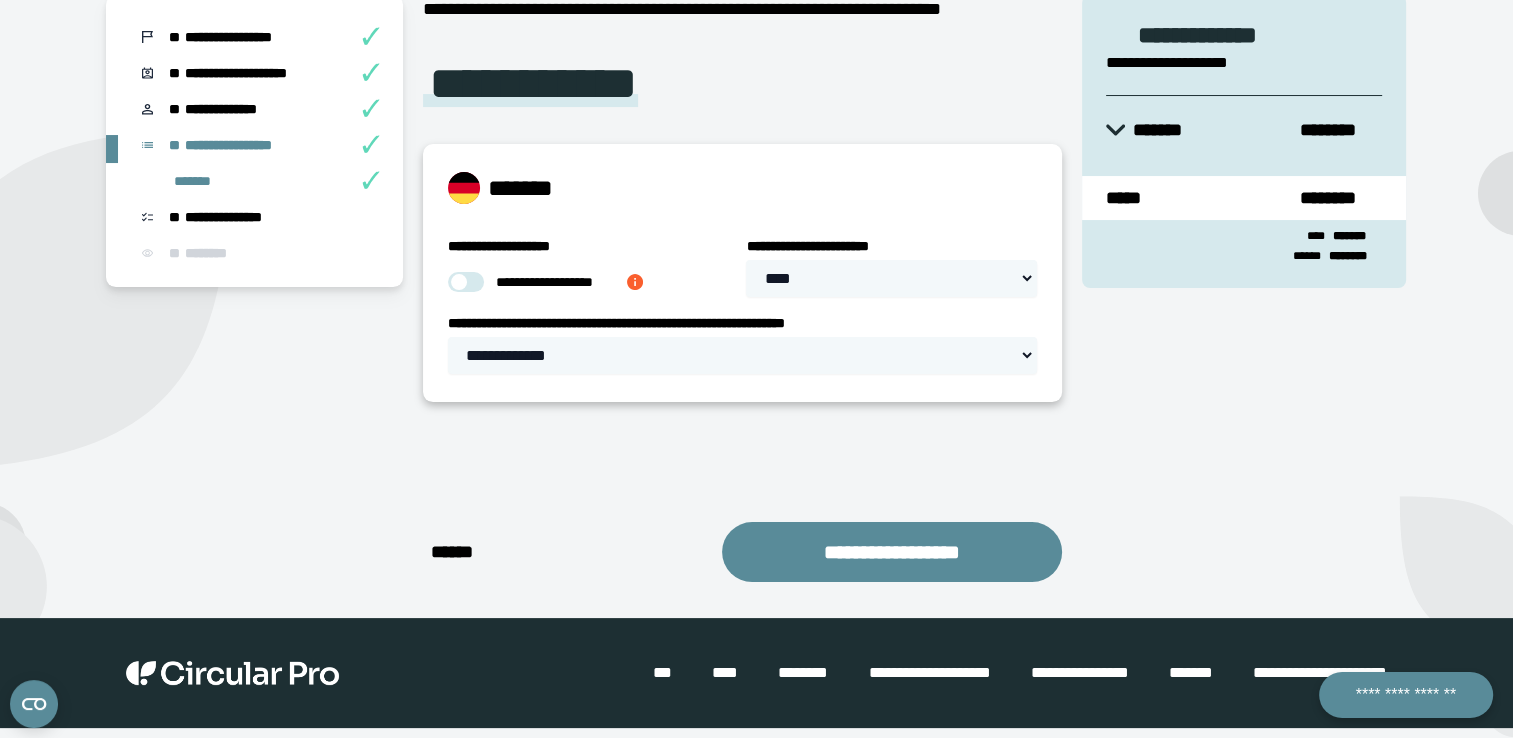 click on "****" at bounding box center [459, 552] 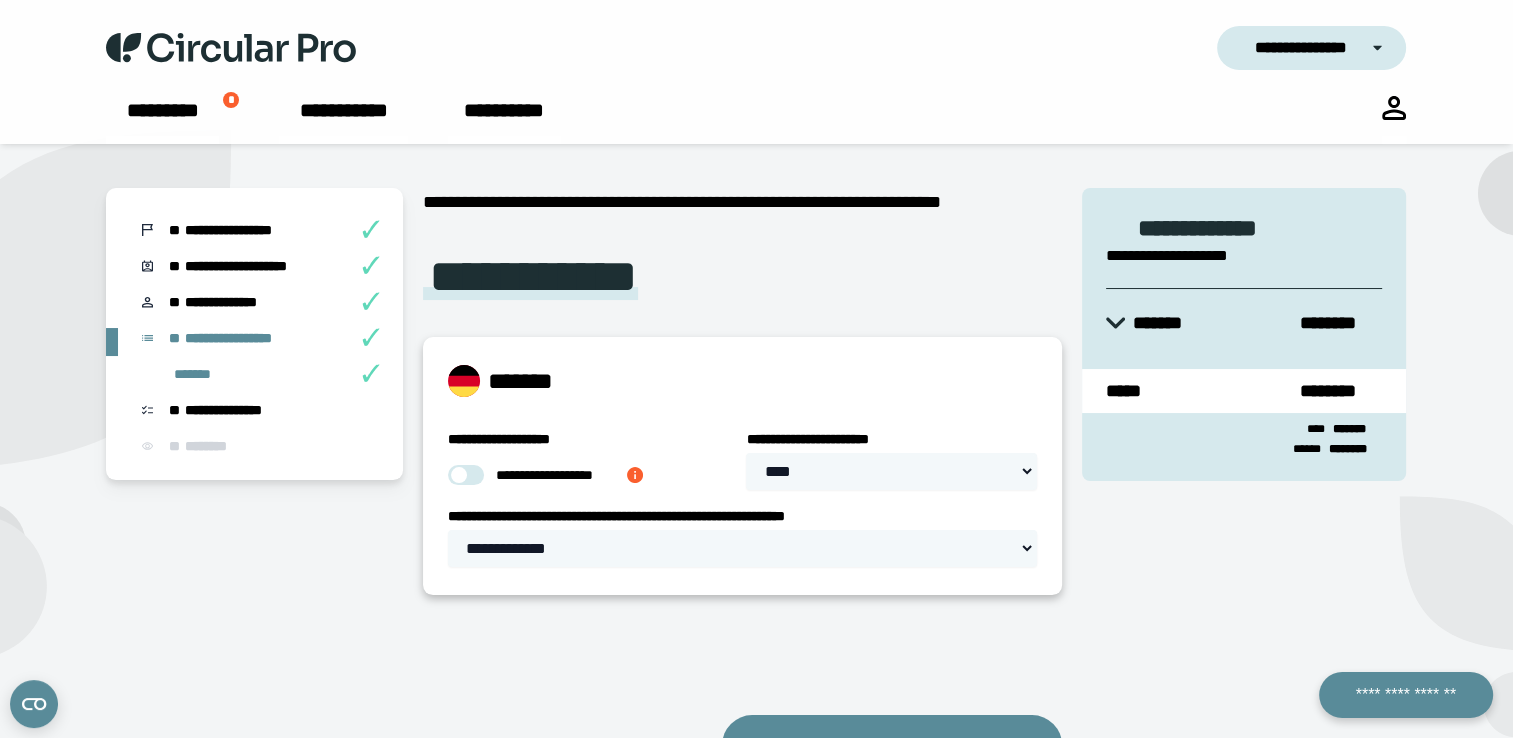 select on "**" 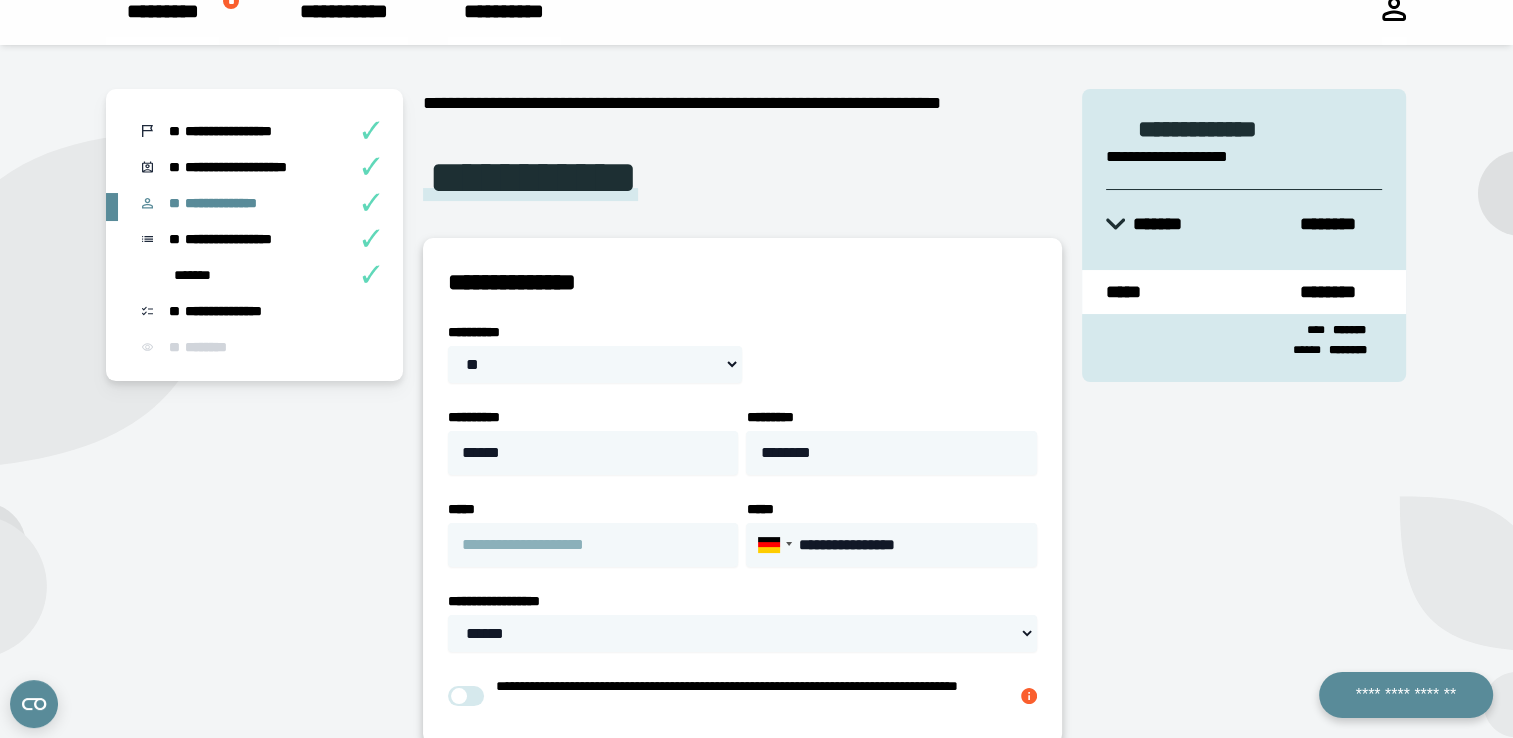 scroll, scrollTop: 100, scrollLeft: 0, axis: vertical 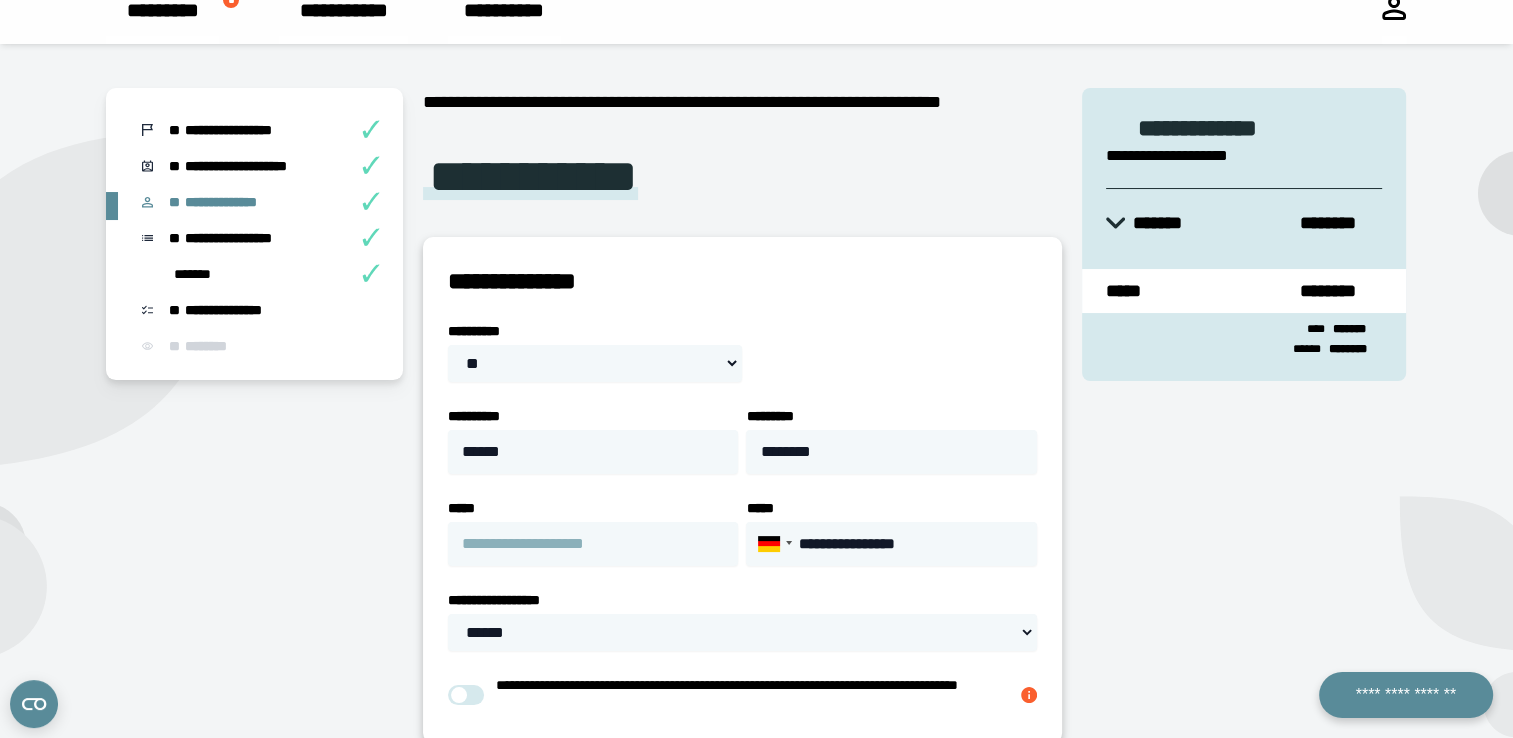 click on "**********" at bounding box center [269, 170] 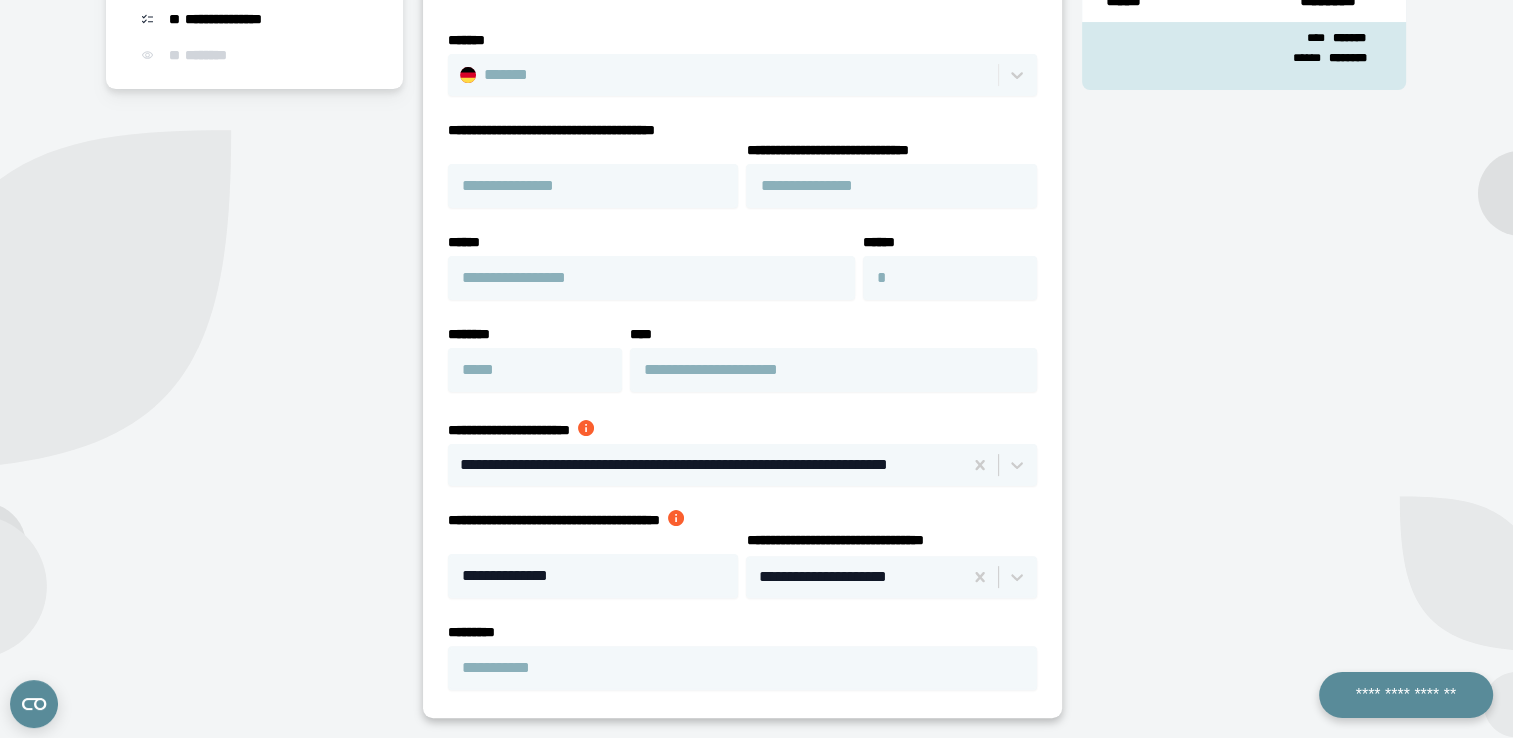 scroll, scrollTop: 500, scrollLeft: 0, axis: vertical 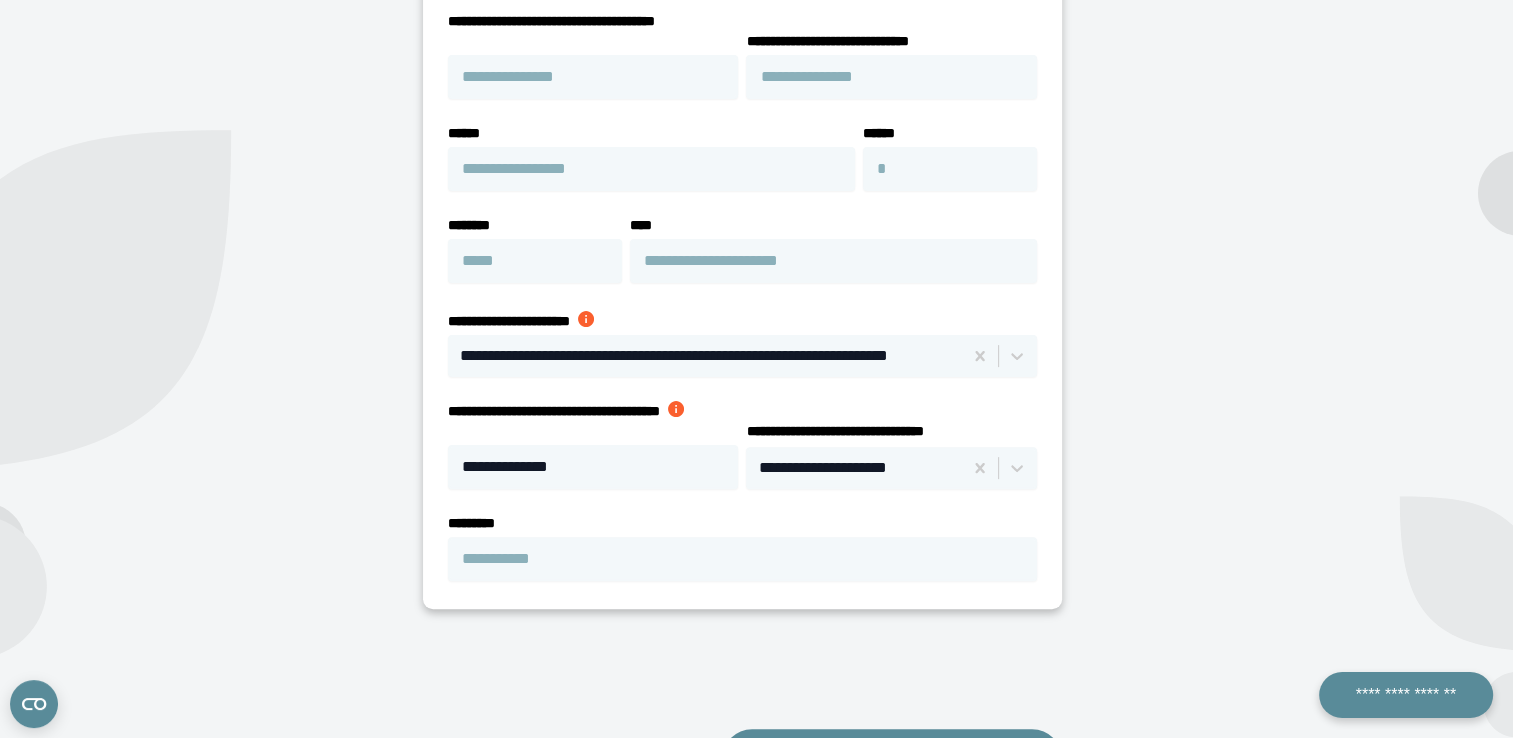 click on "**********" at bounding box center [855, 468] 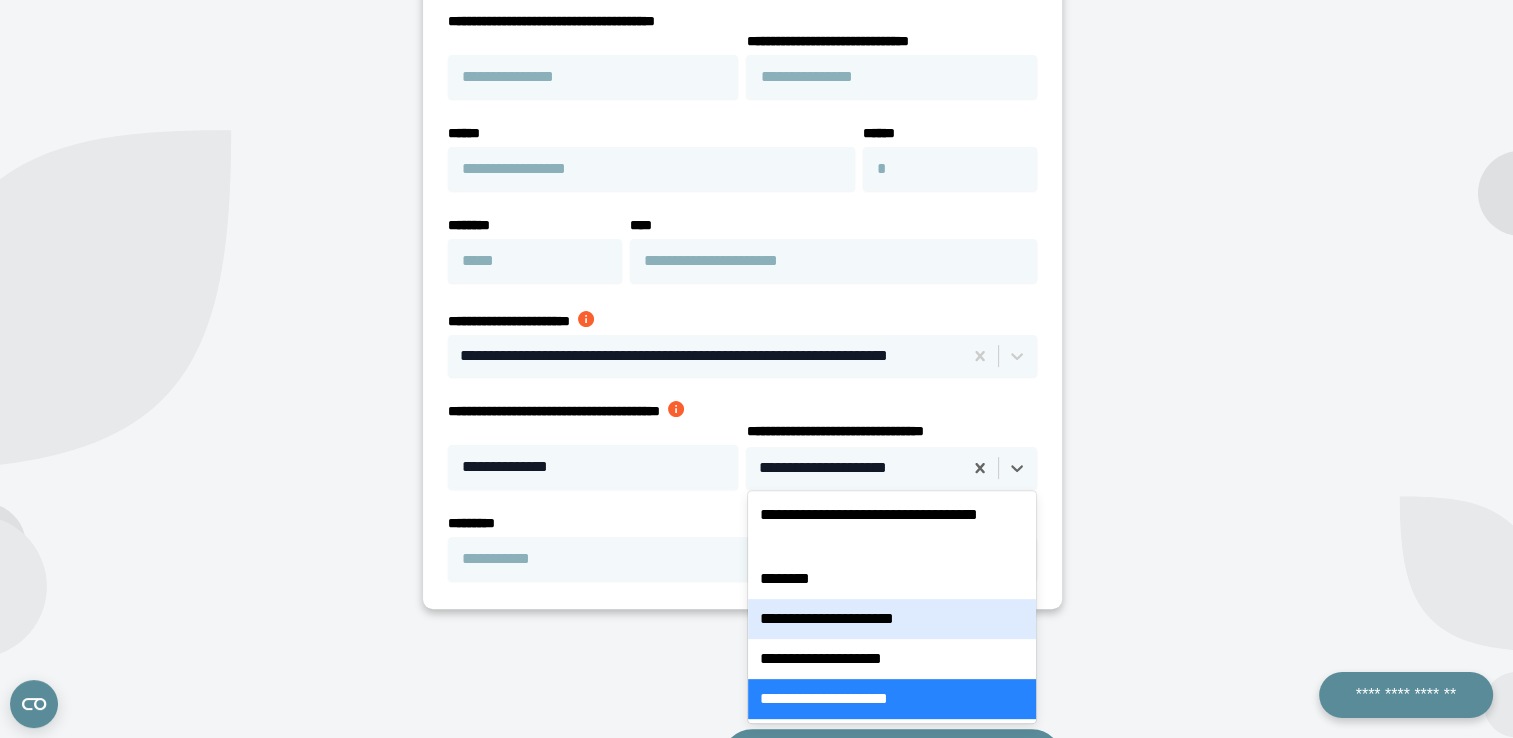 click on "**********" at bounding box center (891, 619) 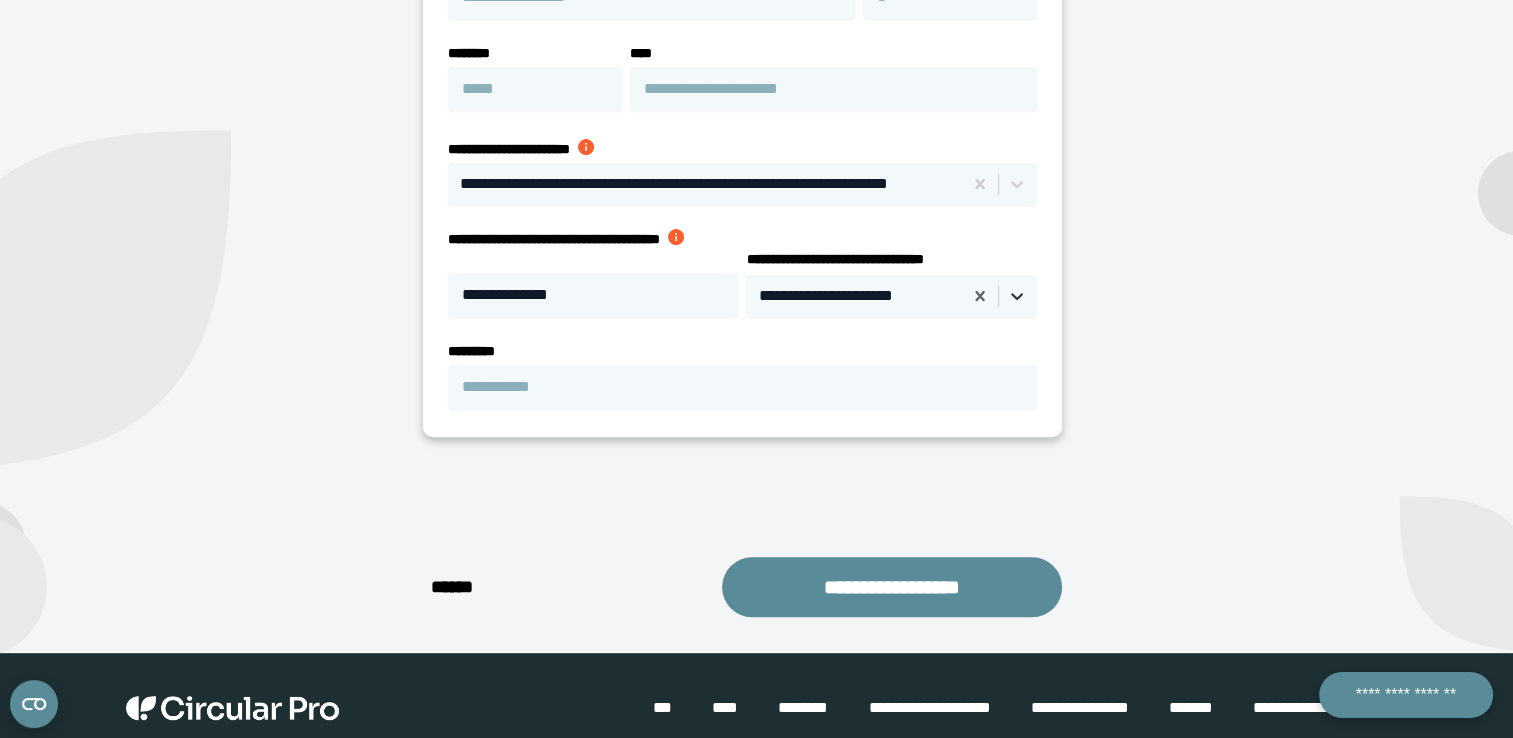 scroll, scrollTop: 691, scrollLeft: 0, axis: vertical 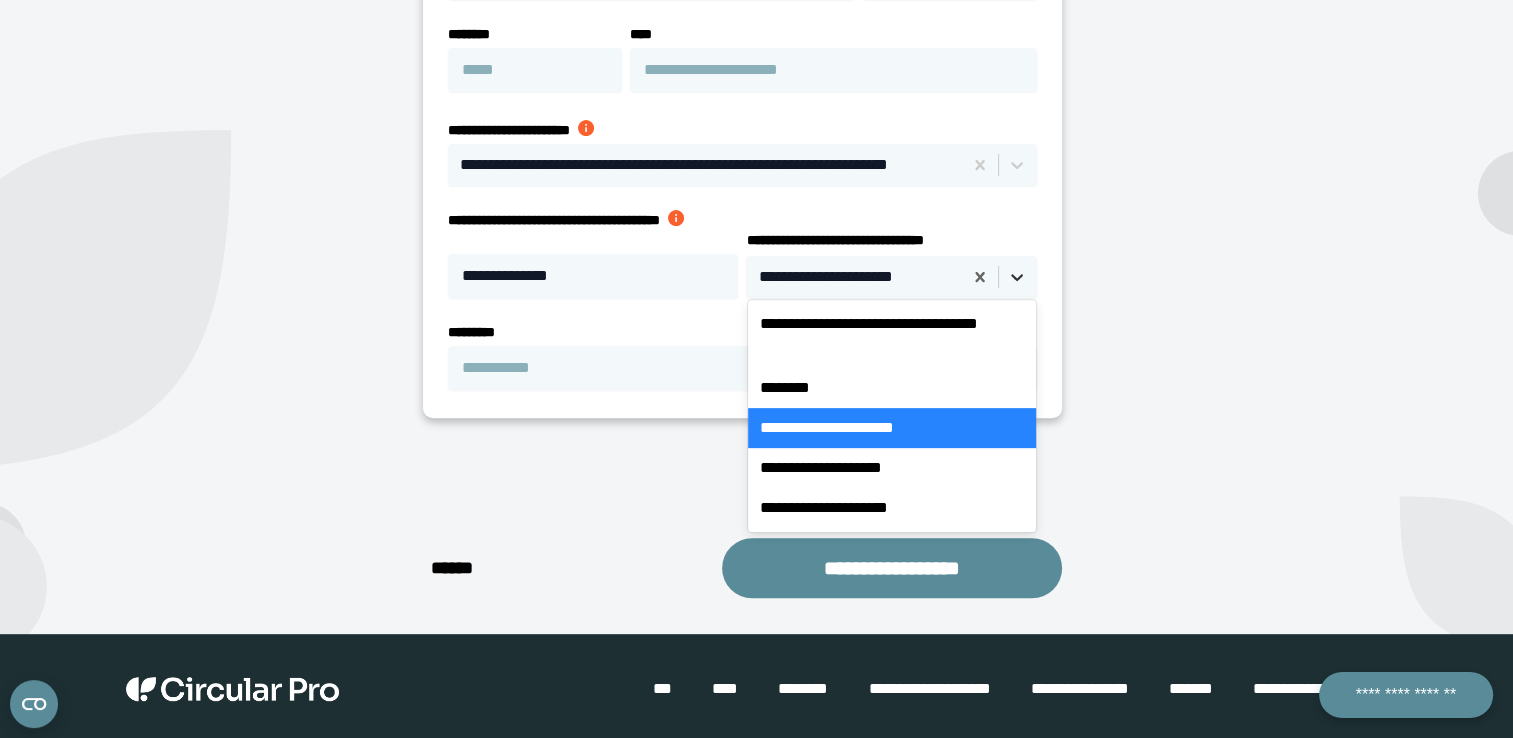click 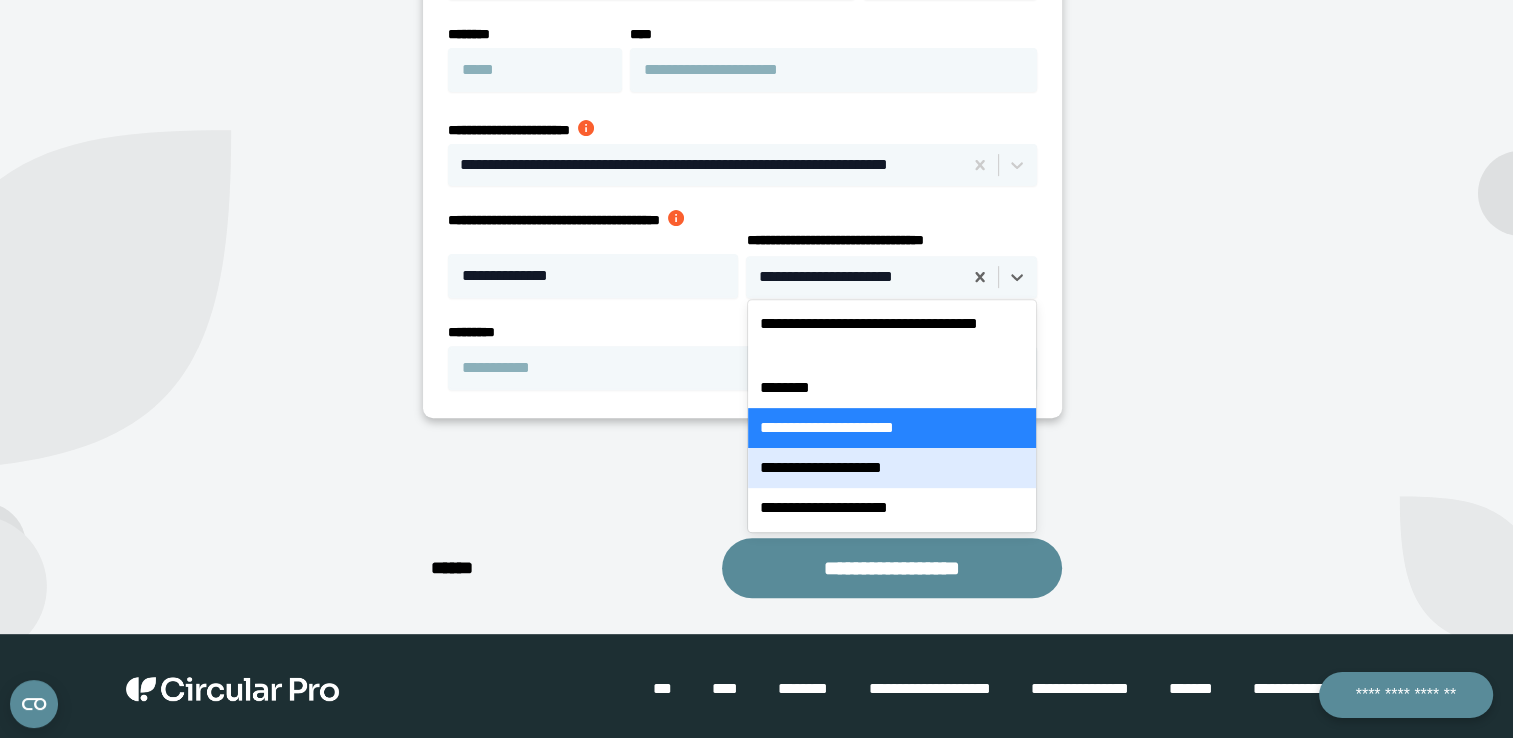 click on "**********" at bounding box center [891, 468] 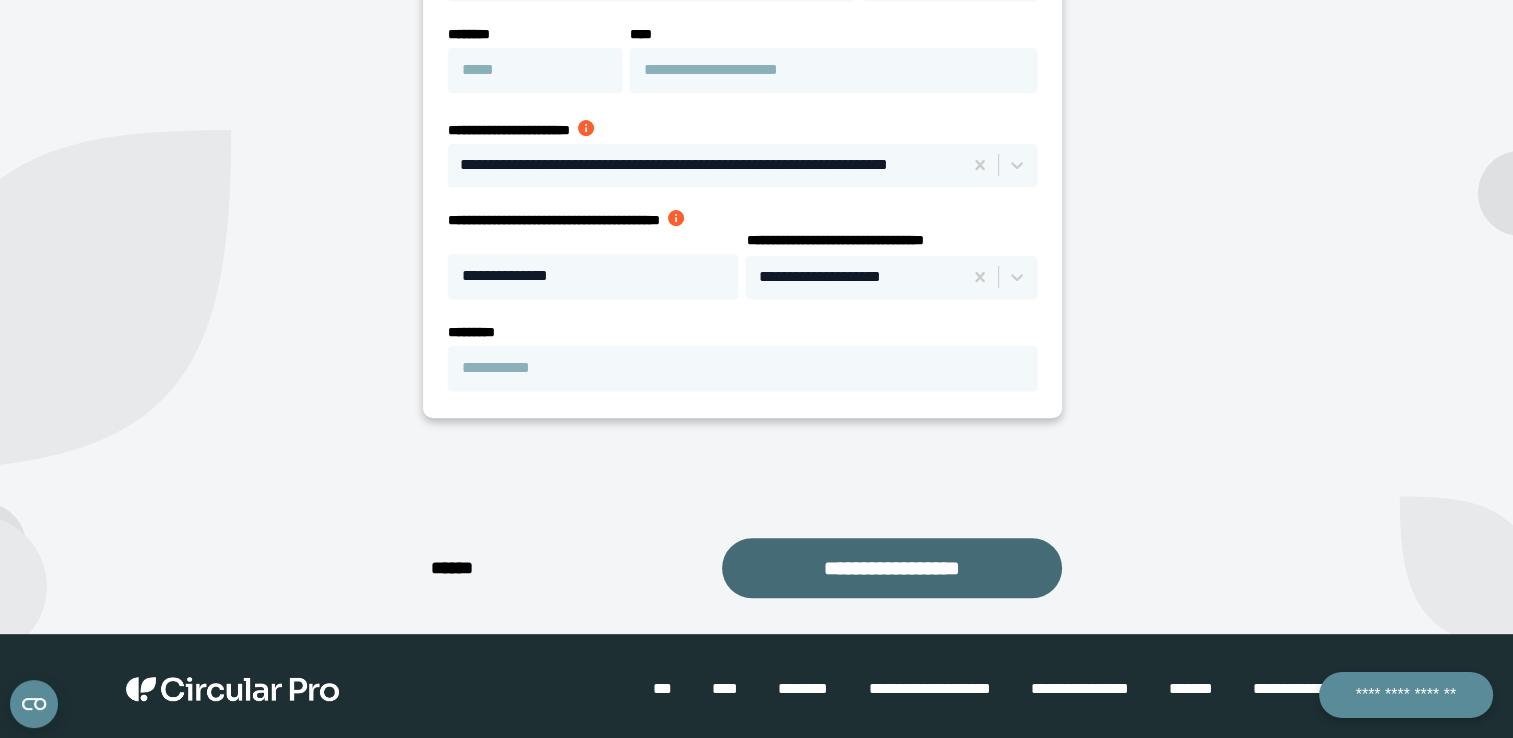 click on "**********" at bounding box center (892, 568) 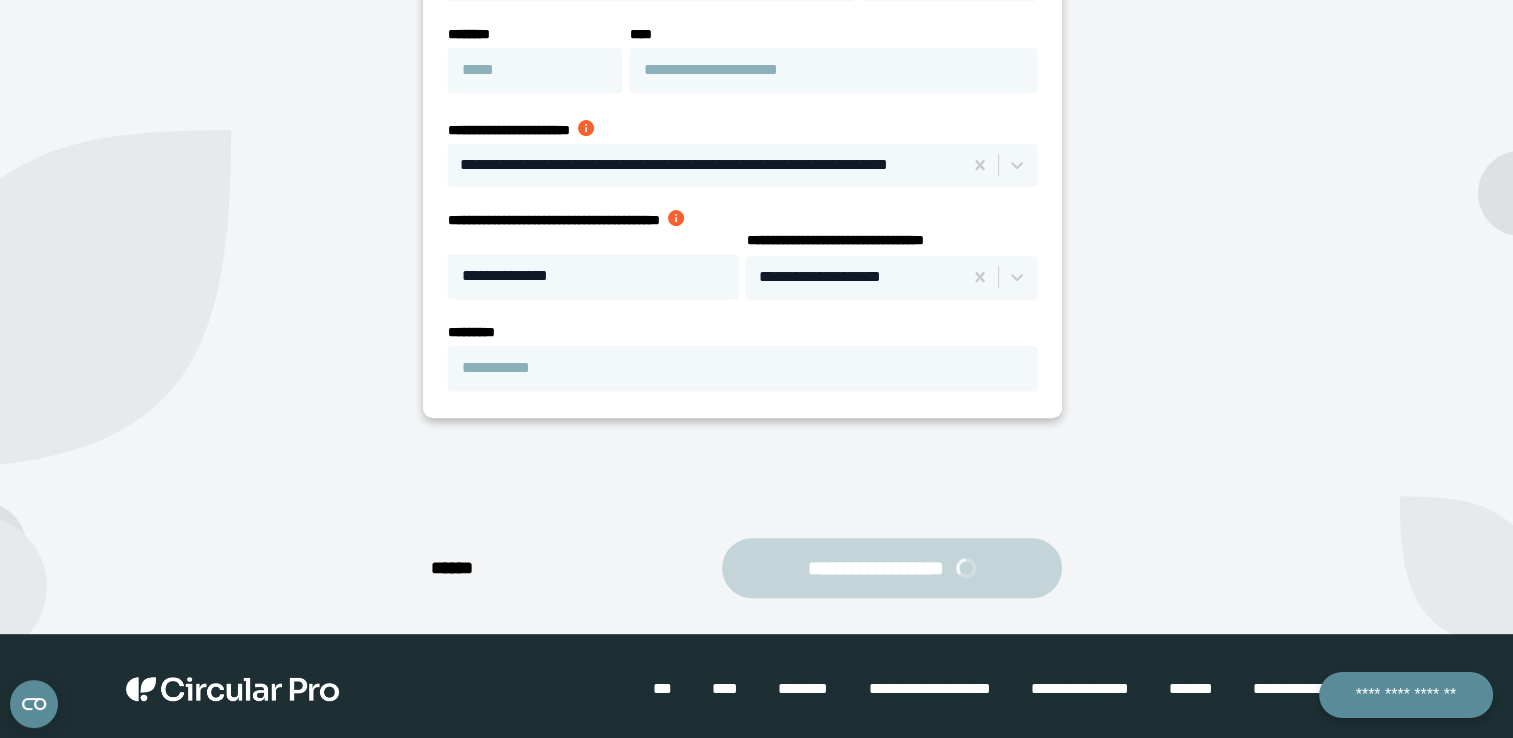 scroll, scrollTop: 440, scrollLeft: 0, axis: vertical 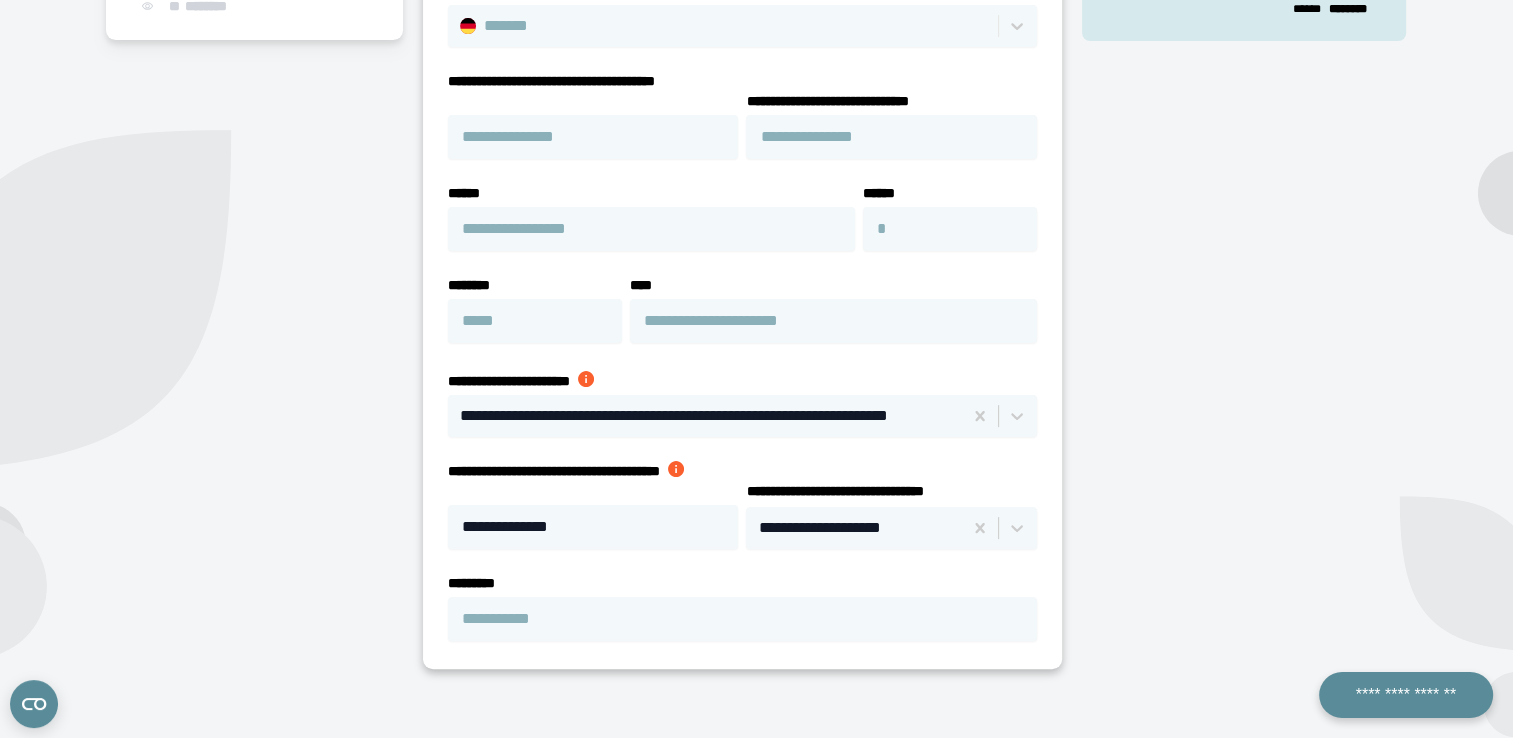 select on "**" 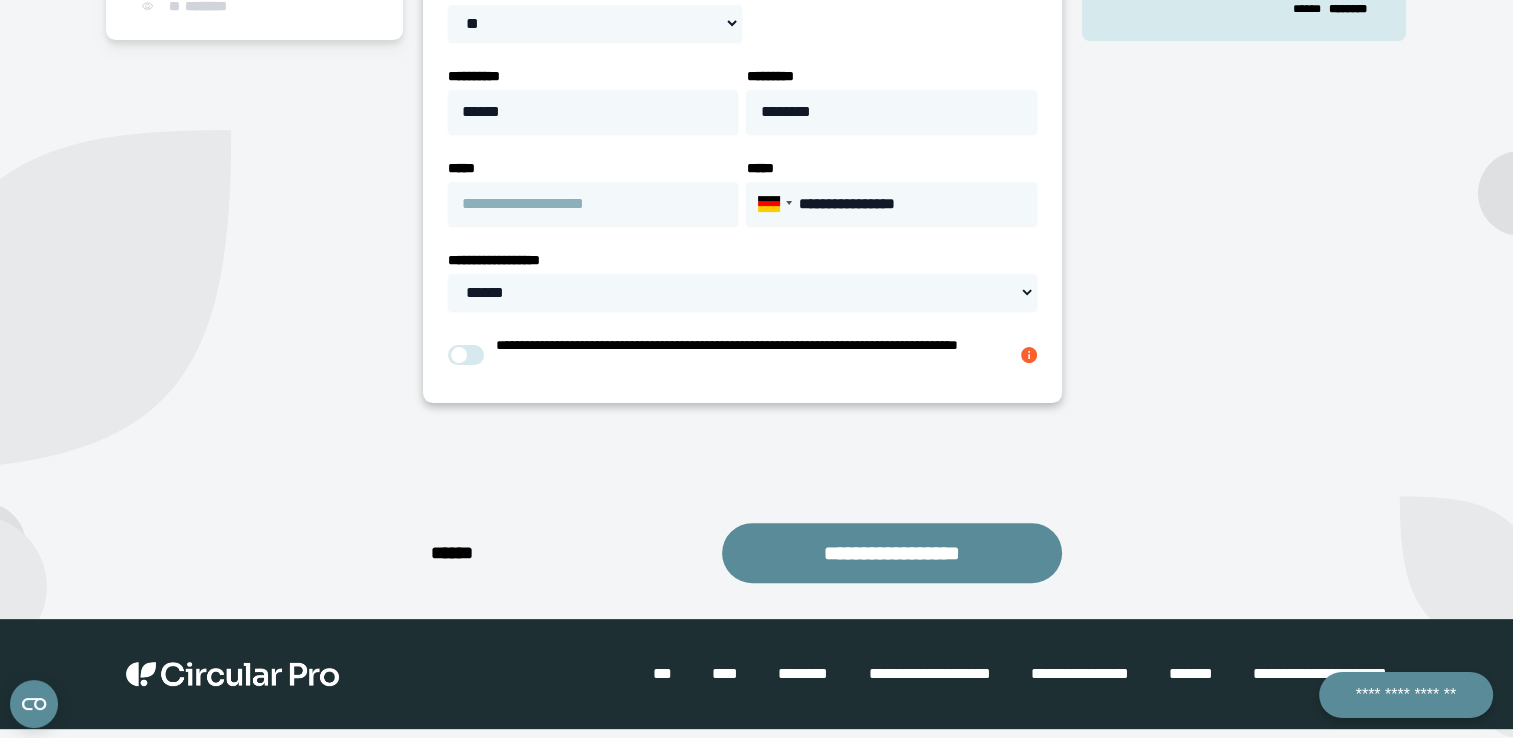 scroll, scrollTop: 340, scrollLeft: 0, axis: vertical 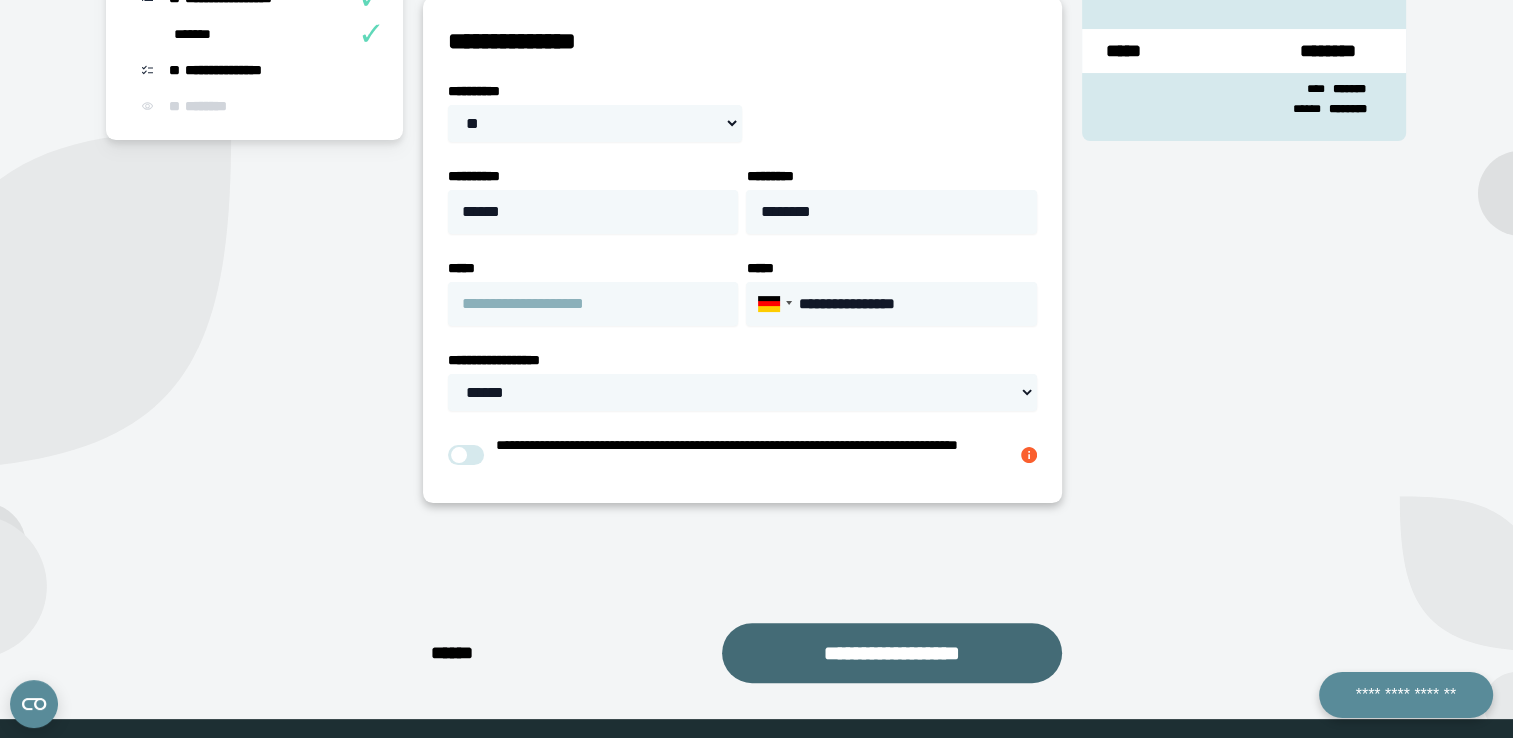 click on "**********" at bounding box center [892, 653] 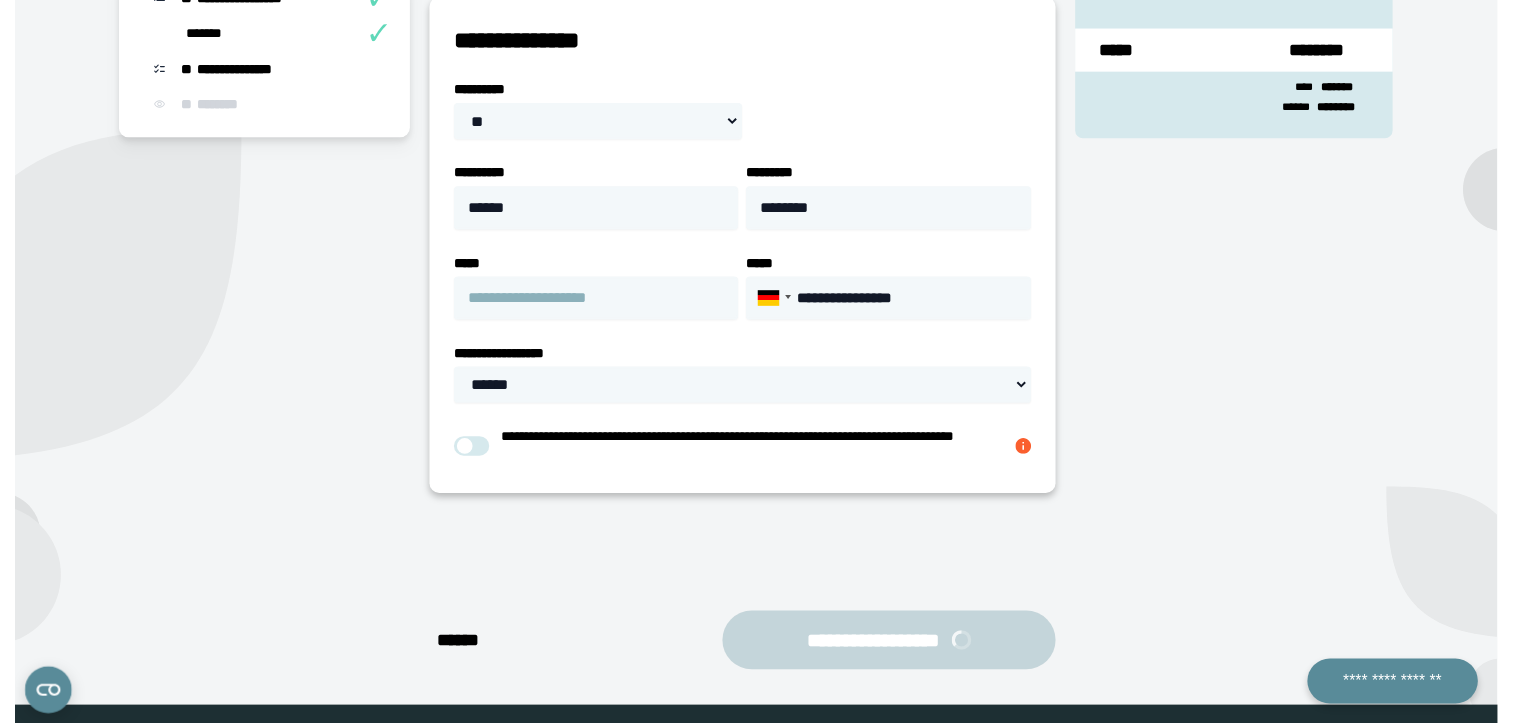 scroll, scrollTop: 193, scrollLeft: 0, axis: vertical 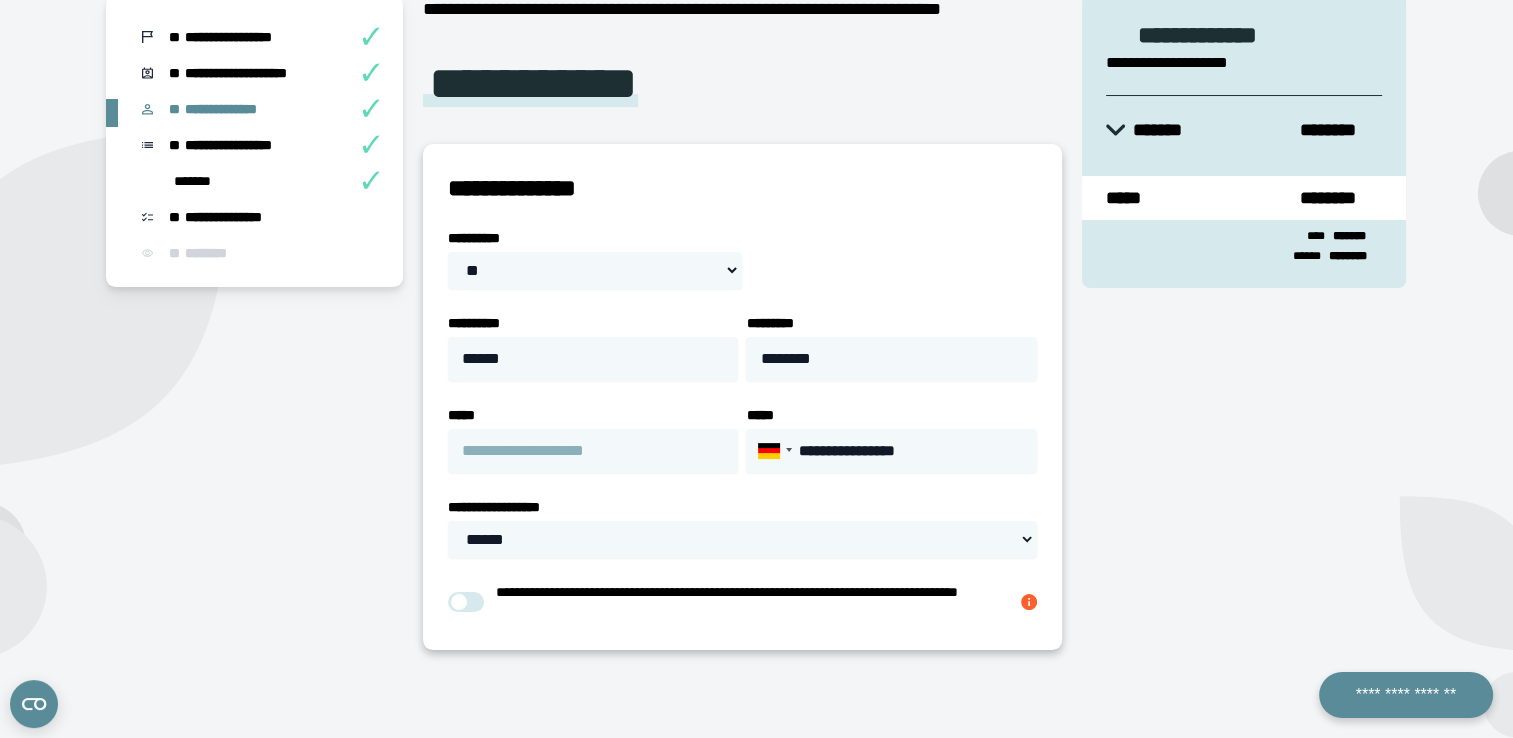 select on "****" 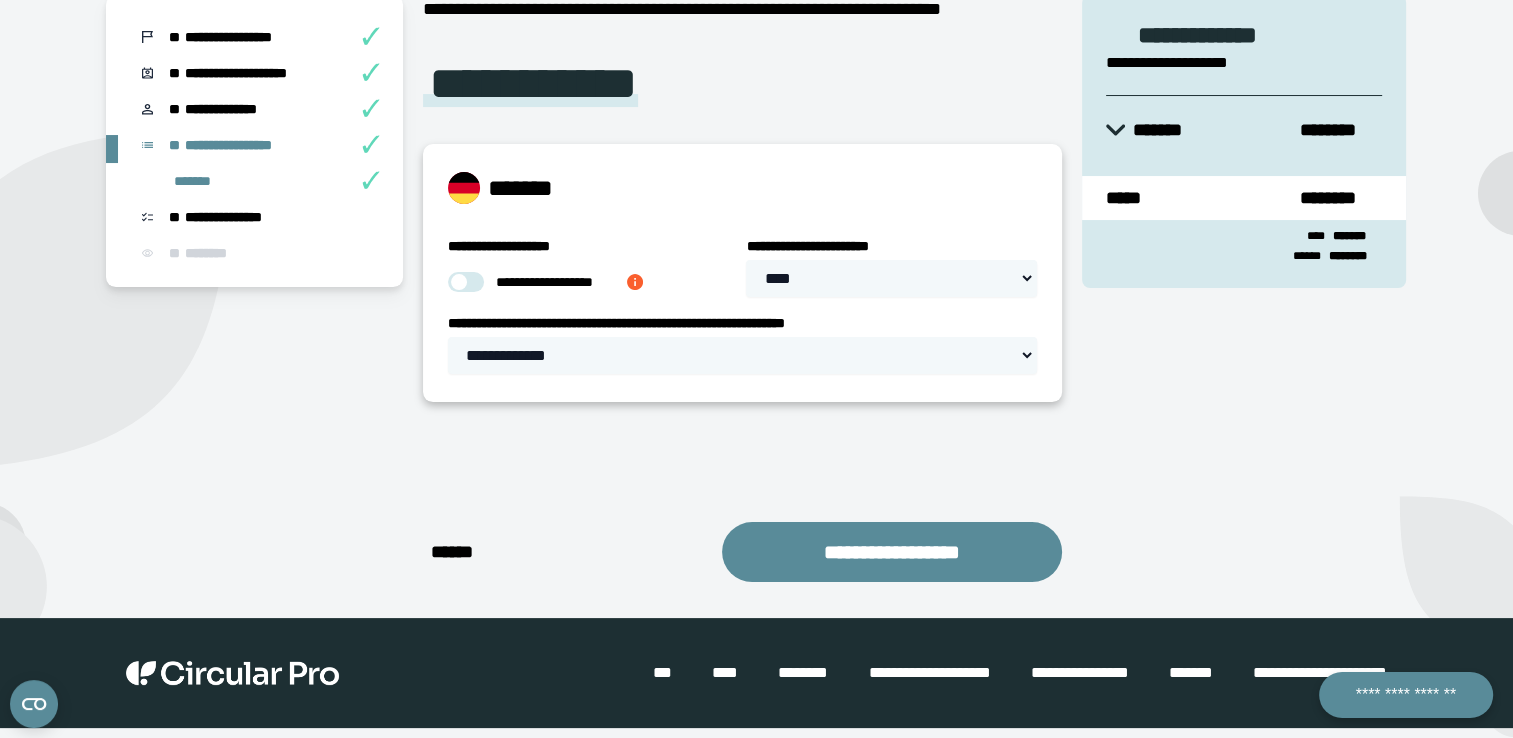 click at bounding box center (635, 282) 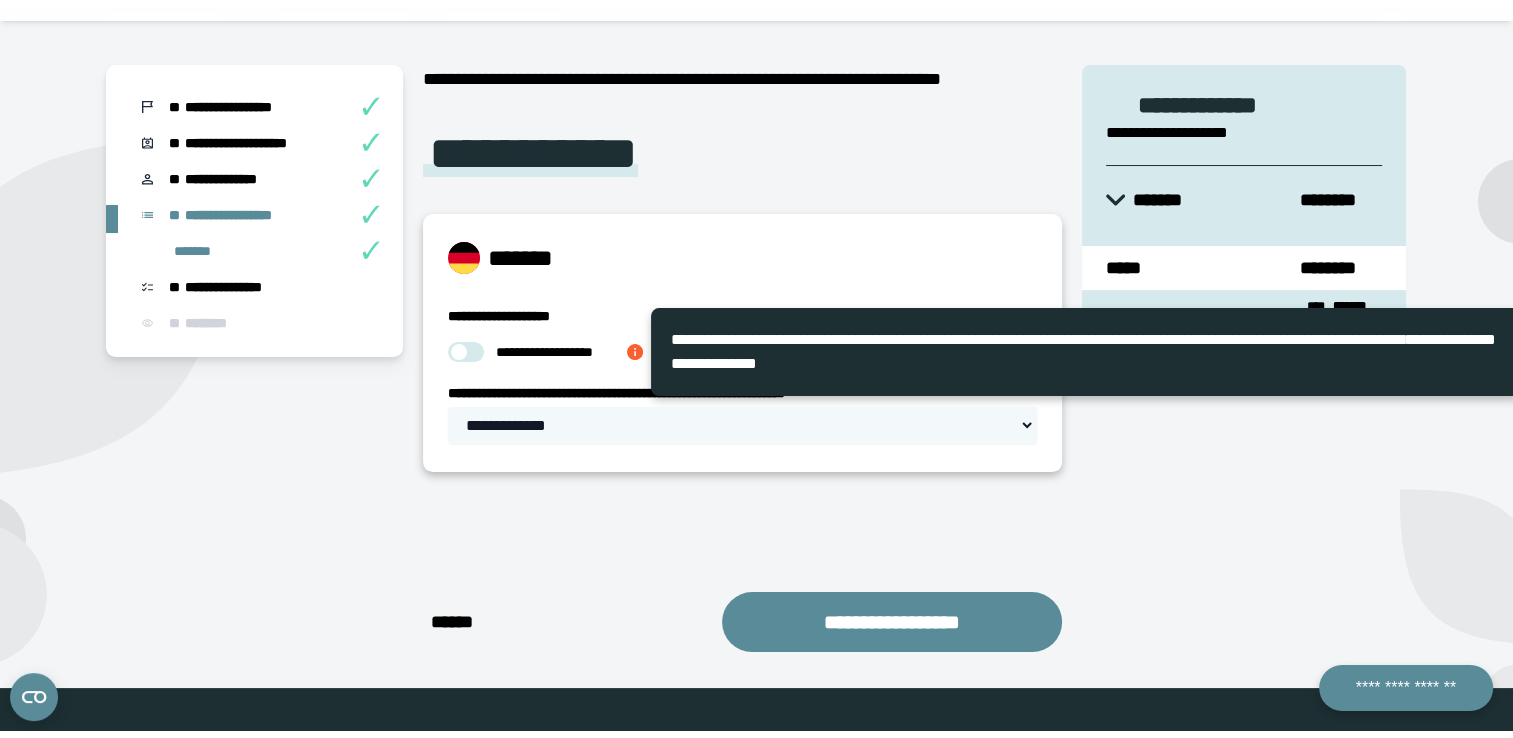 scroll, scrollTop: 132, scrollLeft: 0, axis: vertical 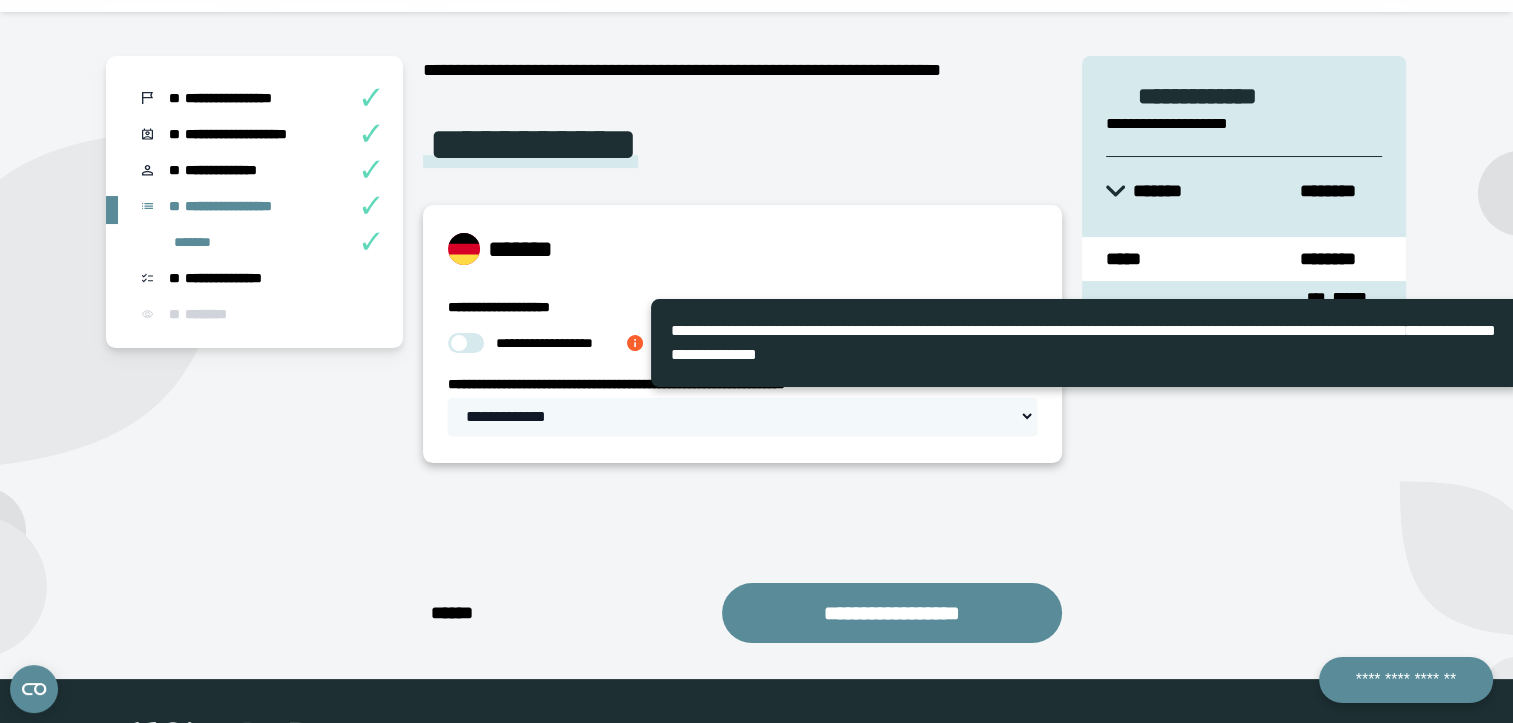 click on "**********" at bounding box center [742, 345] 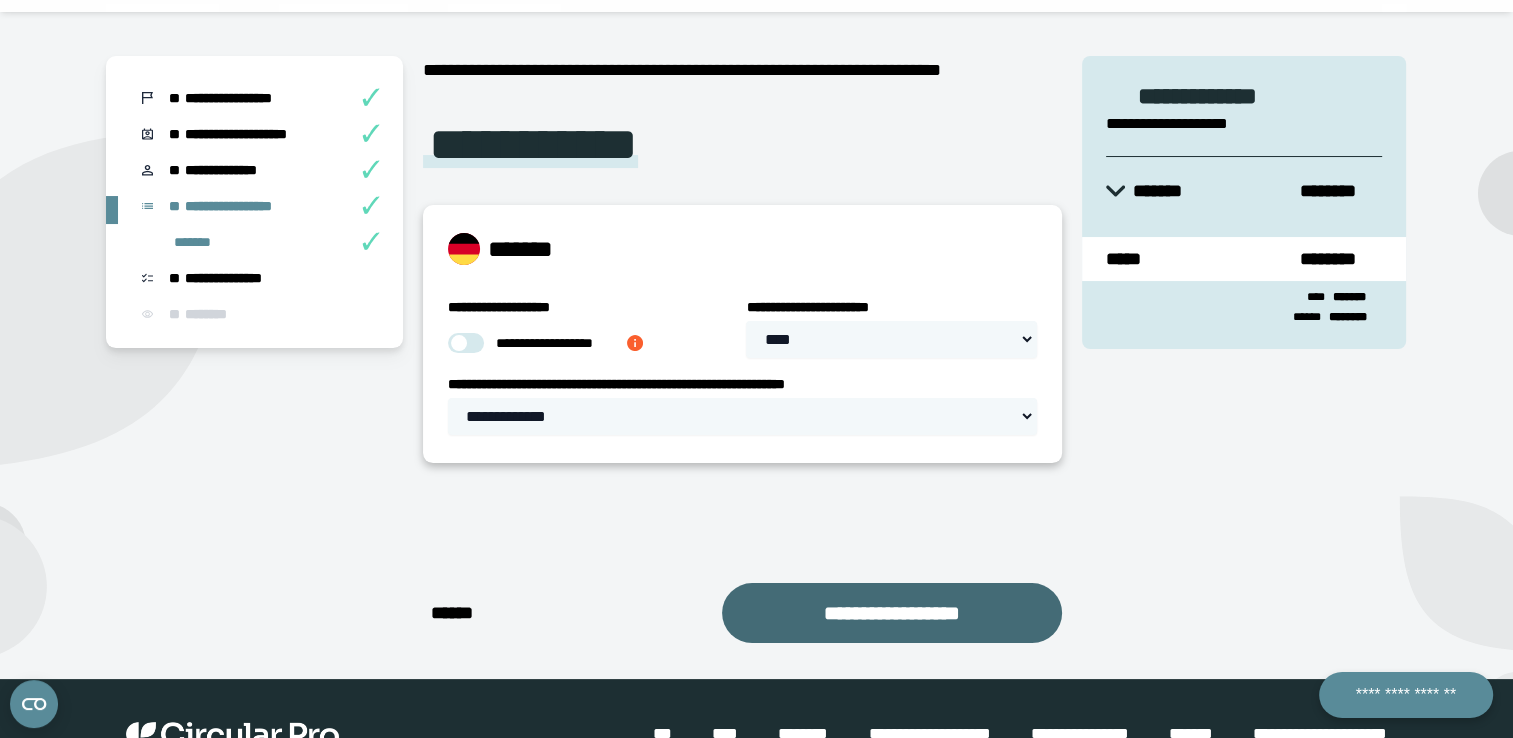 click on "**********" at bounding box center (892, 613) 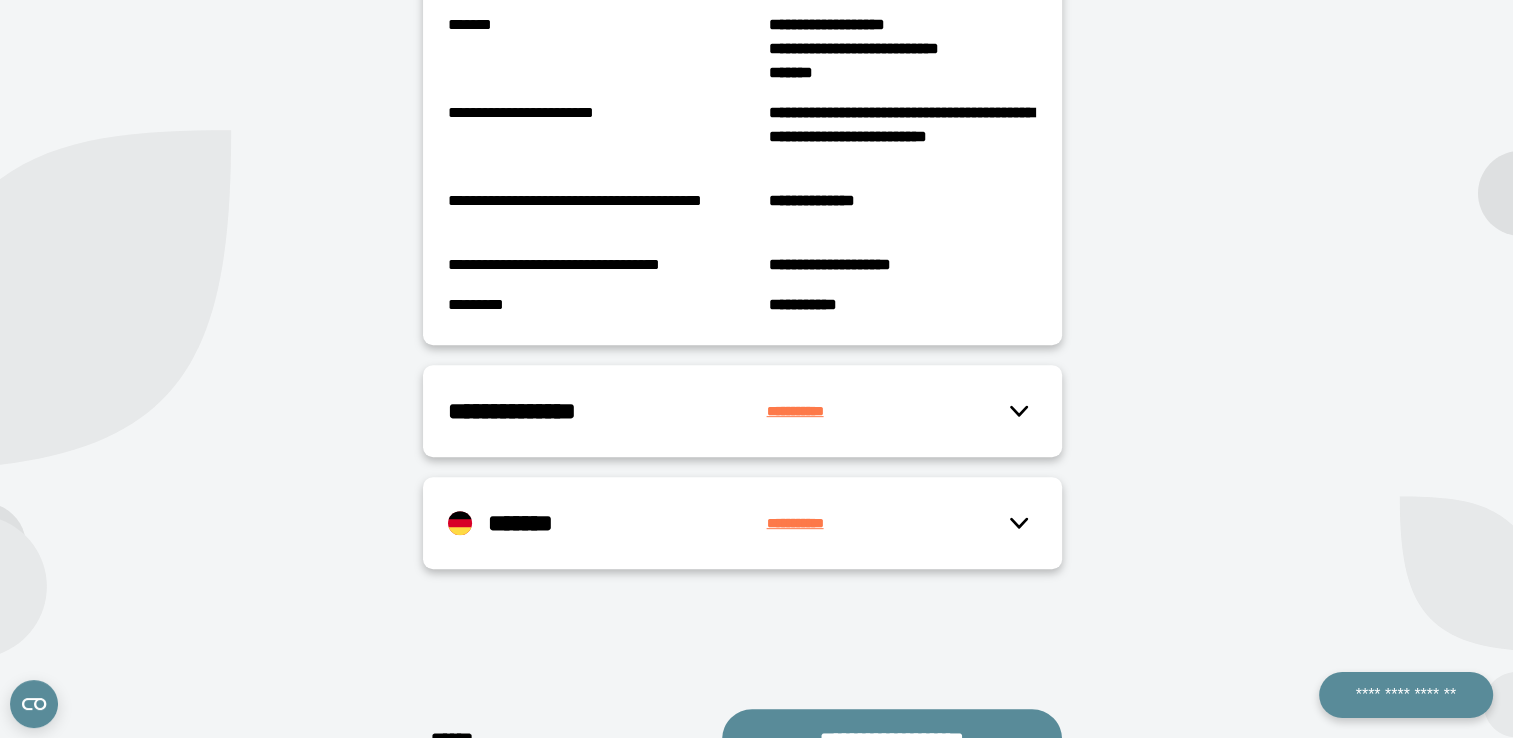 scroll, scrollTop: 832, scrollLeft: 0, axis: vertical 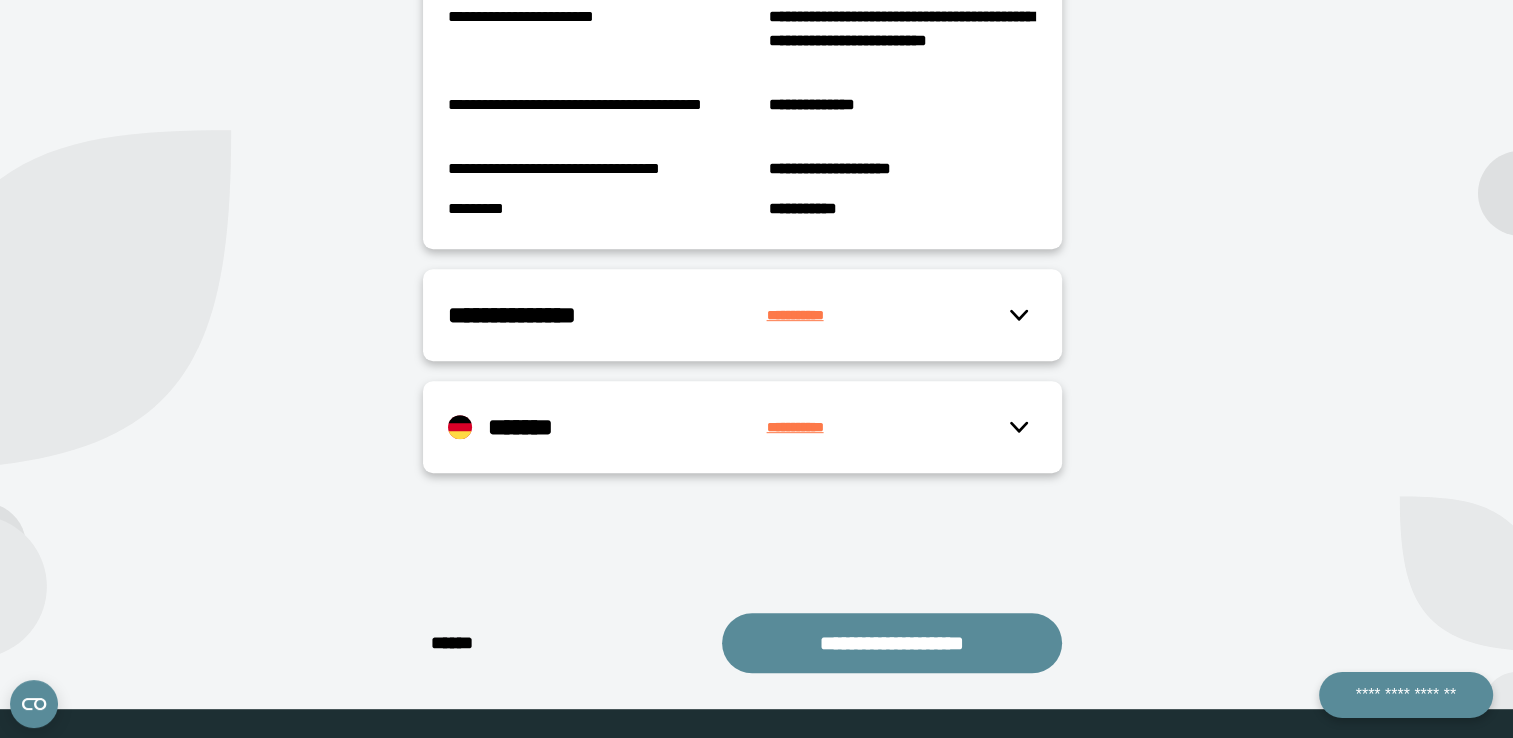 drag, startPoint x: 968, startPoint y: 638, endPoint x: 1531, endPoint y: 442, distance: 596.1418 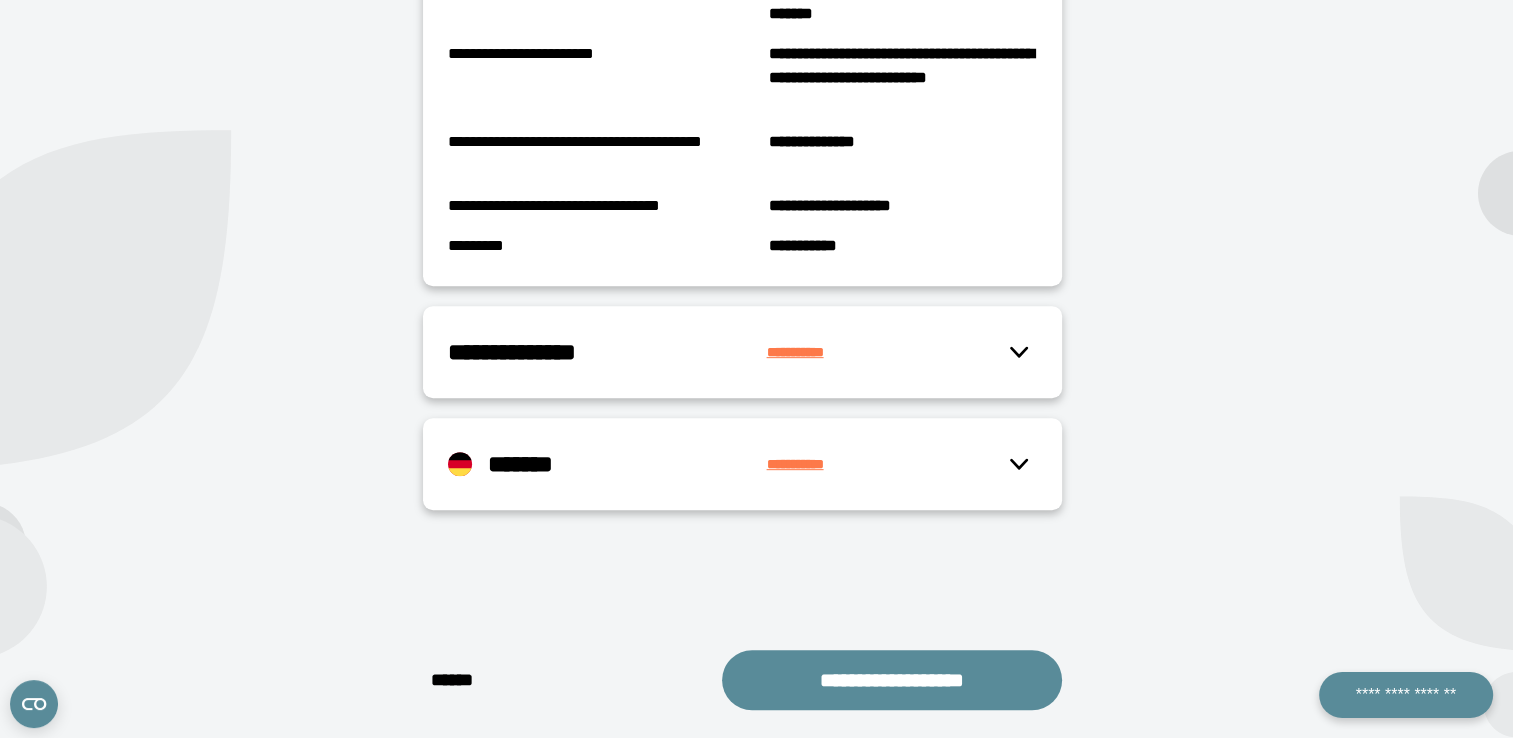 scroll, scrollTop: 784, scrollLeft: 0, axis: vertical 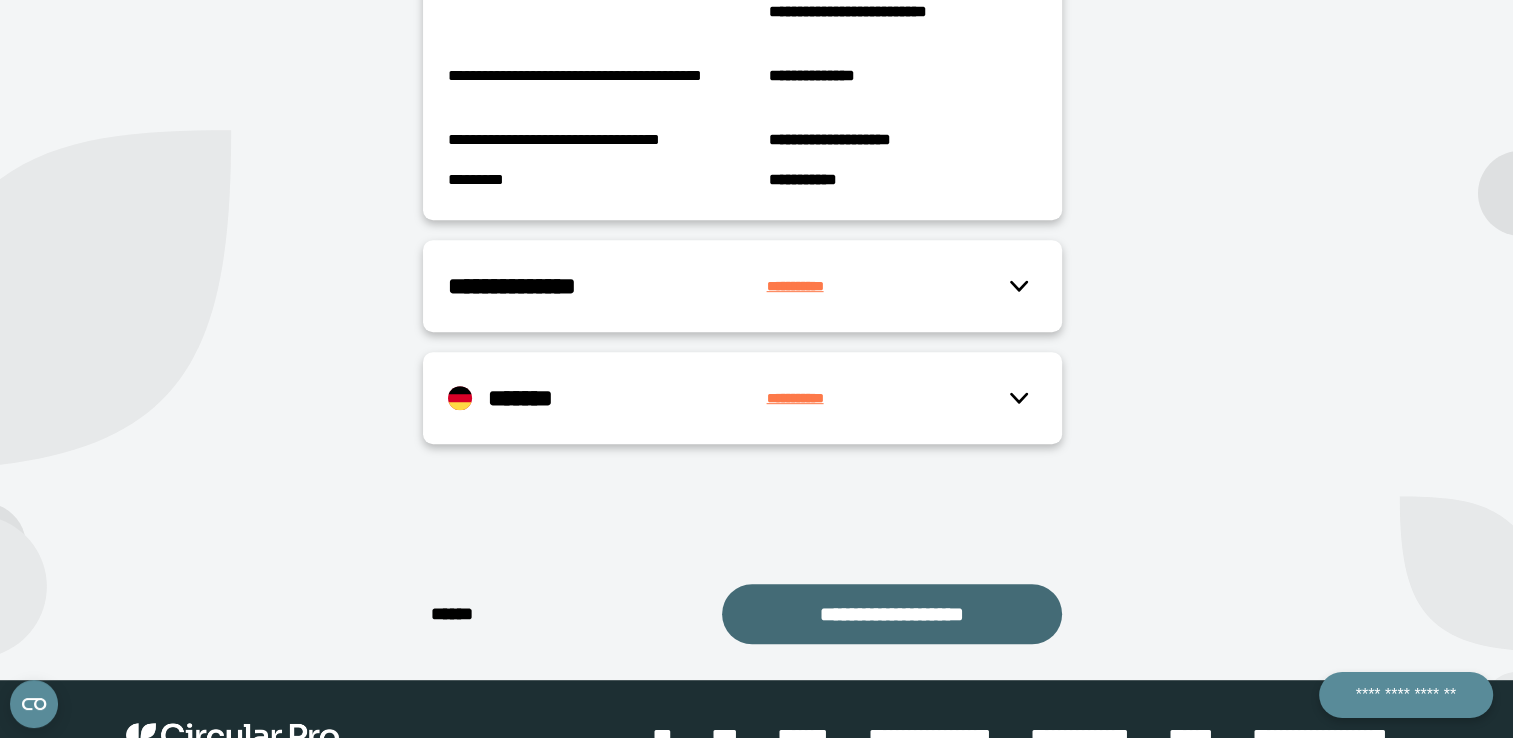 click on "**********" at bounding box center (892, 614) 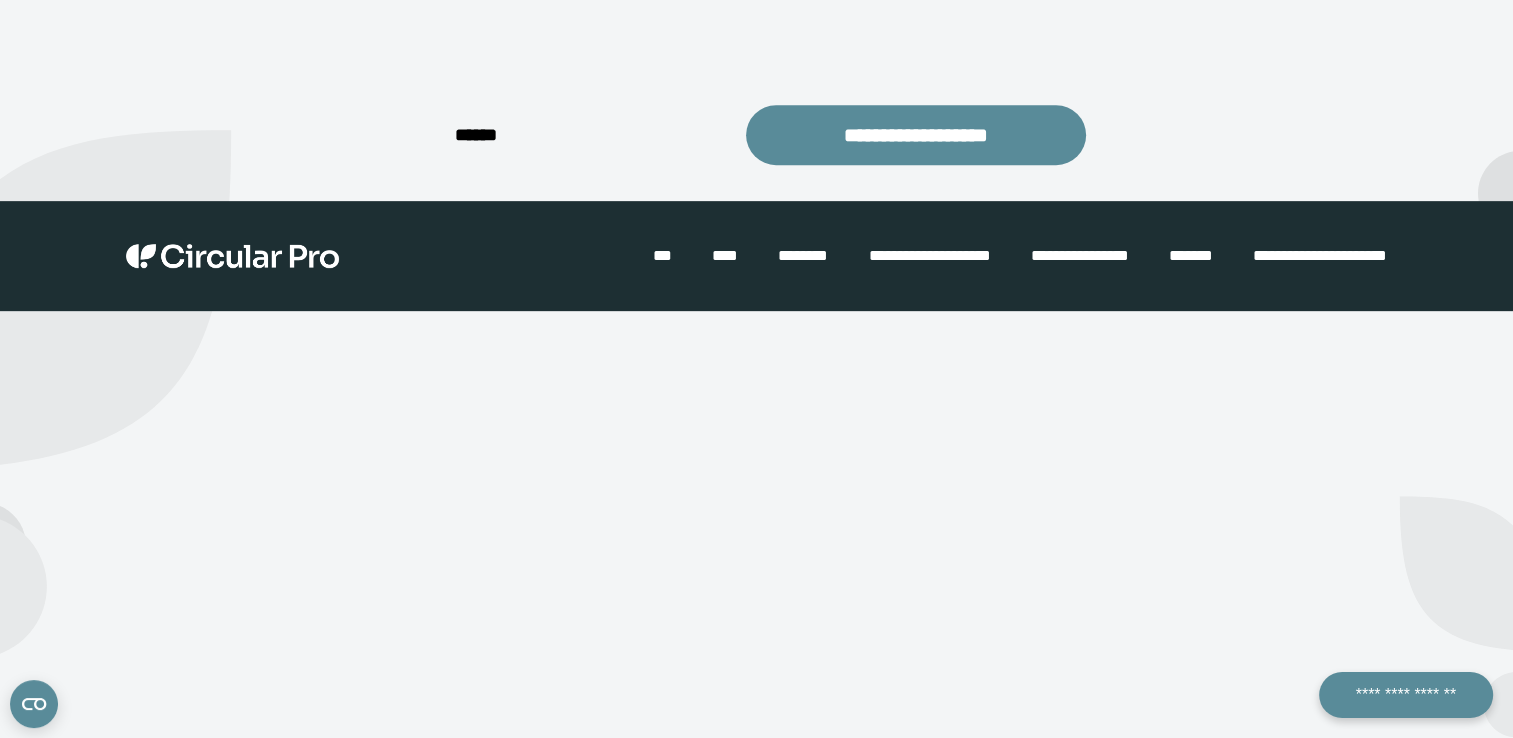 scroll, scrollTop: 433, scrollLeft: 0, axis: vertical 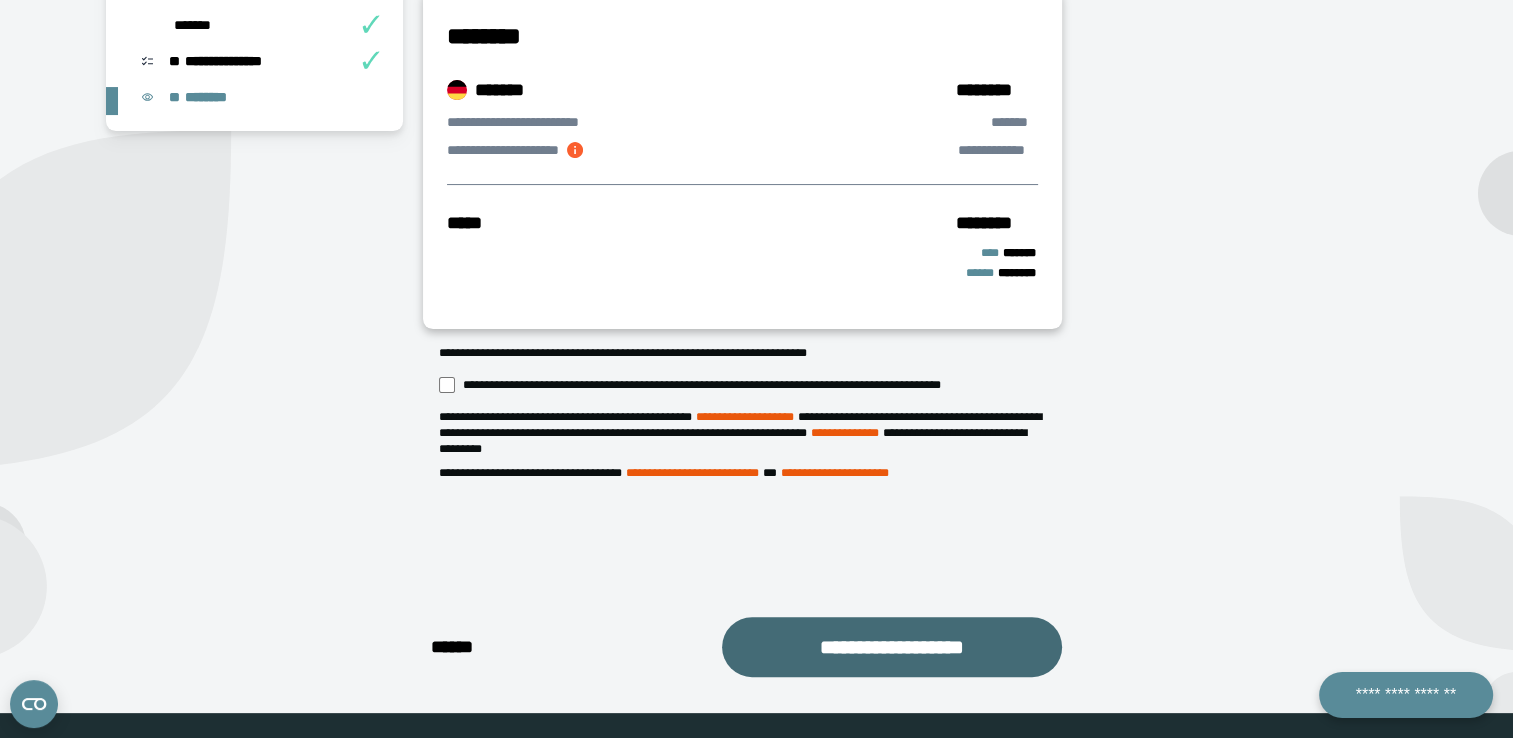 click on "**********" at bounding box center [892, 647] 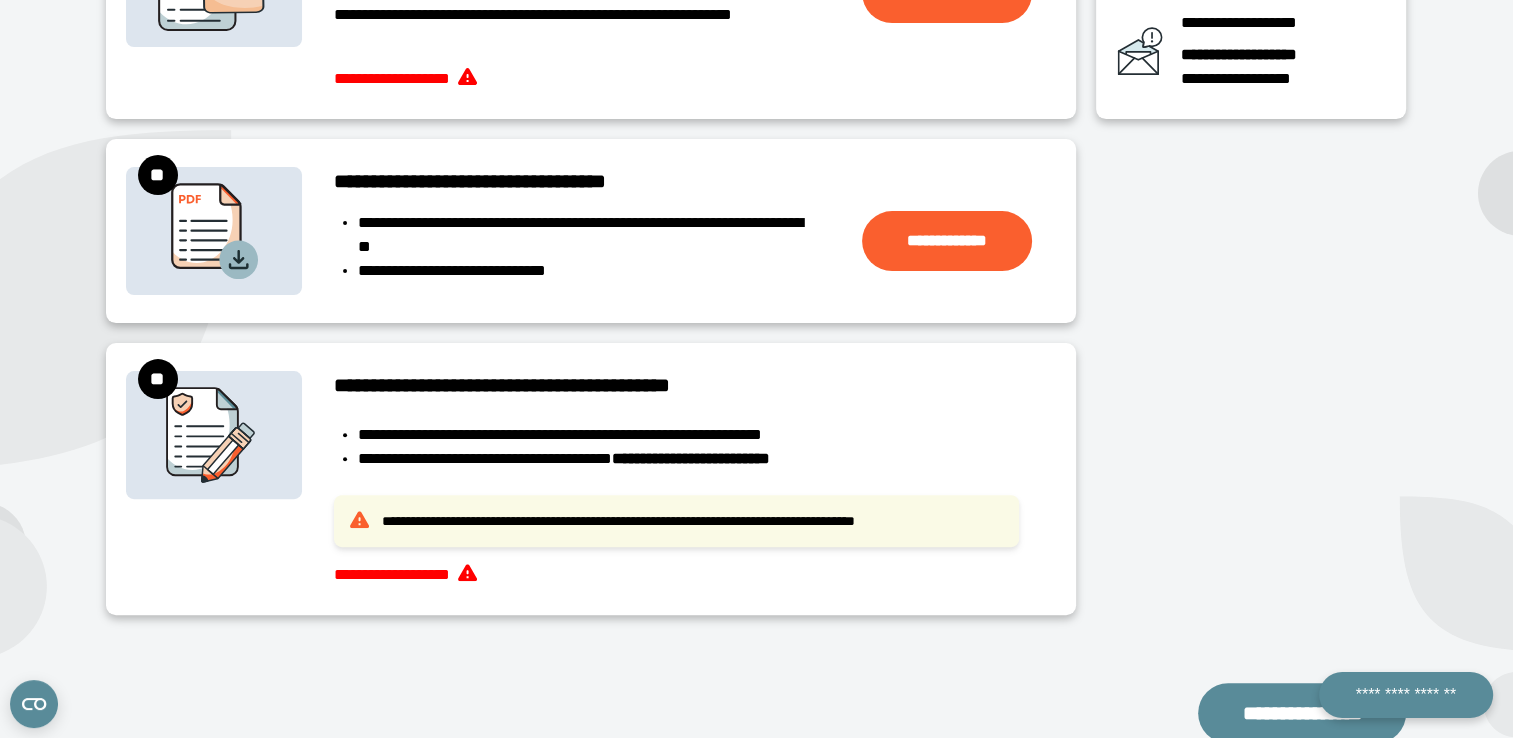 scroll, scrollTop: 549, scrollLeft: 0, axis: vertical 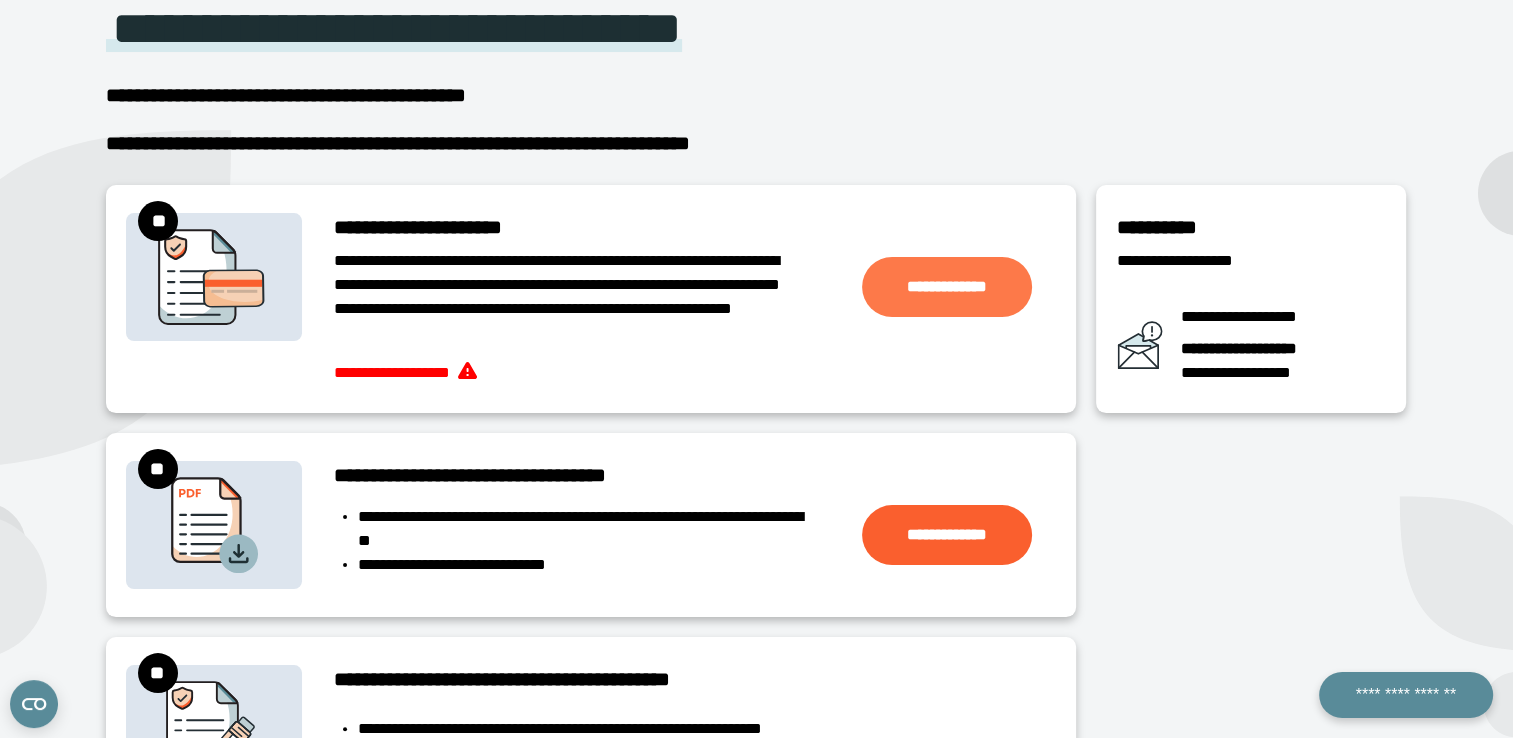 click on "**********" at bounding box center (947, 287) 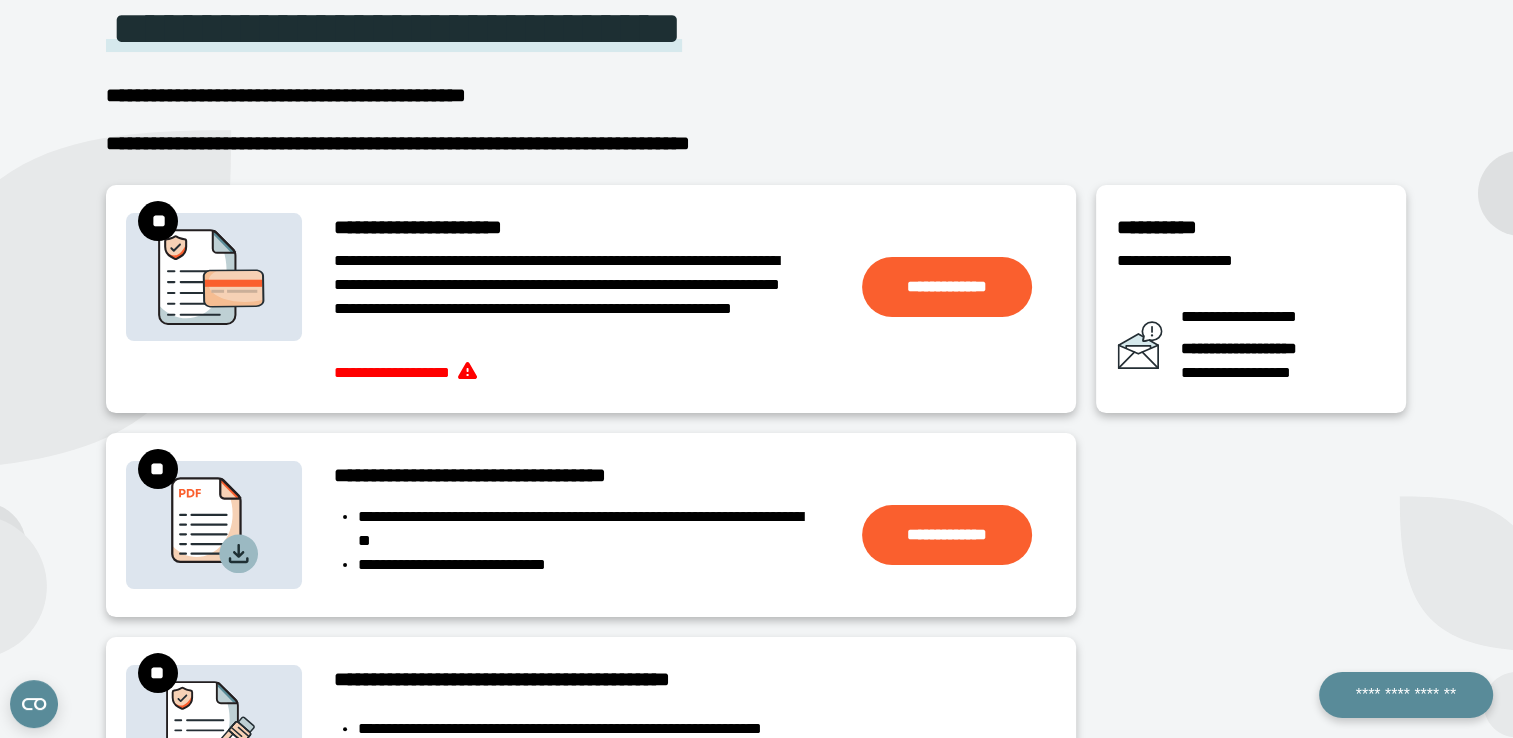 scroll, scrollTop: 73, scrollLeft: 0, axis: vertical 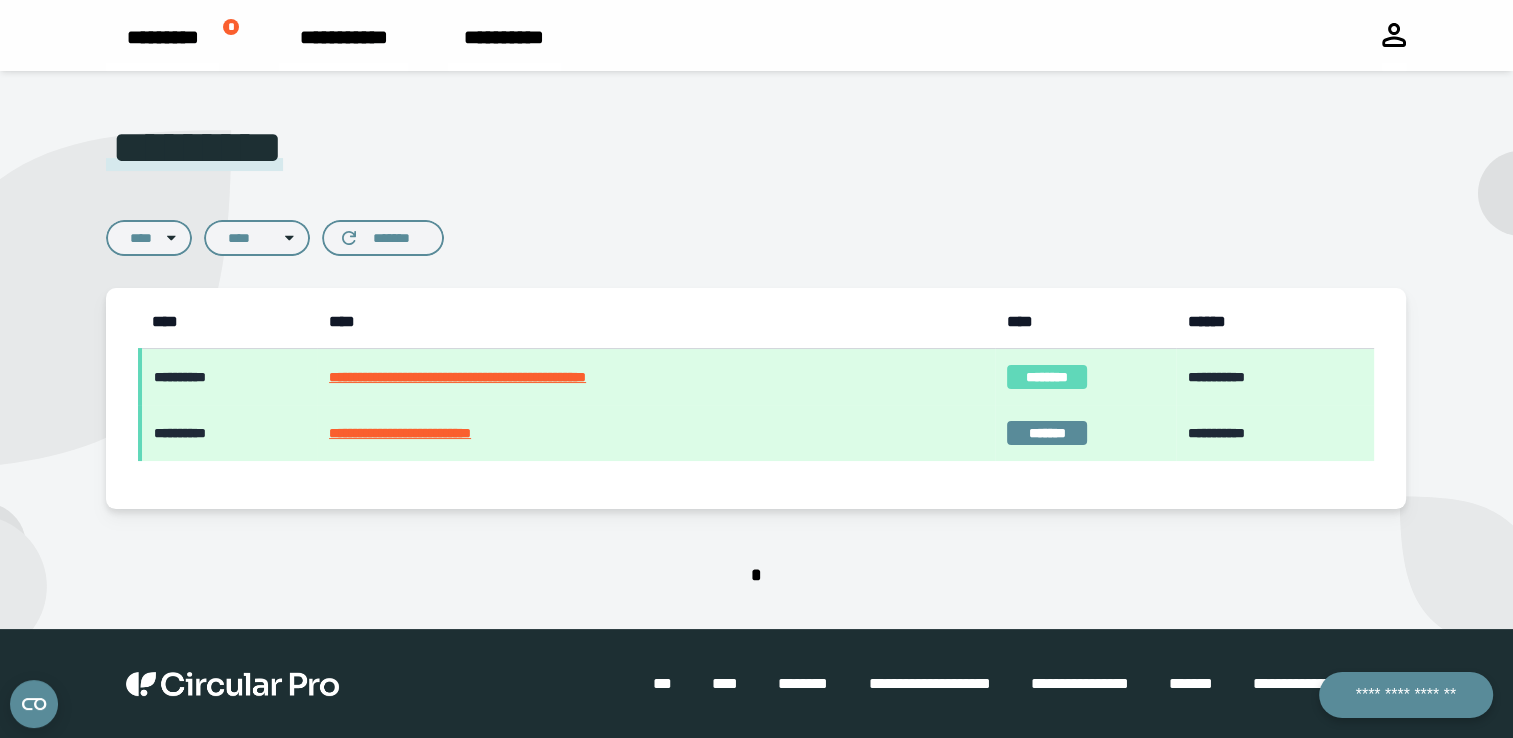 click on "**********" at bounding box center (656, 433) 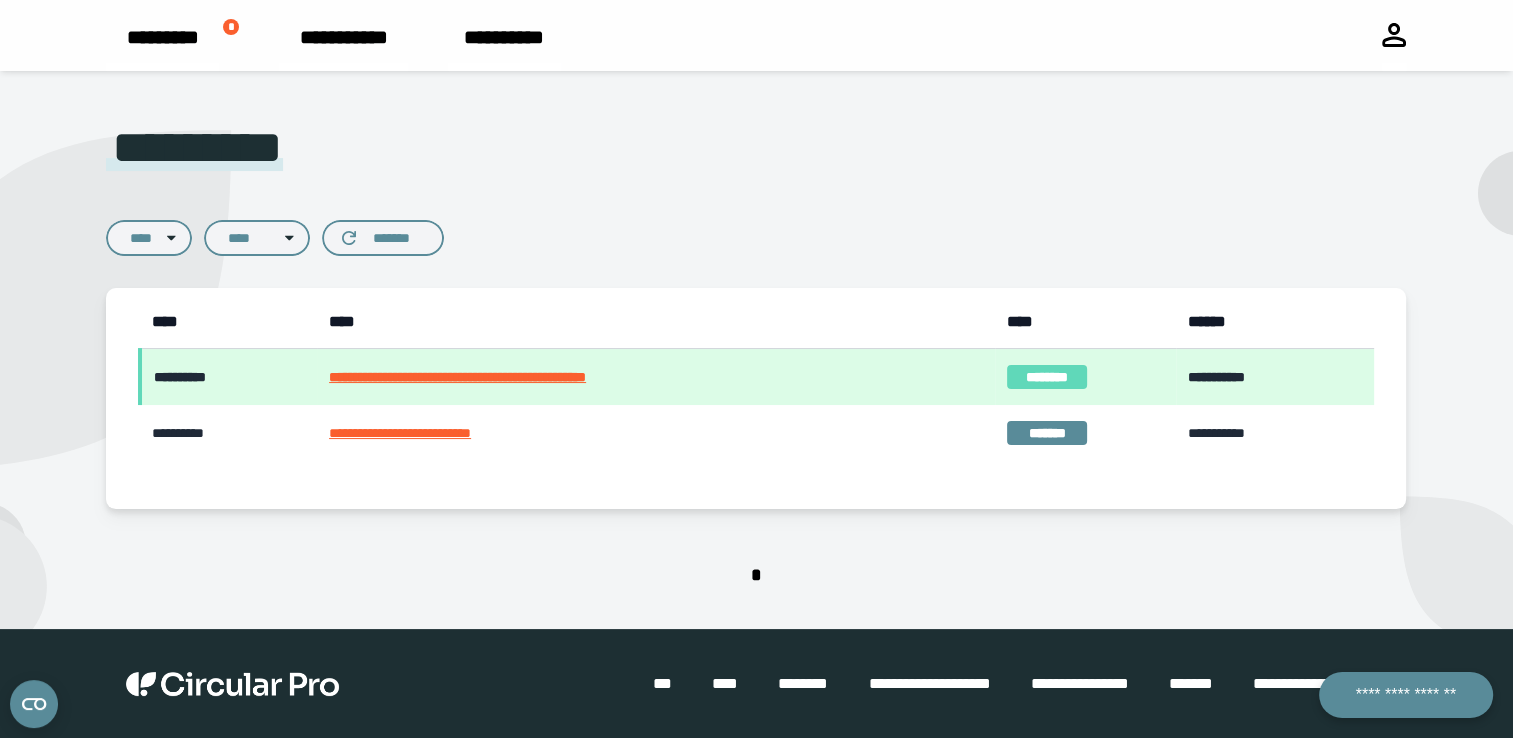 click on "**********" at bounding box center (656, 377) 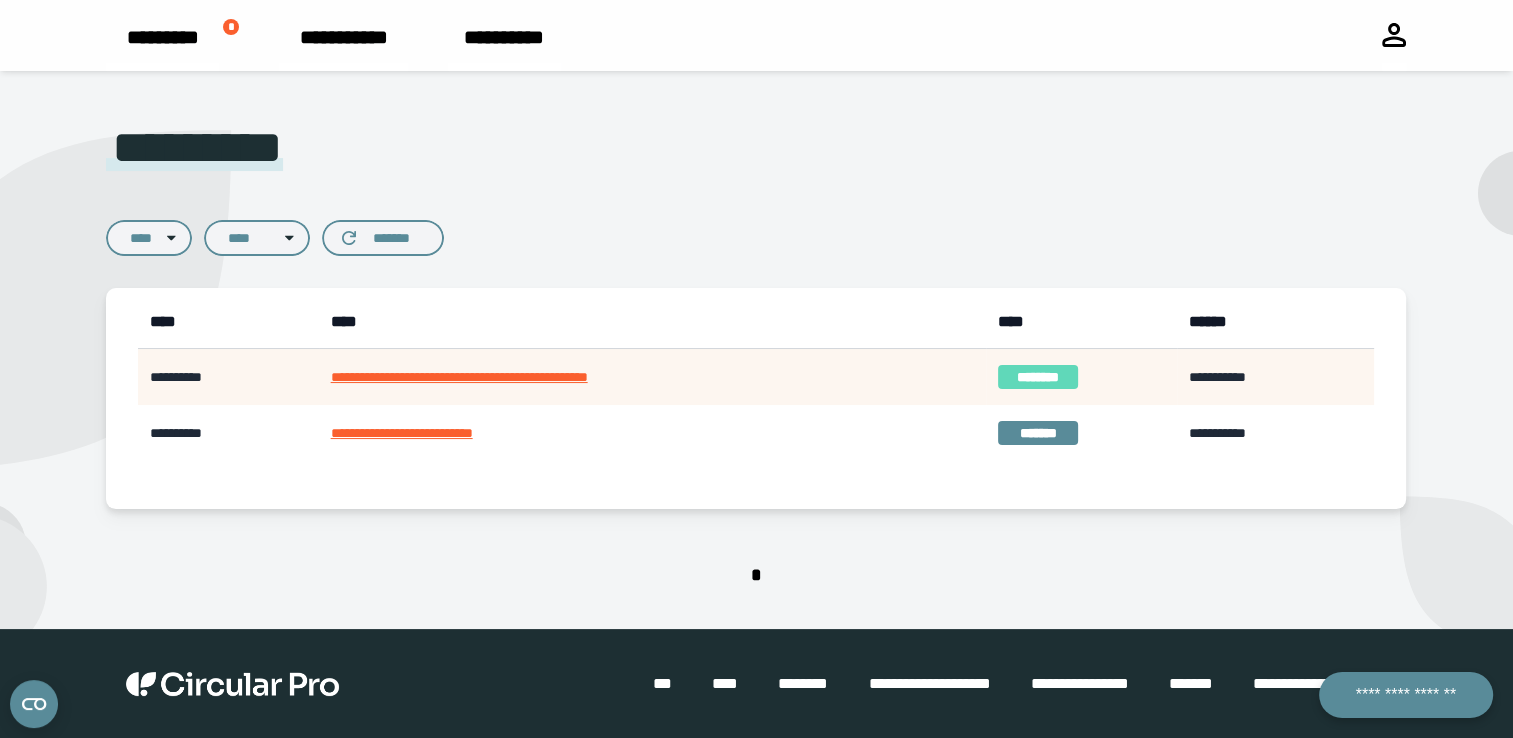 click on "**********" at bounding box center [653, 433] 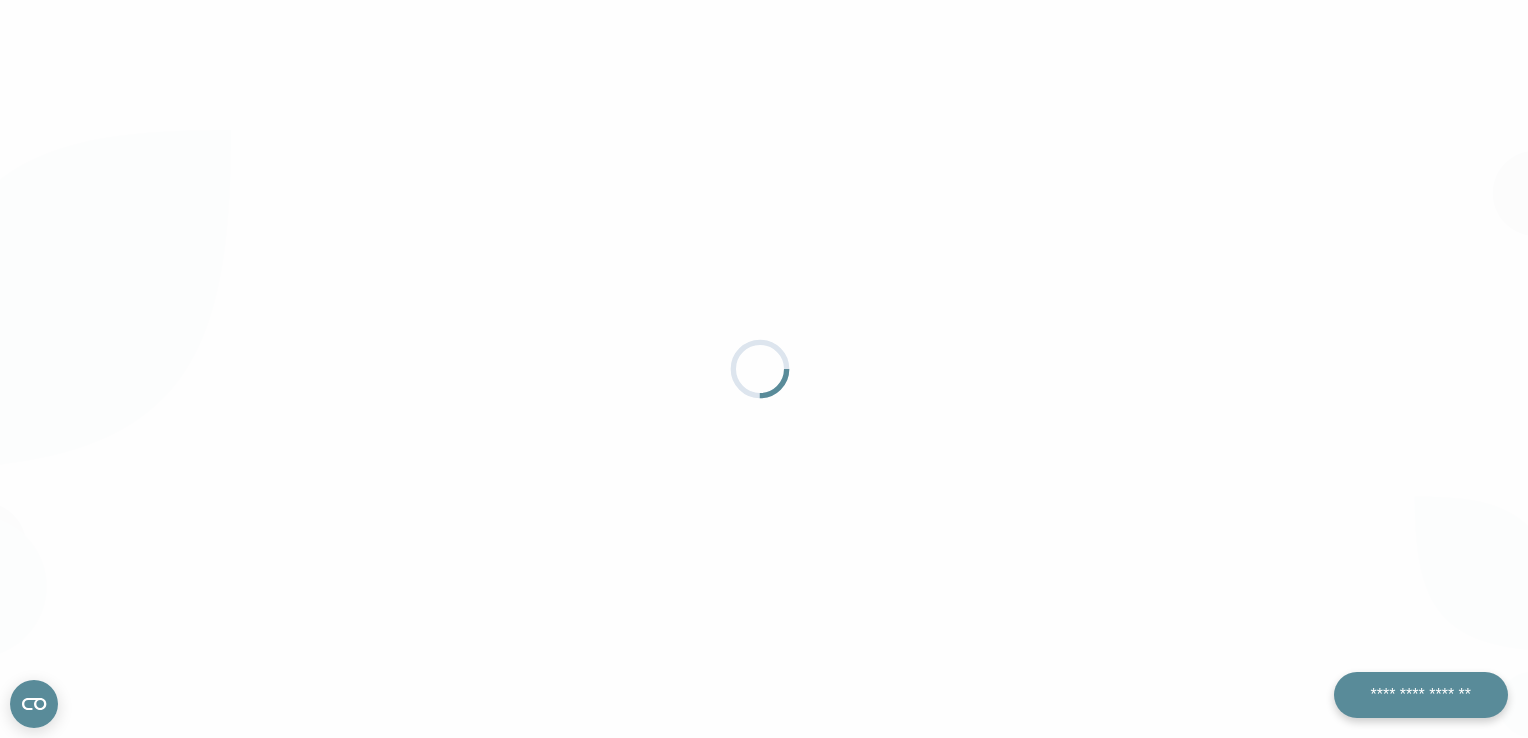 scroll, scrollTop: 0, scrollLeft: 0, axis: both 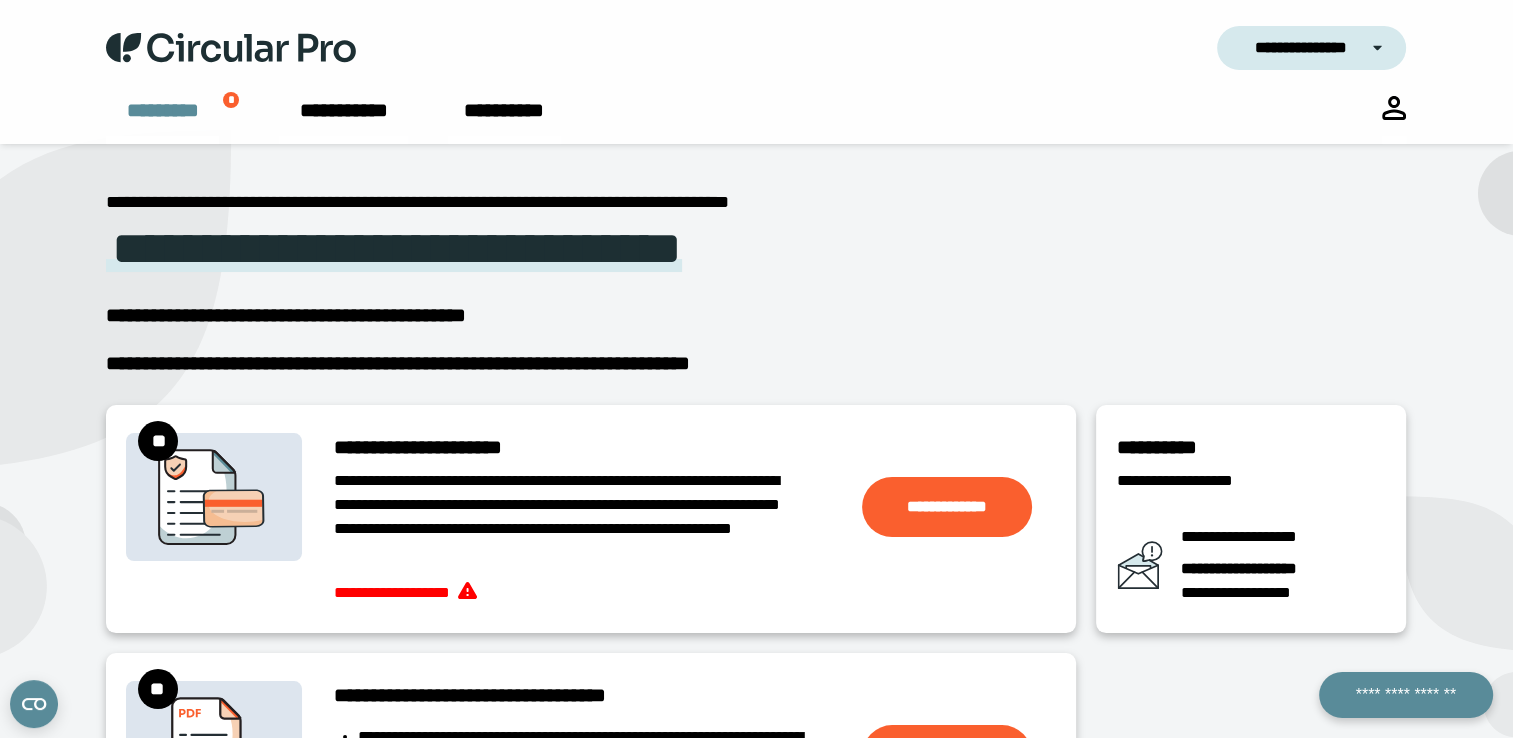 click on "*********" at bounding box center (162, 120) 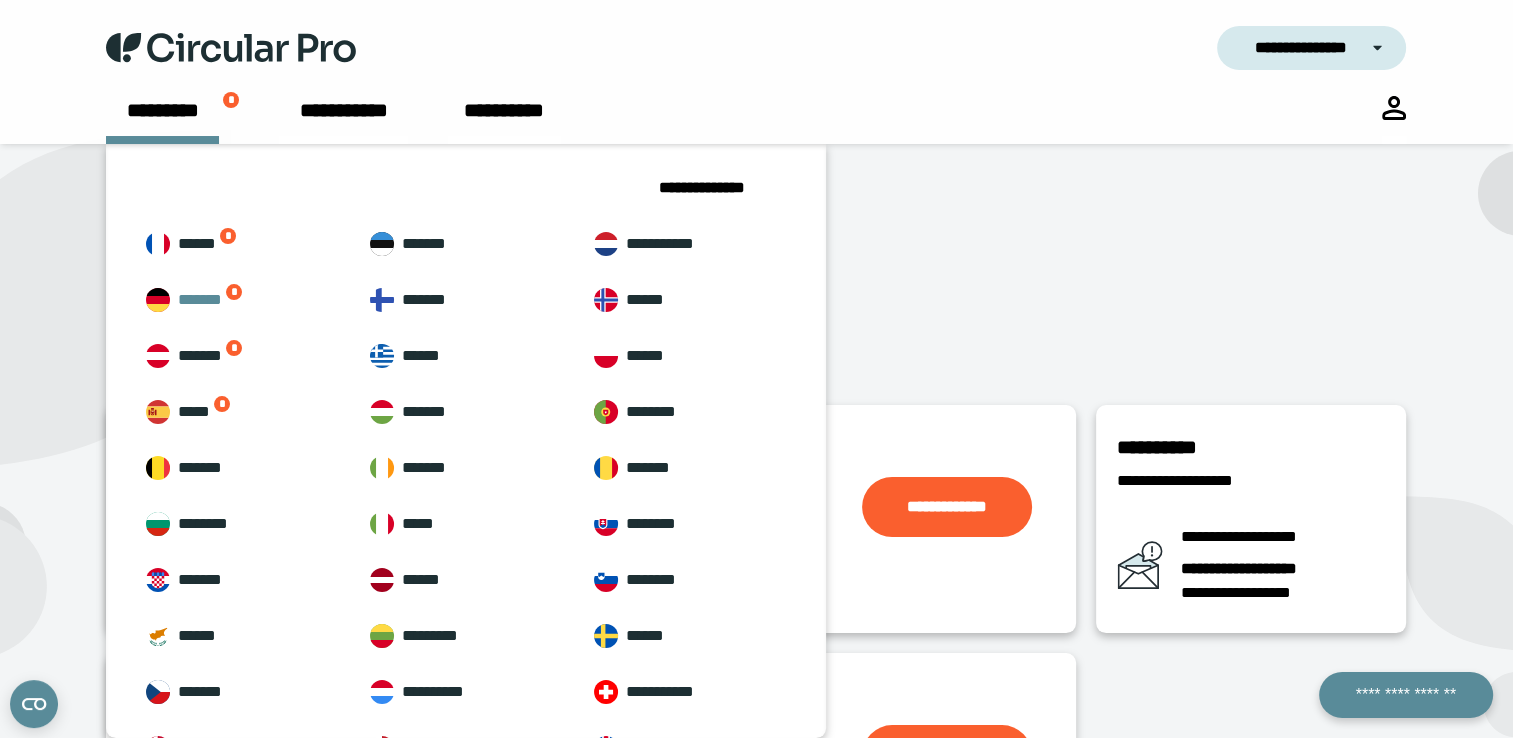 click on "******* *" at bounding box center (242, 300) 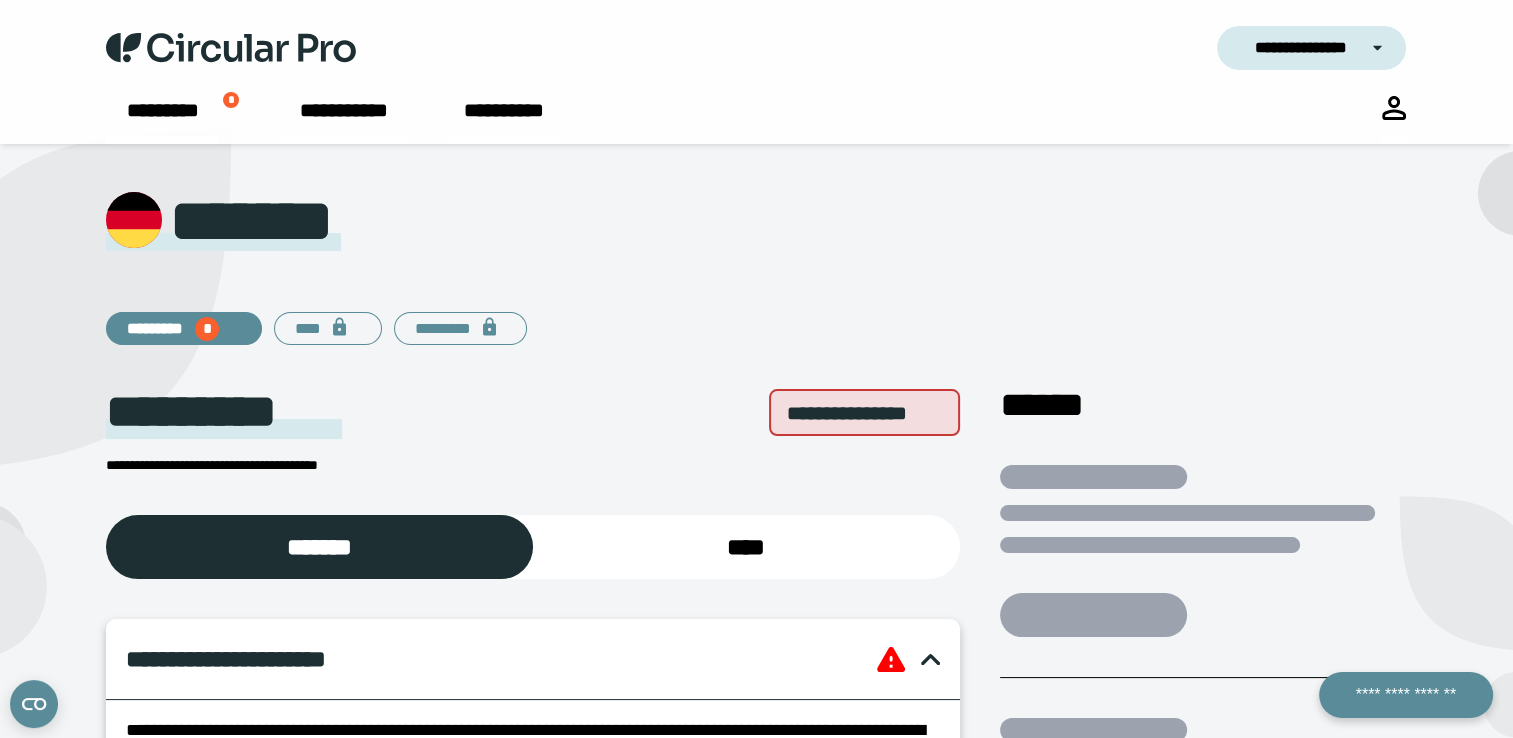 click on "********* *" at bounding box center [172, 120] 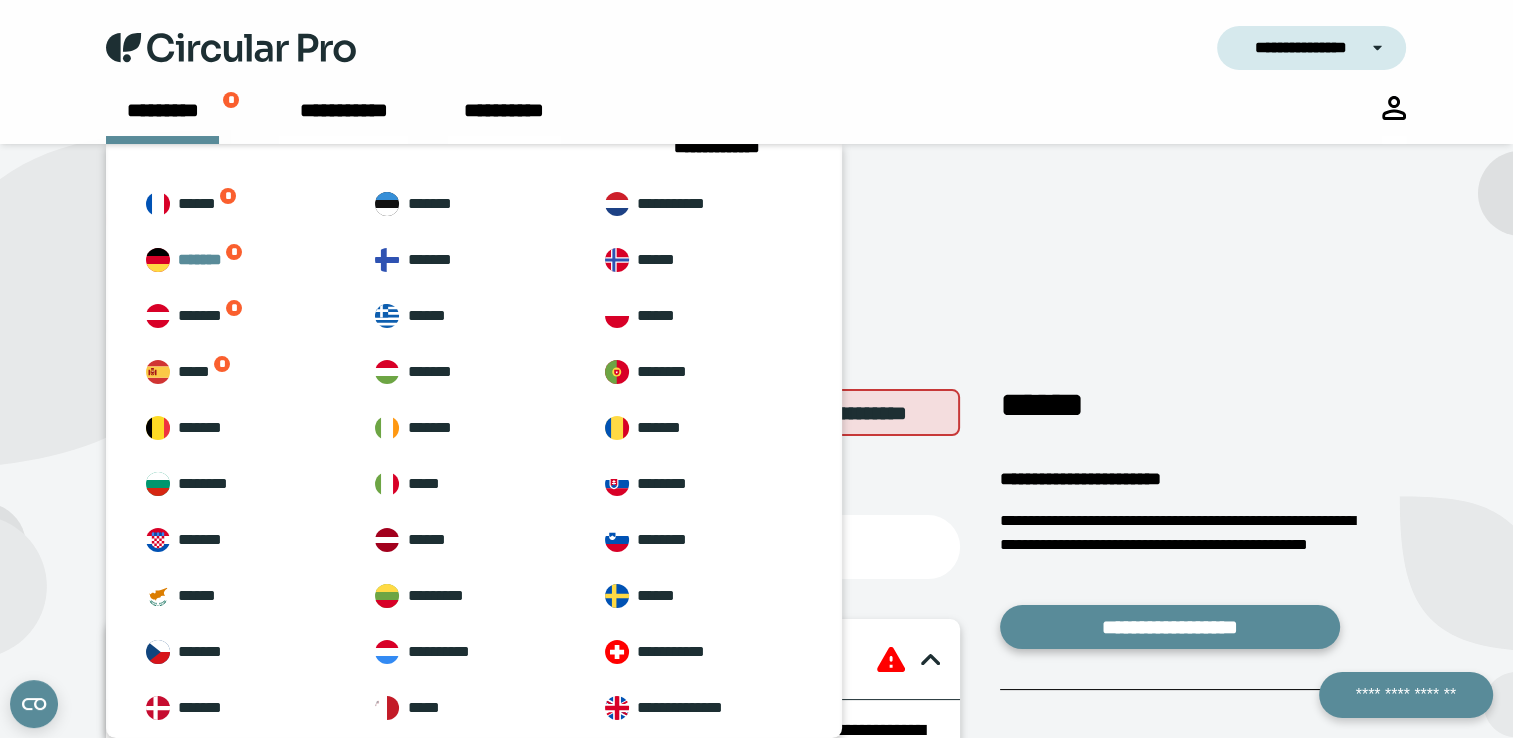 scroll, scrollTop: 61, scrollLeft: 0, axis: vertical 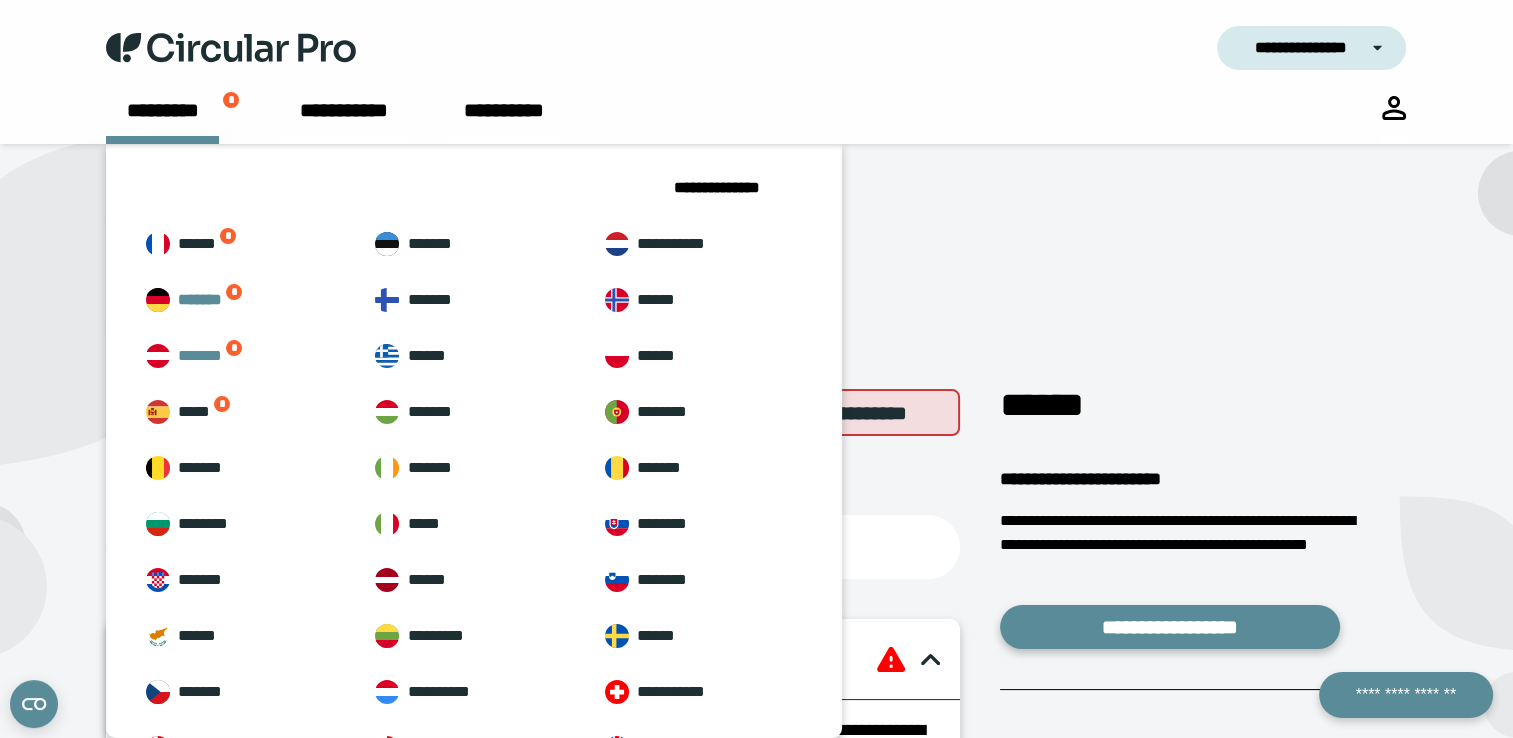 click on "******* *" at bounding box center (242, 356) 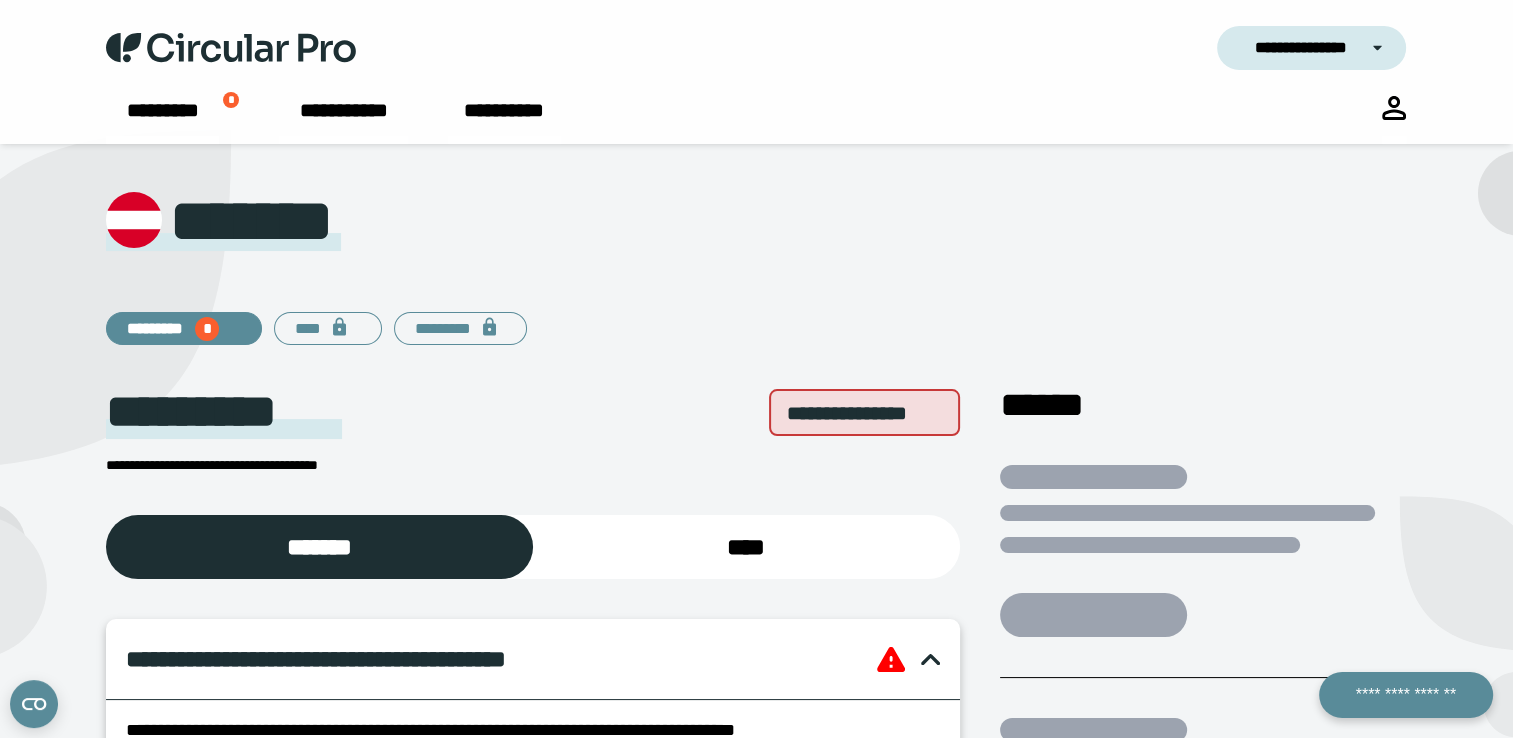 click on "********* *" at bounding box center [183, 329] 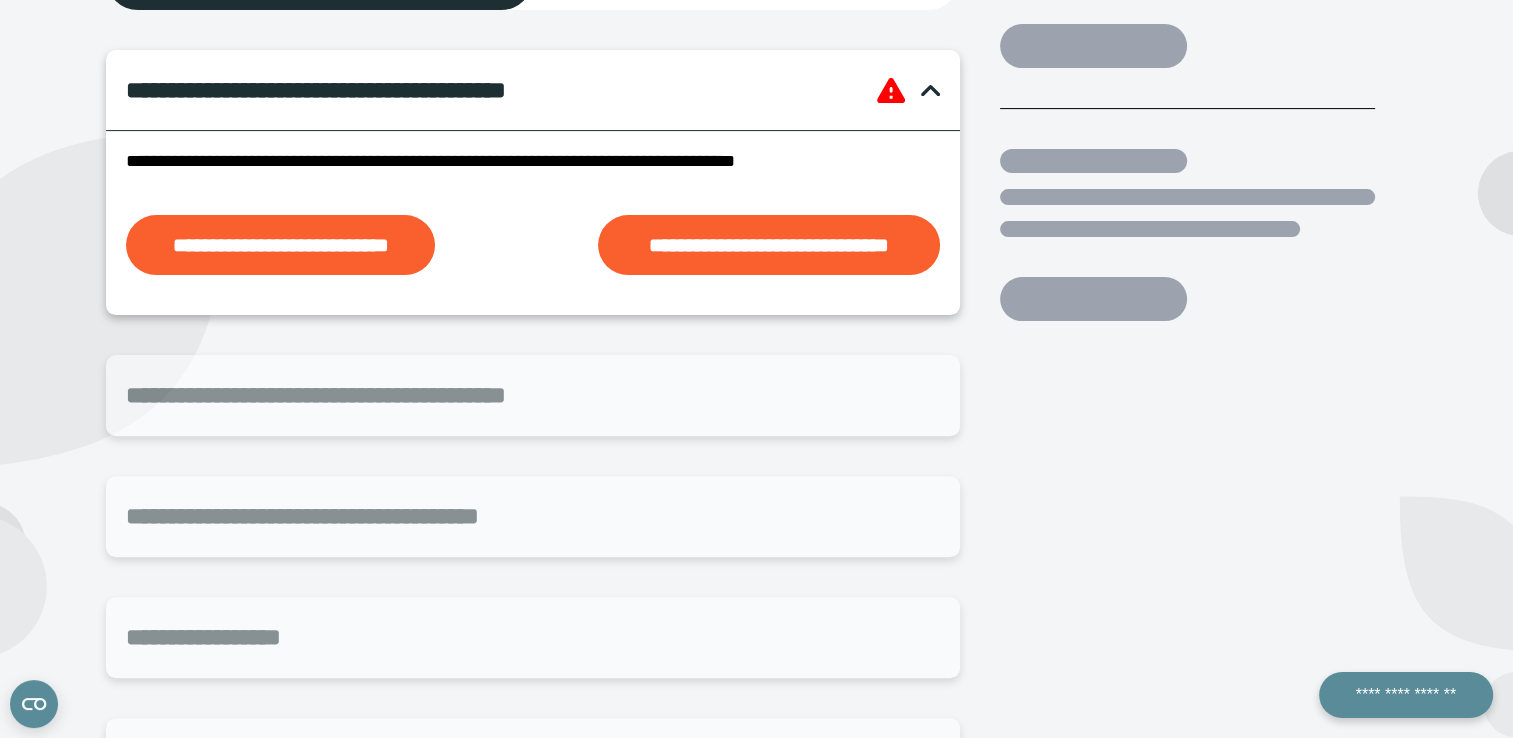 scroll, scrollTop: 600, scrollLeft: 0, axis: vertical 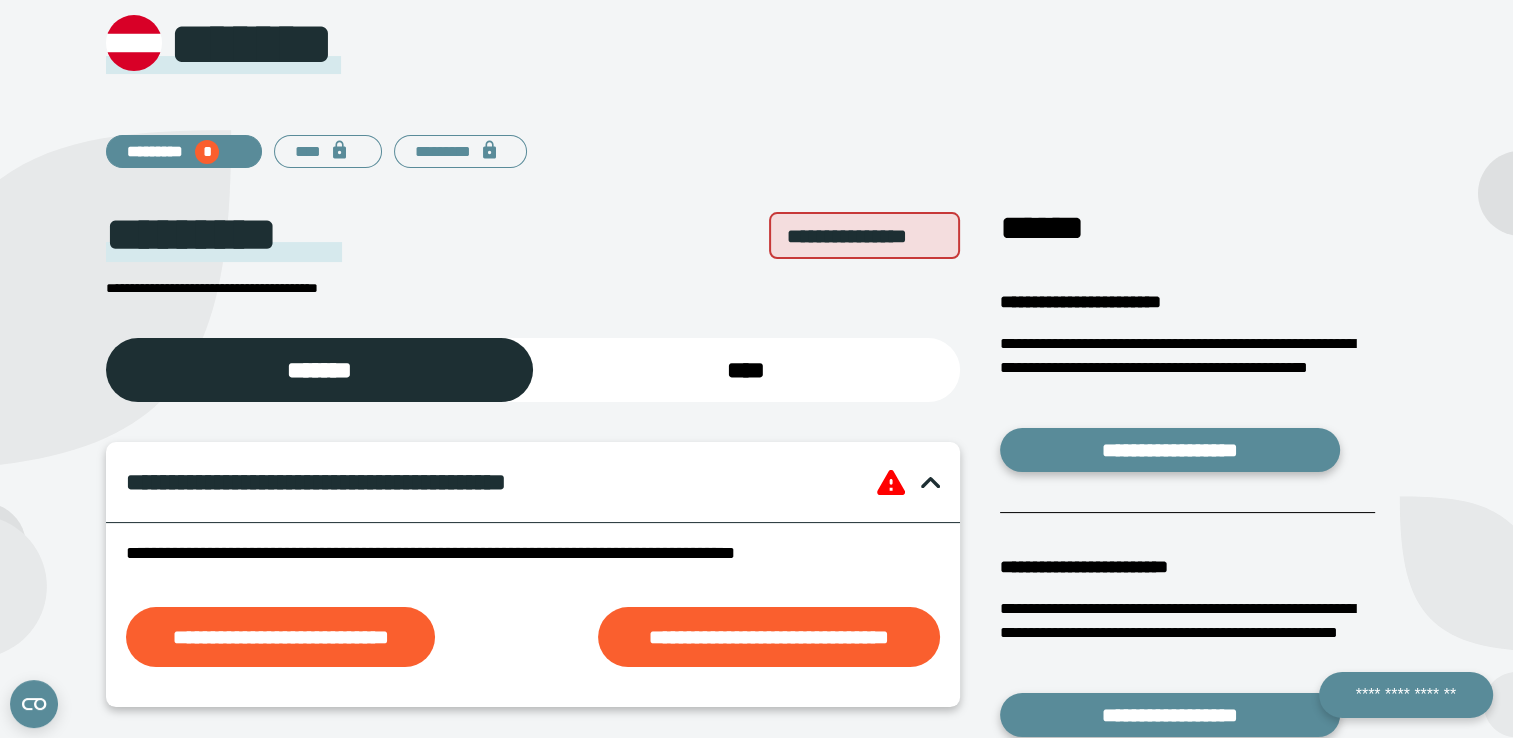 click at bounding box center (930, 482) 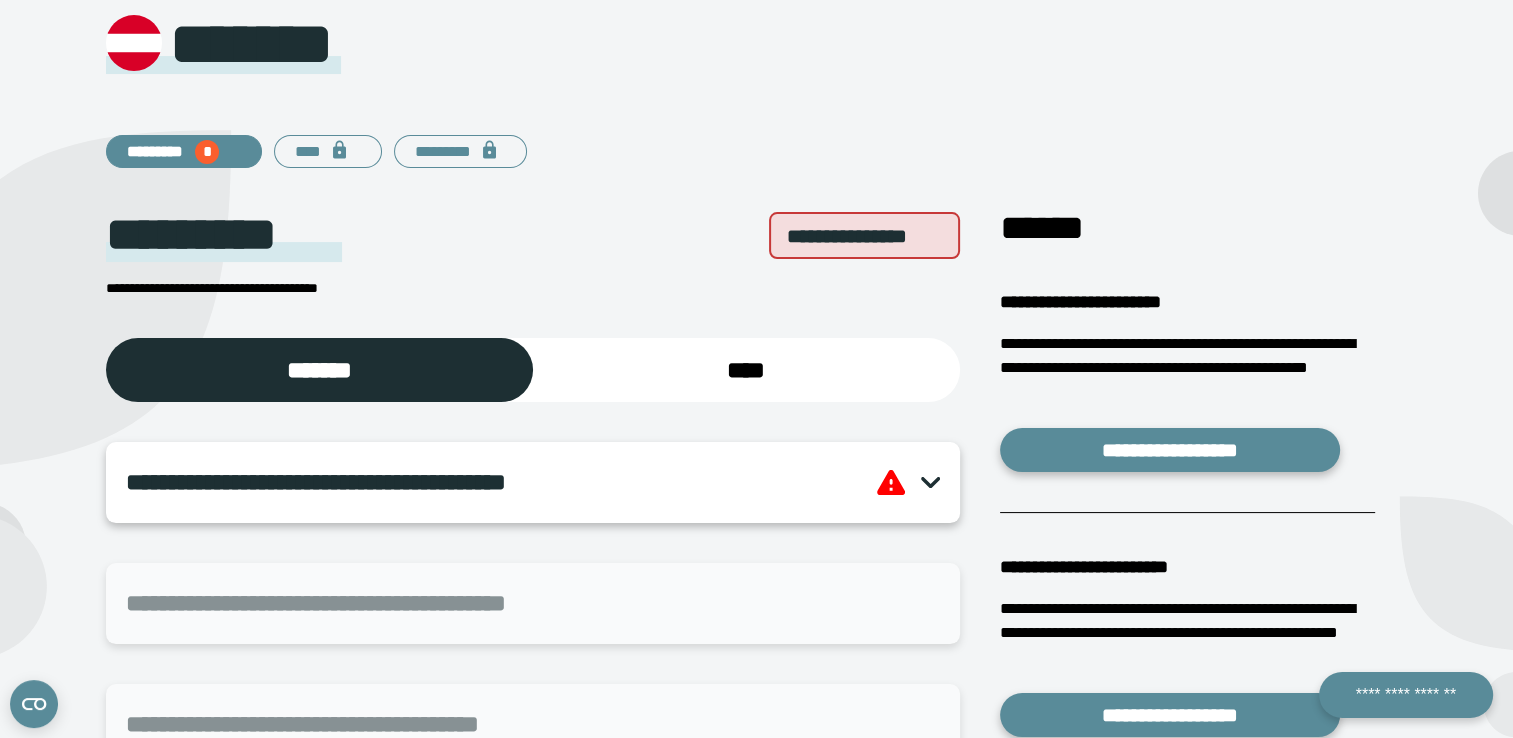 click at bounding box center (930, 482) 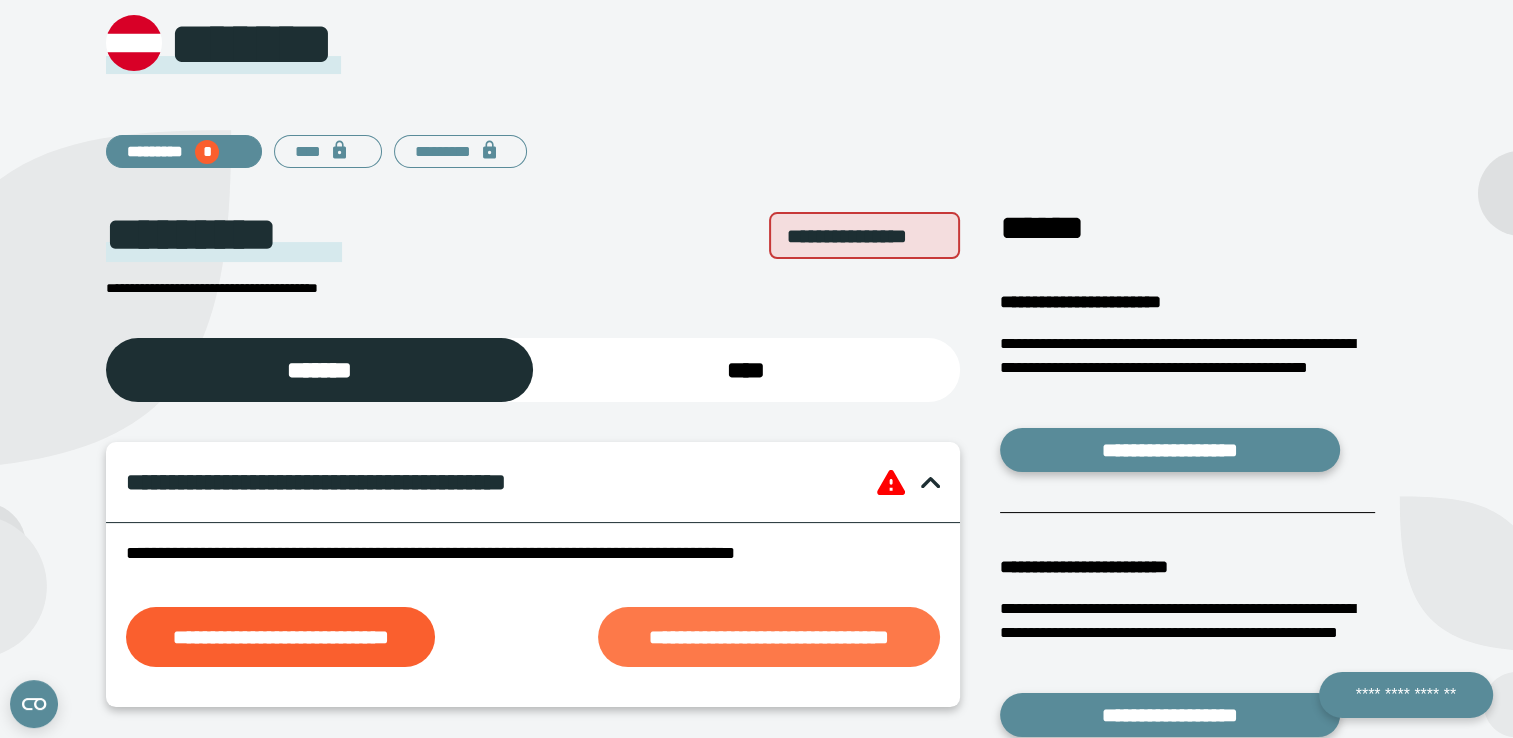 click on "**********" at bounding box center [768, 637] 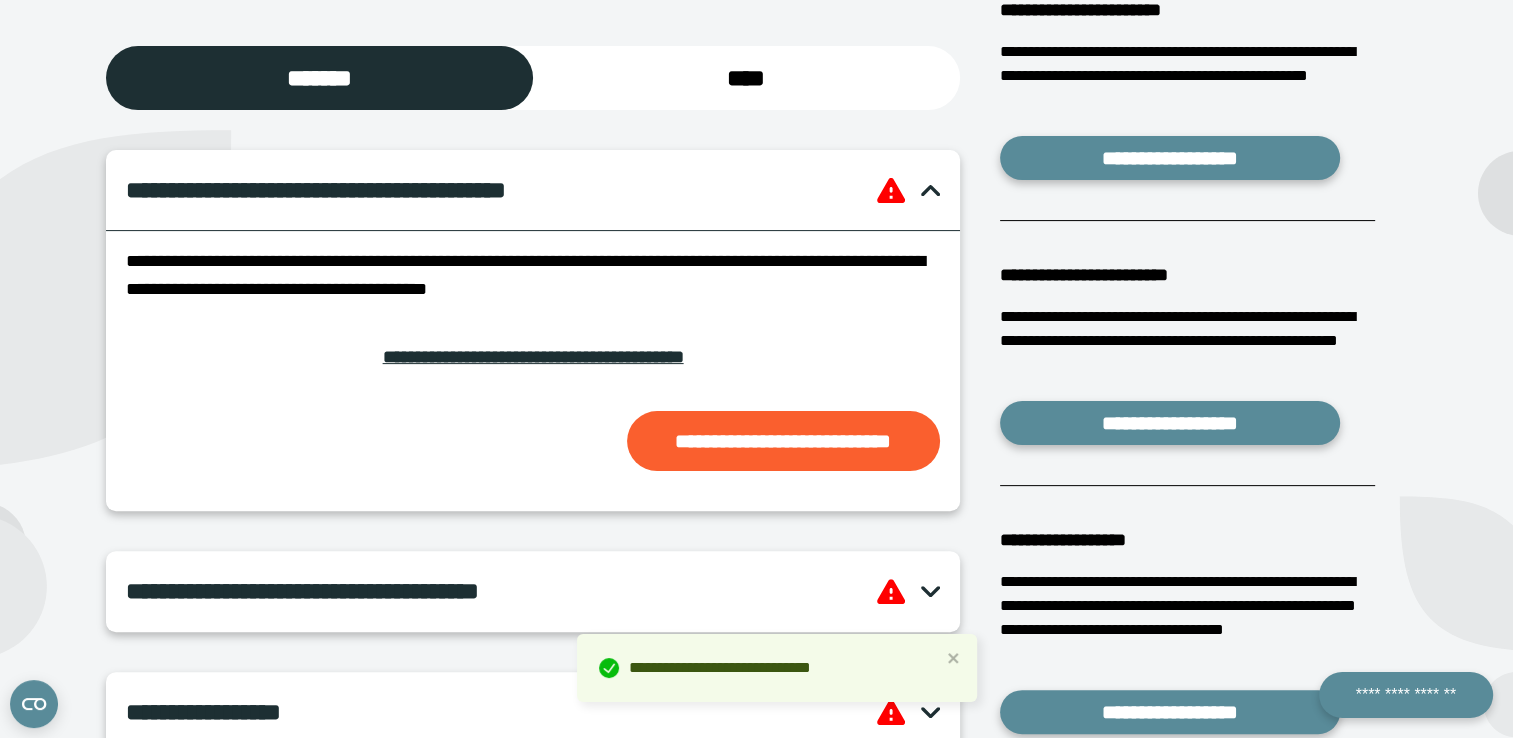 scroll, scrollTop: 577, scrollLeft: 0, axis: vertical 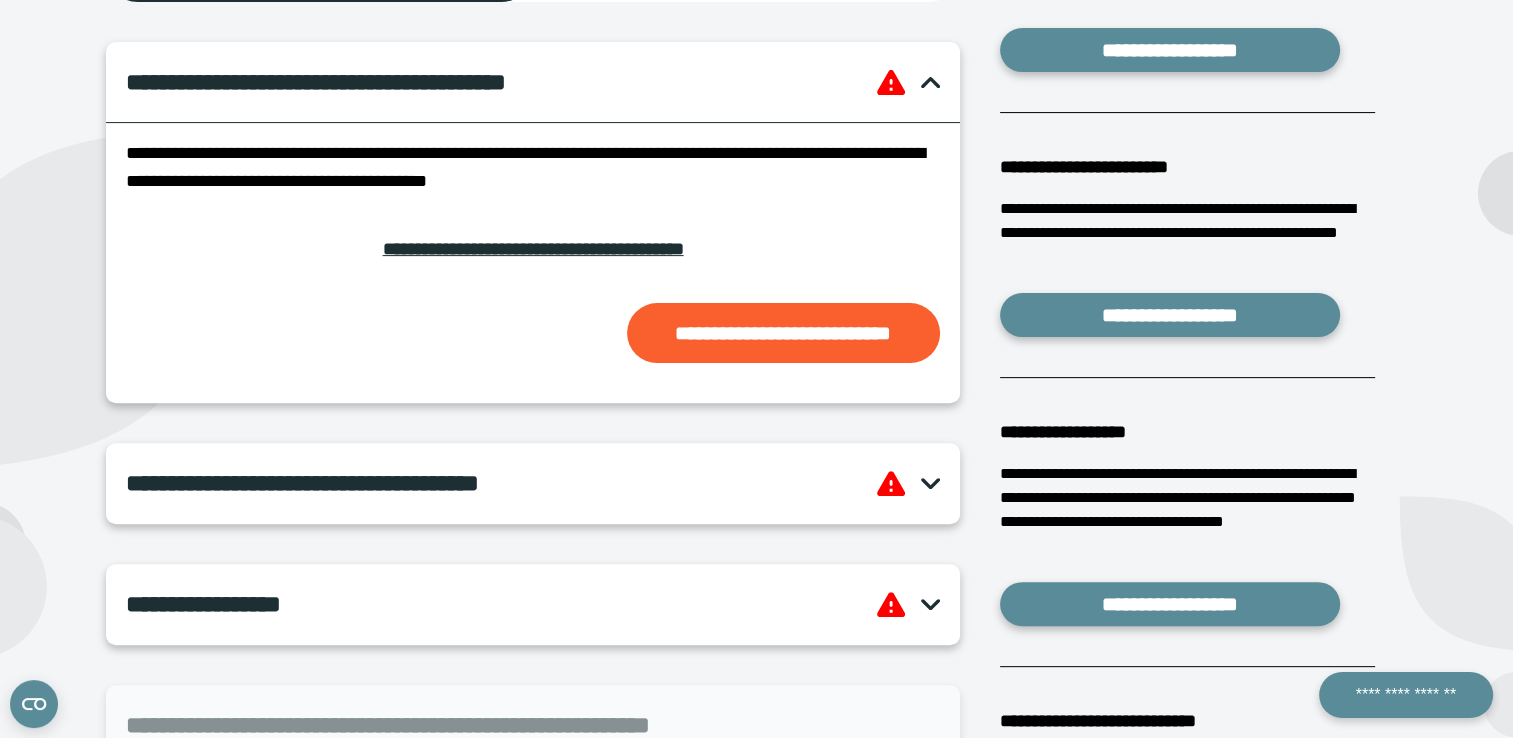 click on "**********" at bounding box center [532, 249] 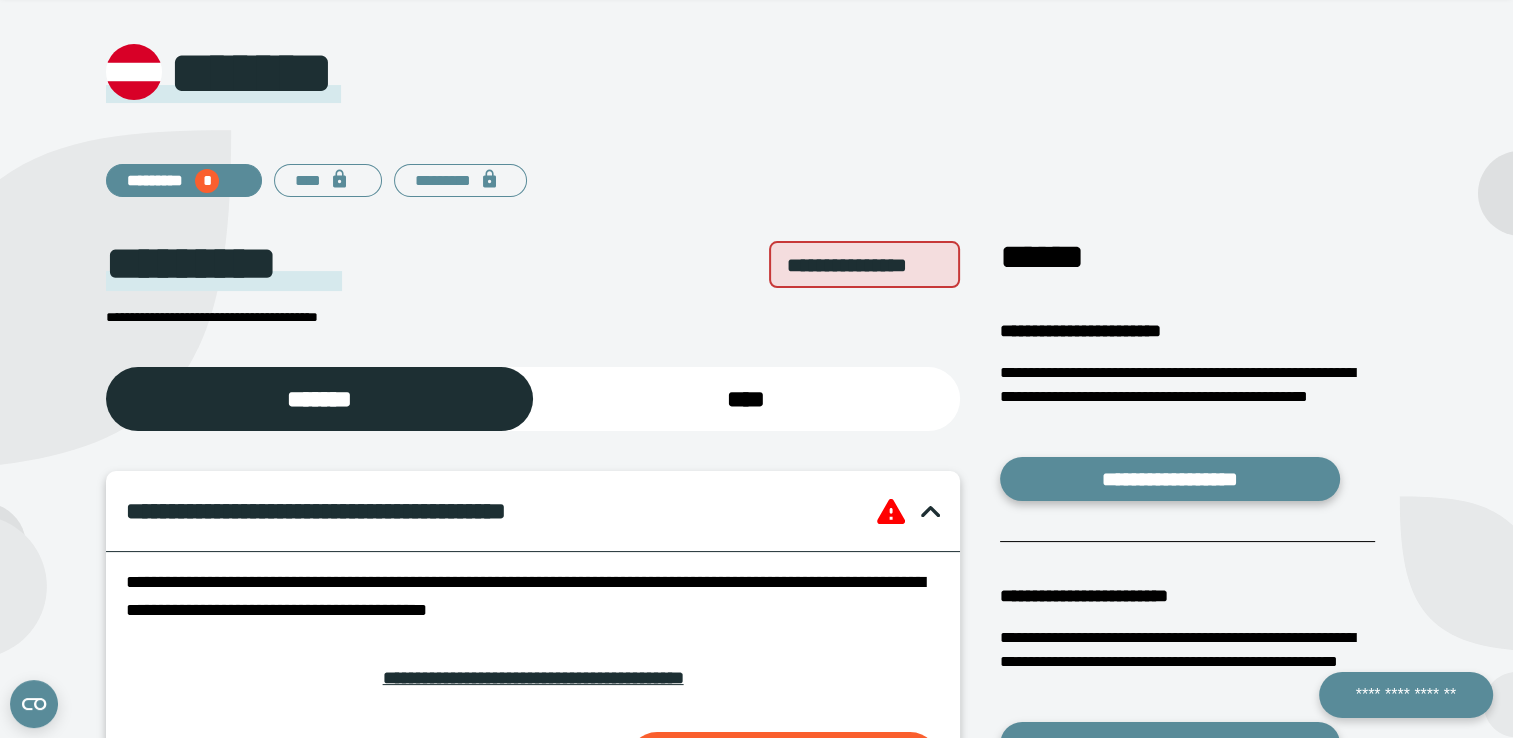 scroll, scrollTop: 0, scrollLeft: 0, axis: both 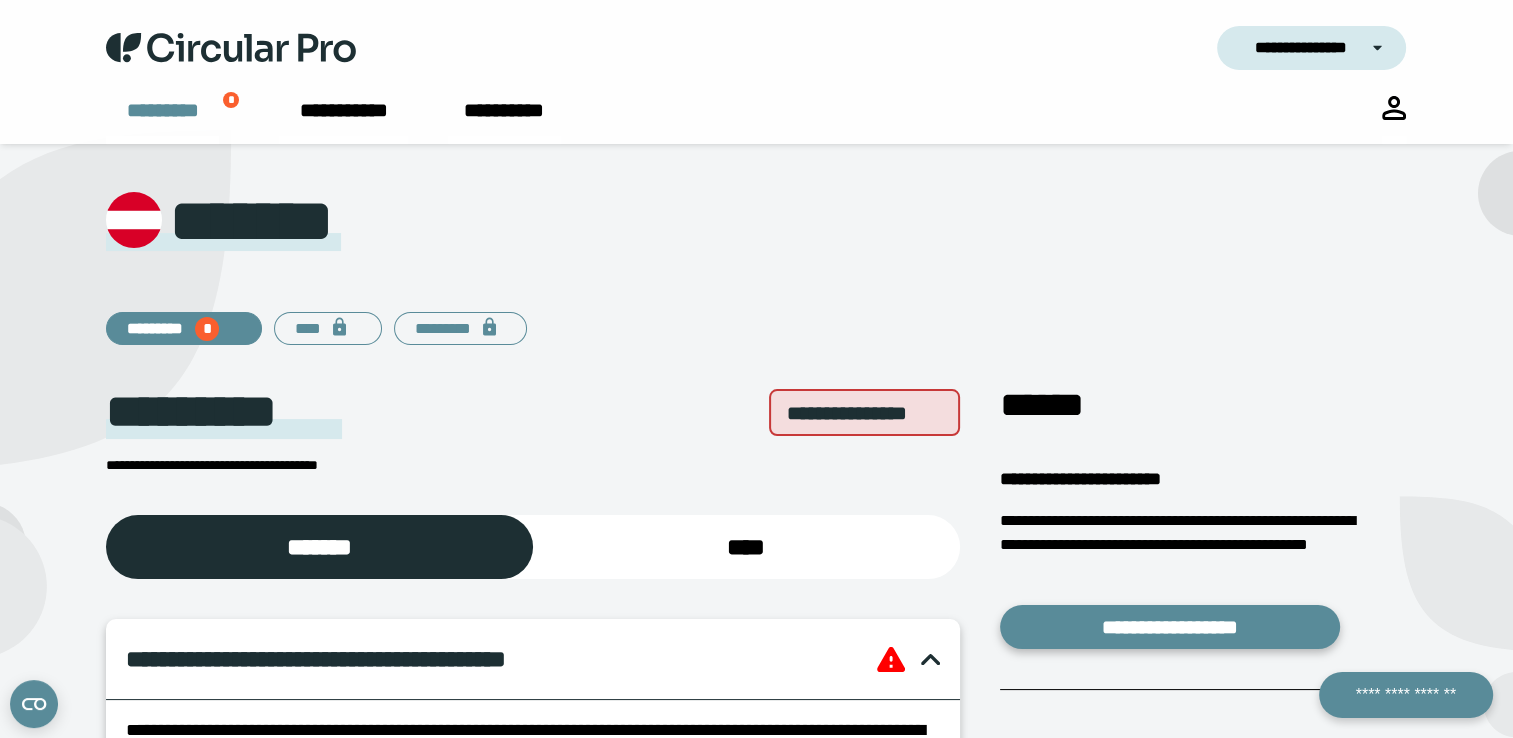 click on "*********" at bounding box center [162, 120] 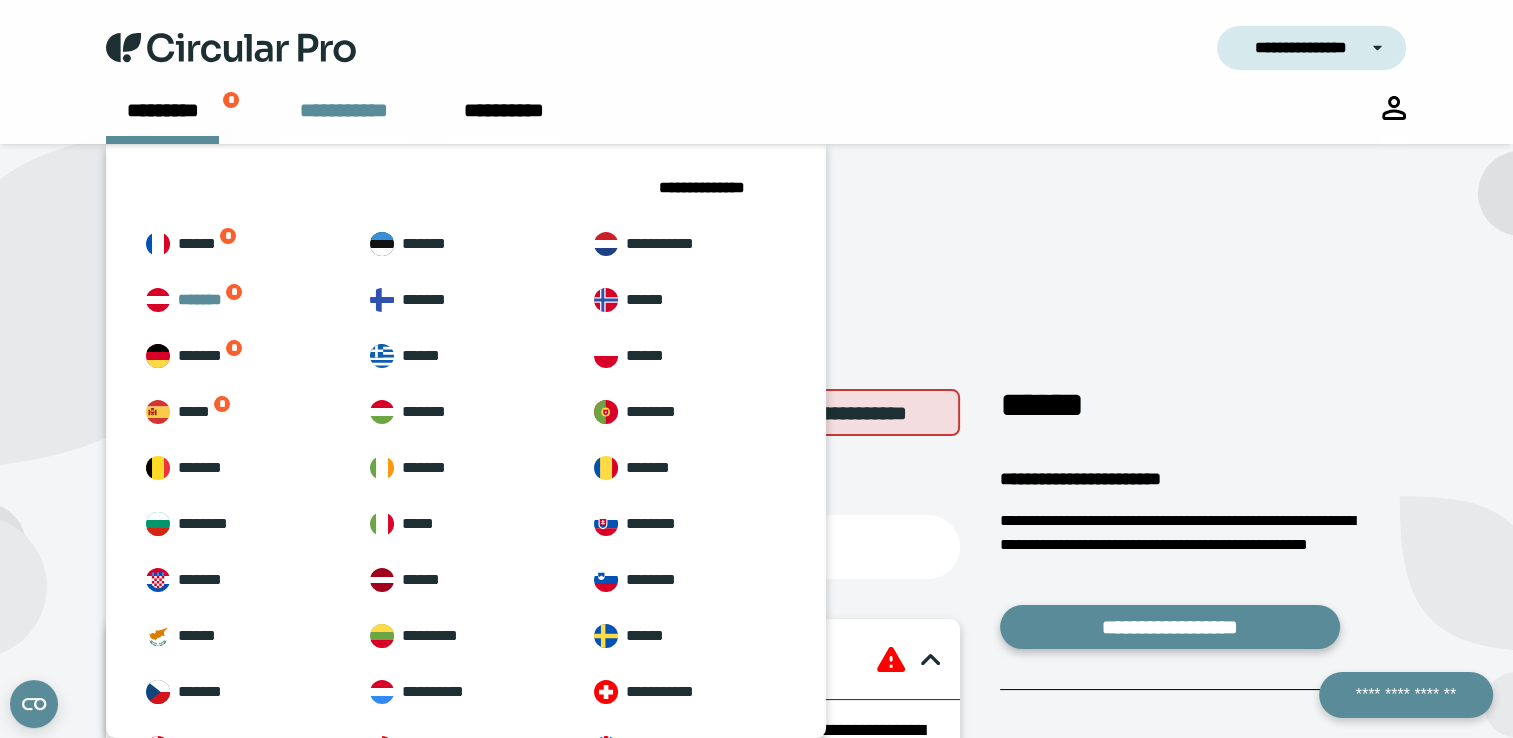 click on "**********" at bounding box center [343, 120] 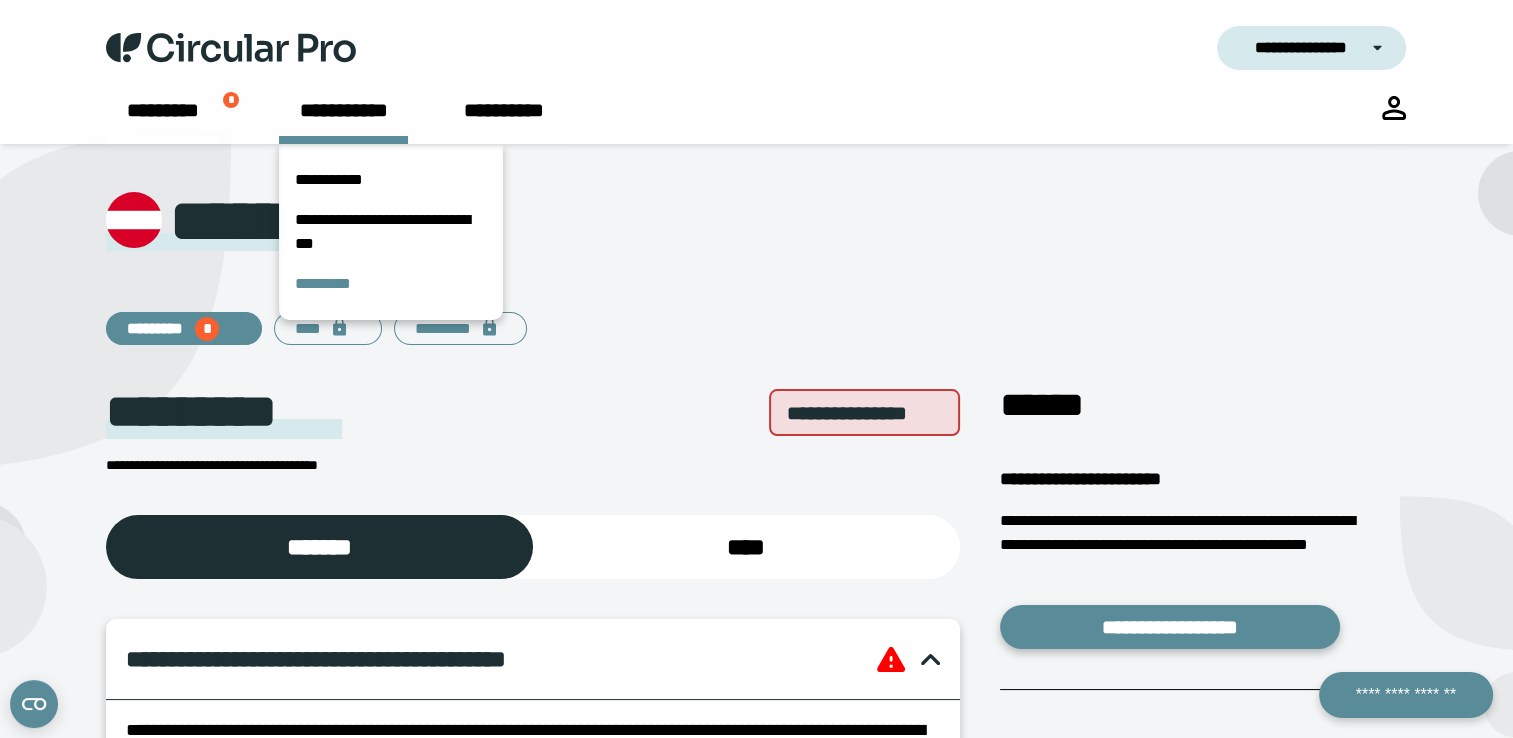 click on "*********" at bounding box center (391, 284) 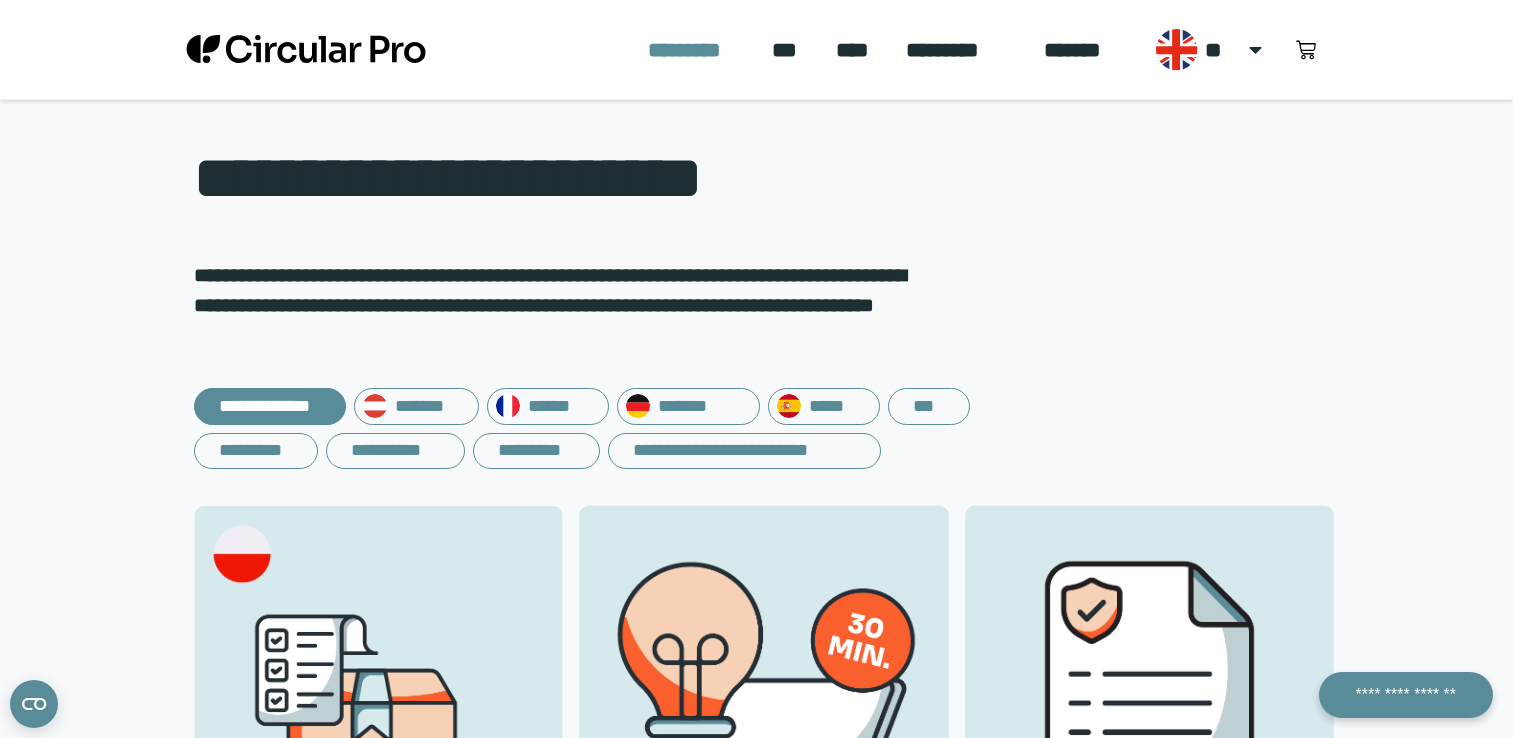 scroll, scrollTop: 300, scrollLeft: 0, axis: vertical 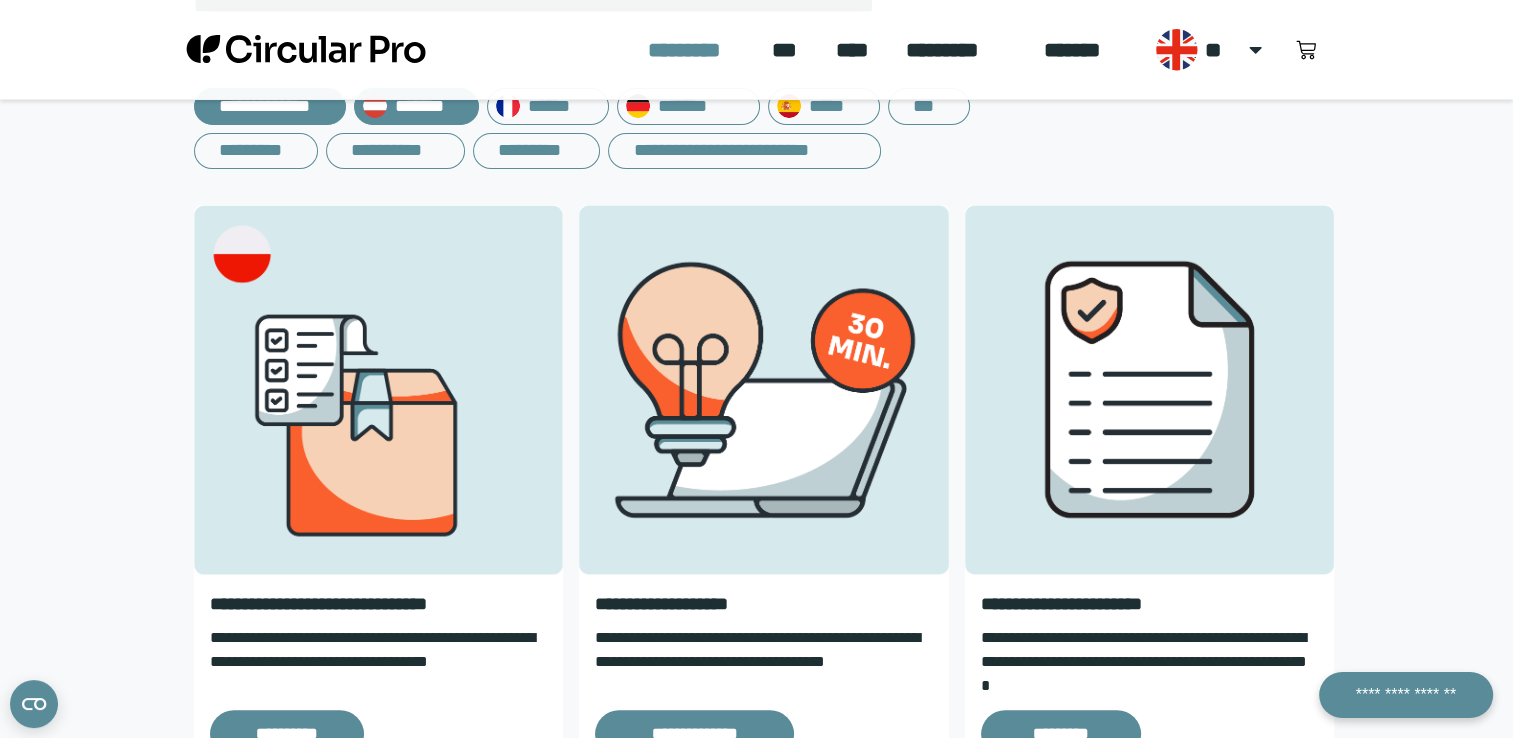 click on "*******" at bounding box center (416, 106) 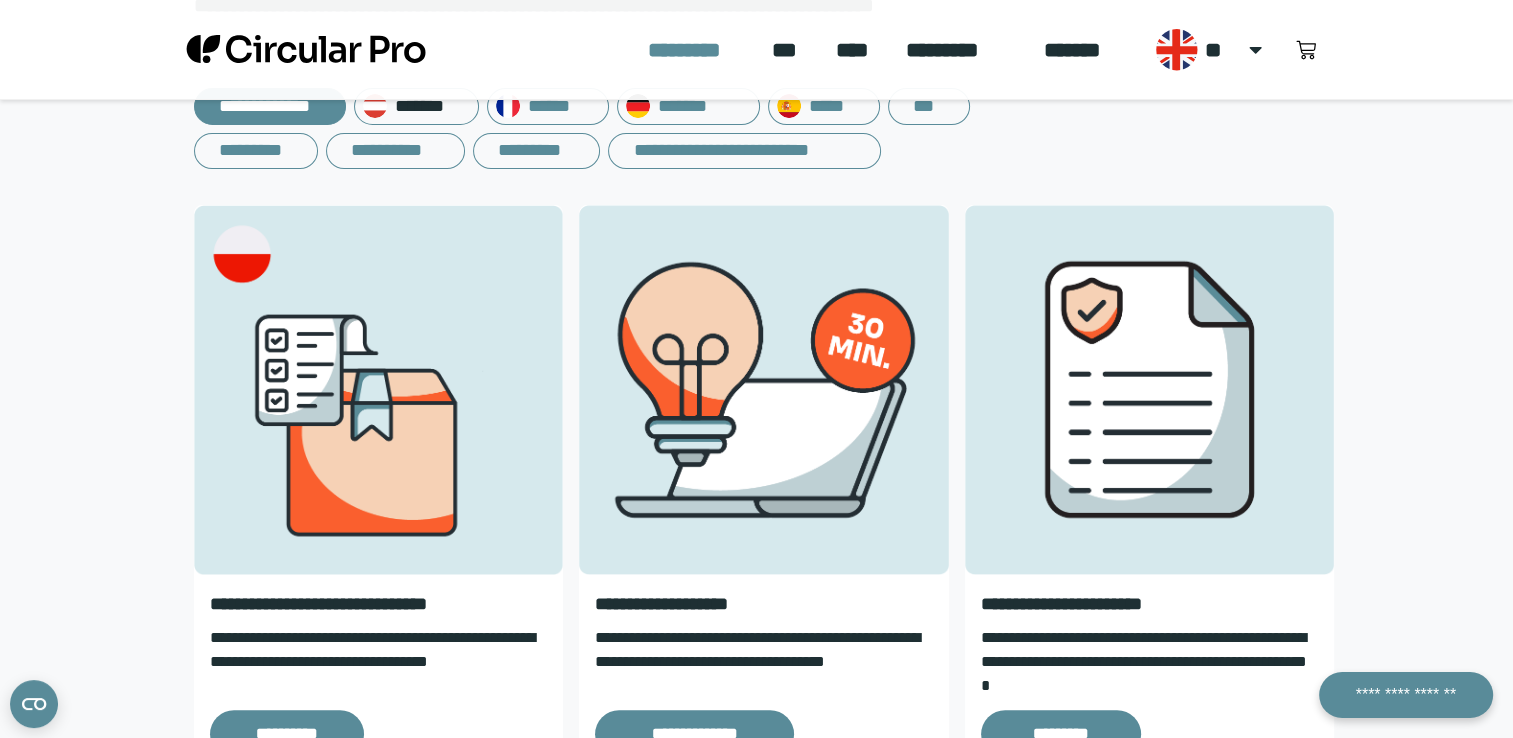 scroll, scrollTop: 292, scrollLeft: 0, axis: vertical 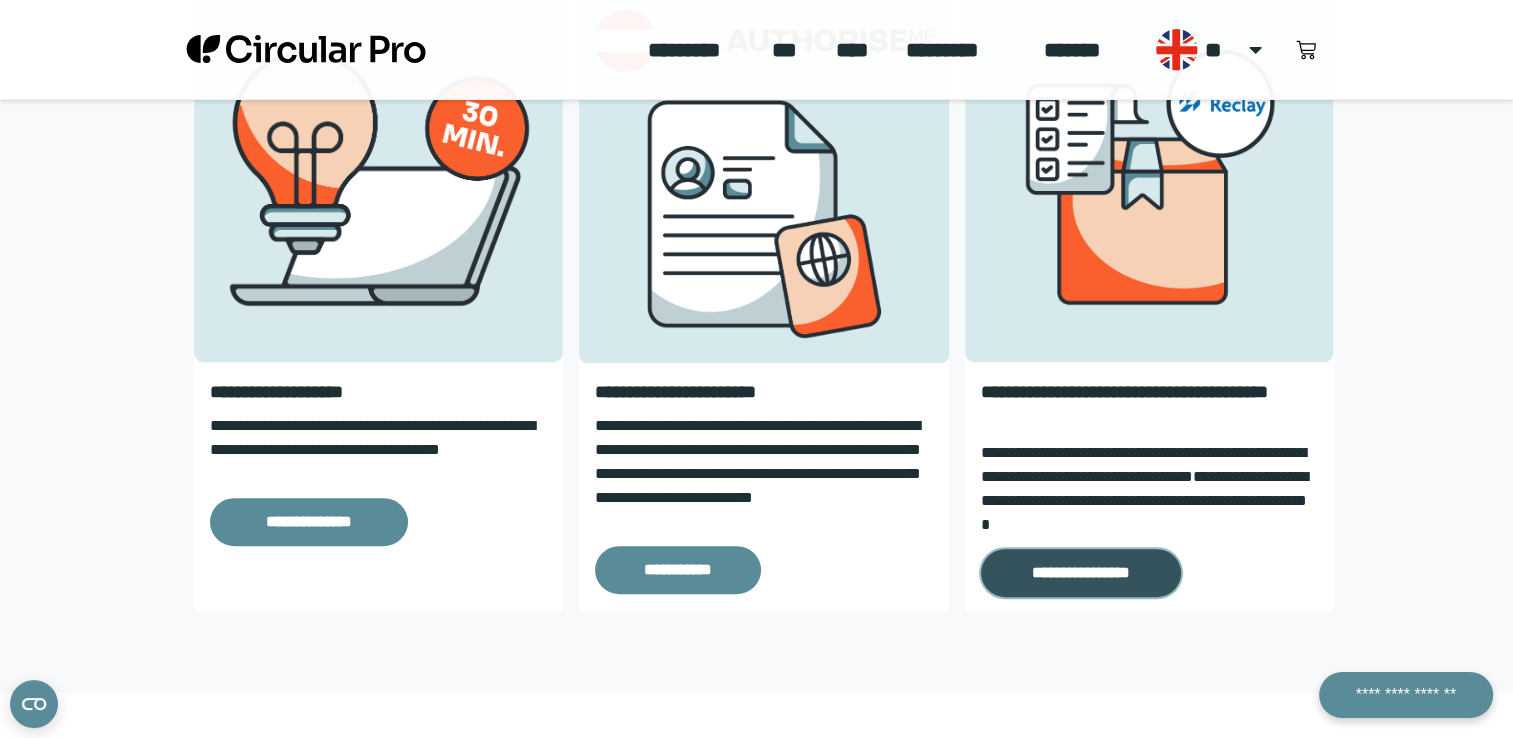 click on "**********" at bounding box center [1081, 573] 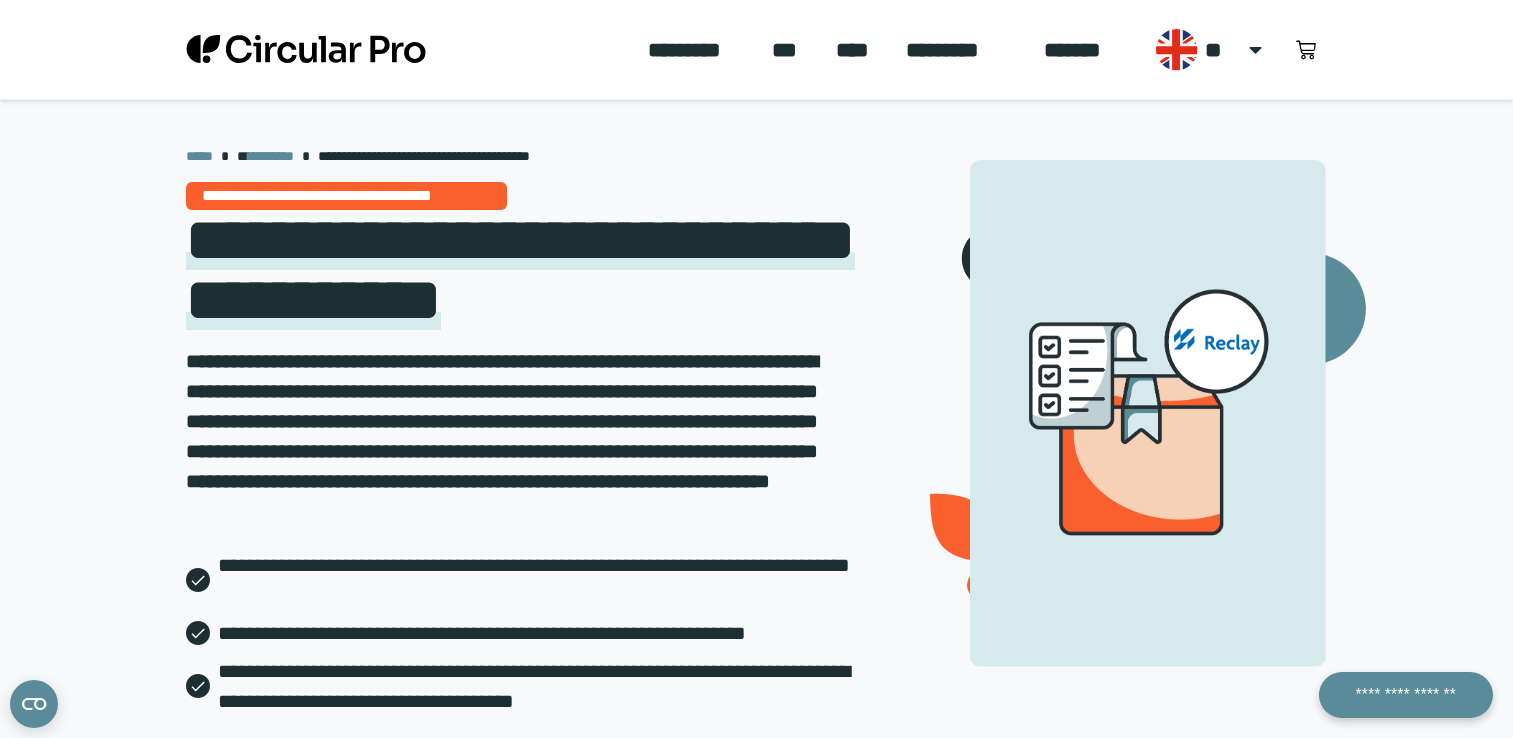 scroll, scrollTop: 200, scrollLeft: 0, axis: vertical 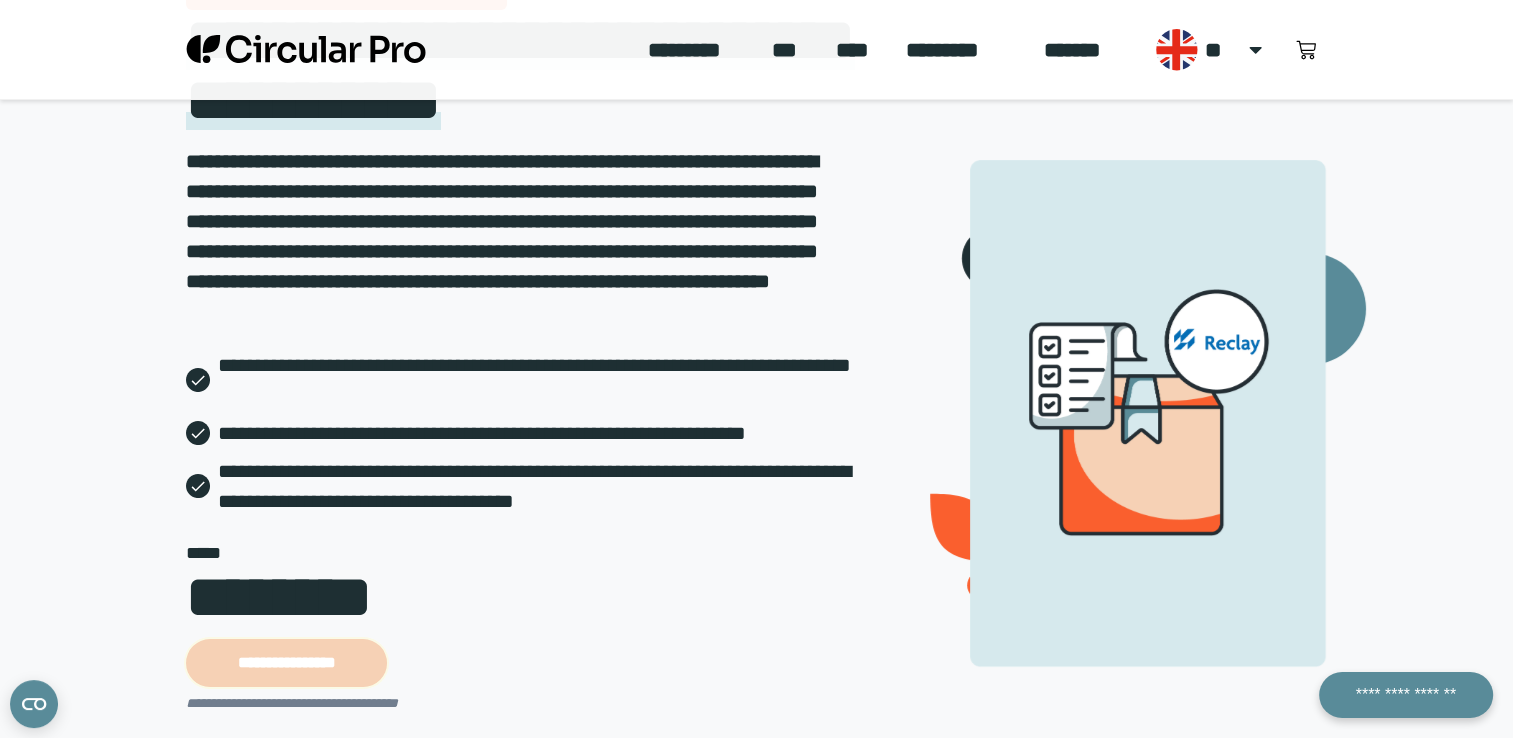 click on "**********" at bounding box center (286, 663) 